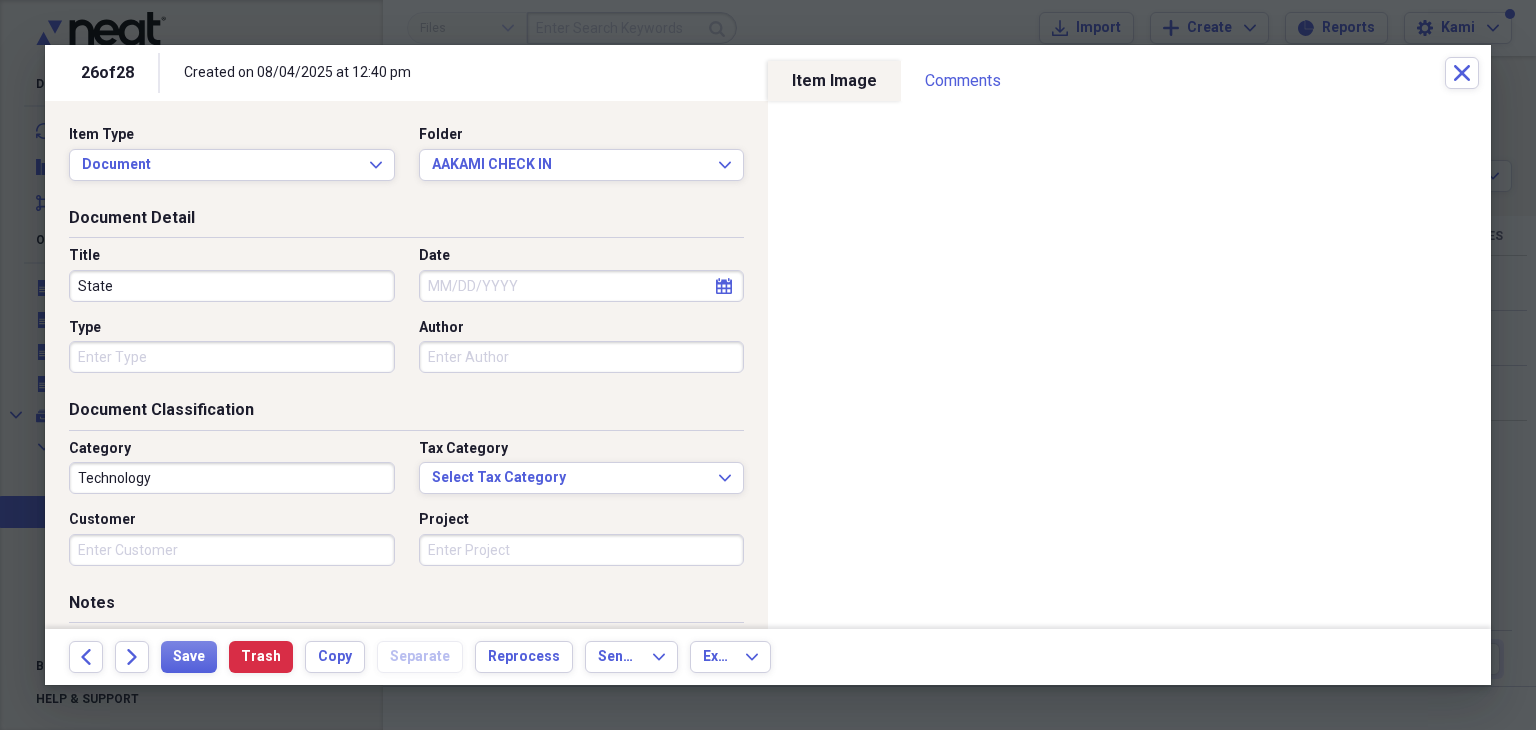 scroll, scrollTop: 0, scrollLeft: 0, axis: both 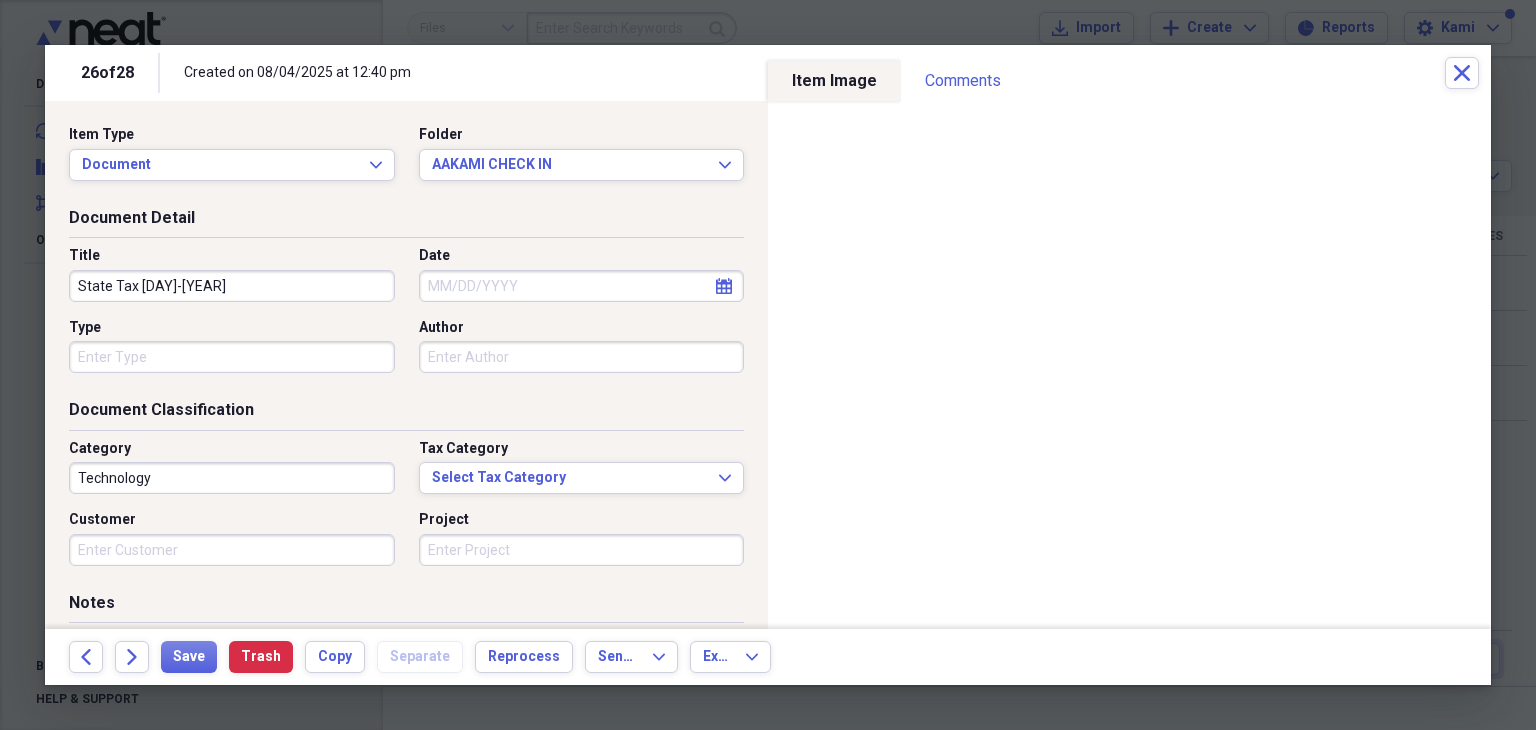 type on "State Tax [DAY]-[YEAR]" 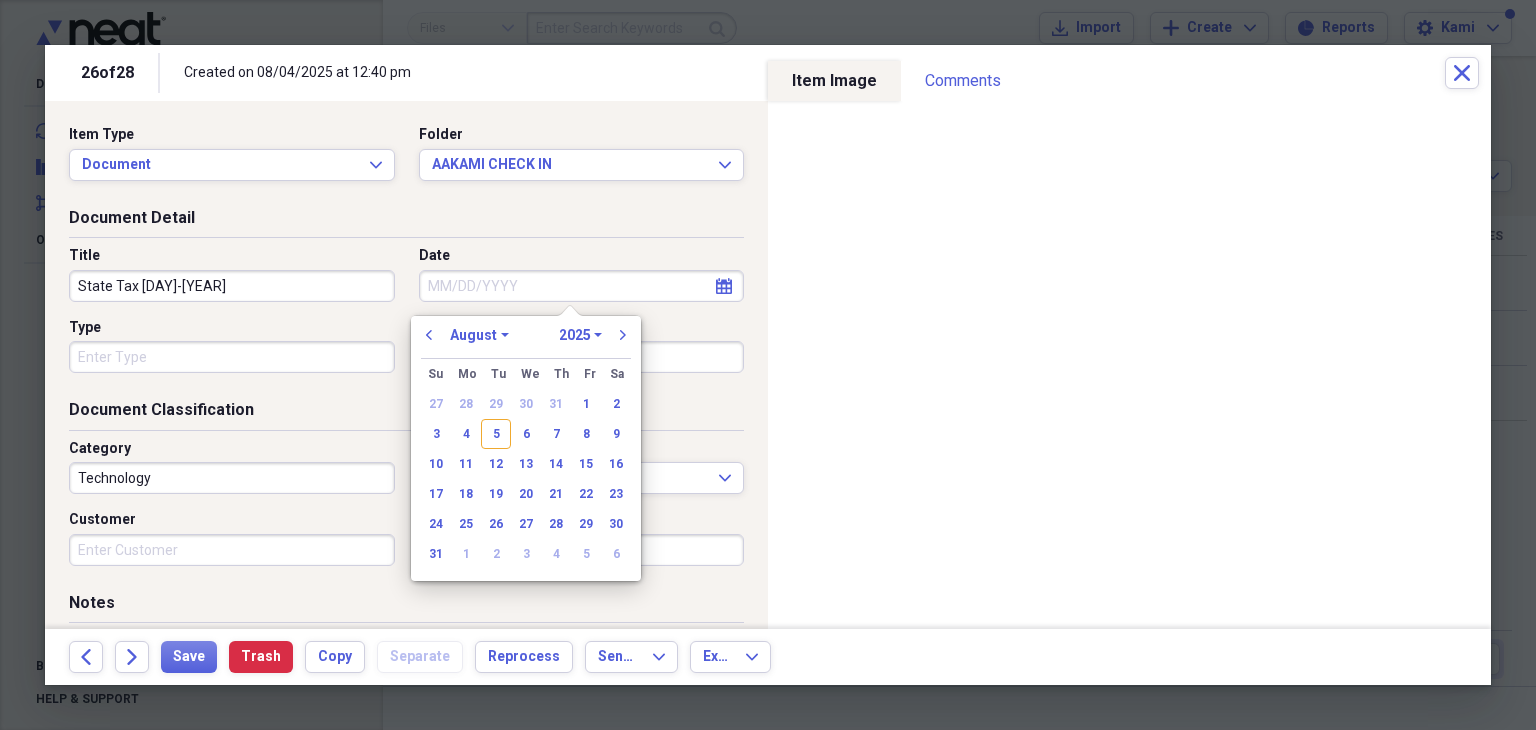click on "Date" at bounding box center (582, 286) 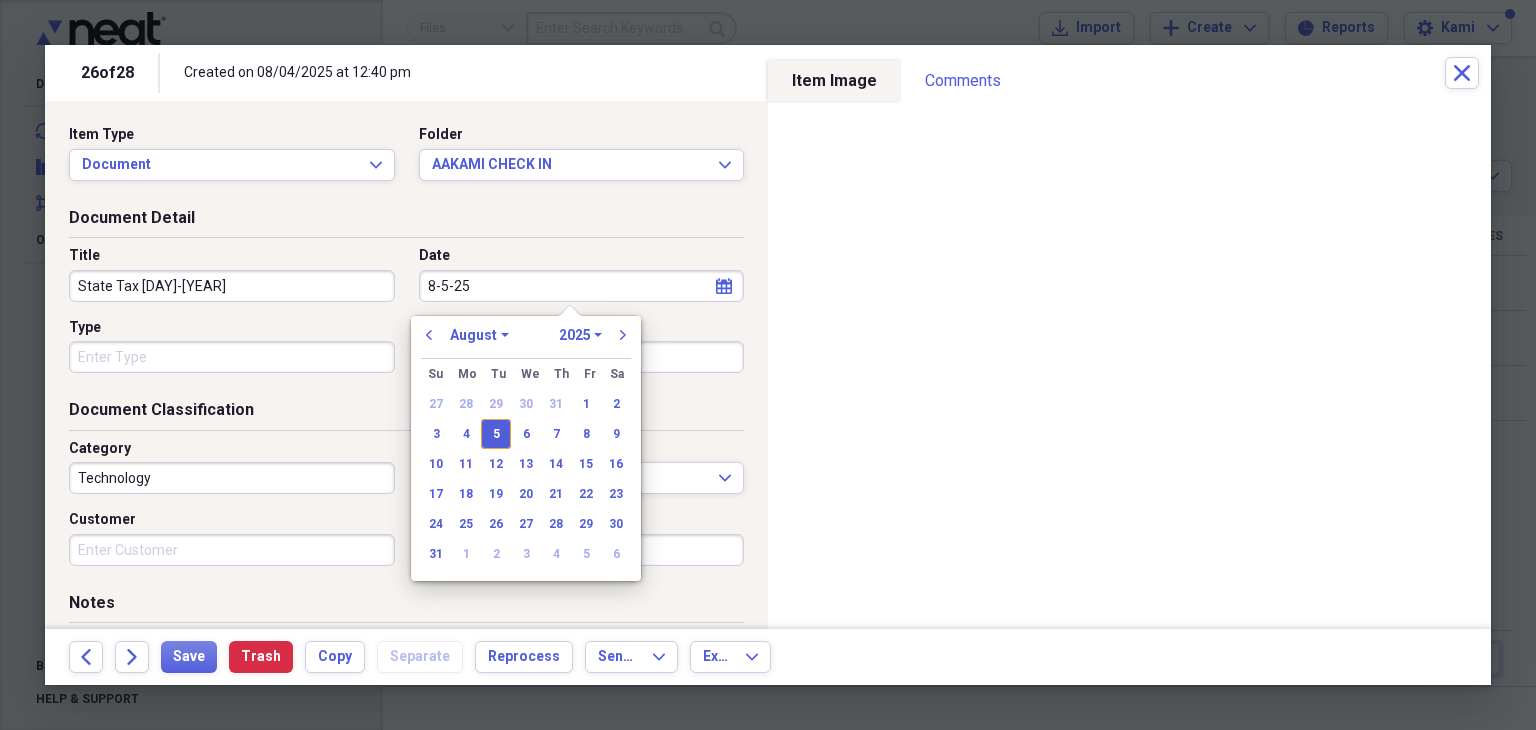 type on "08/05/2025" 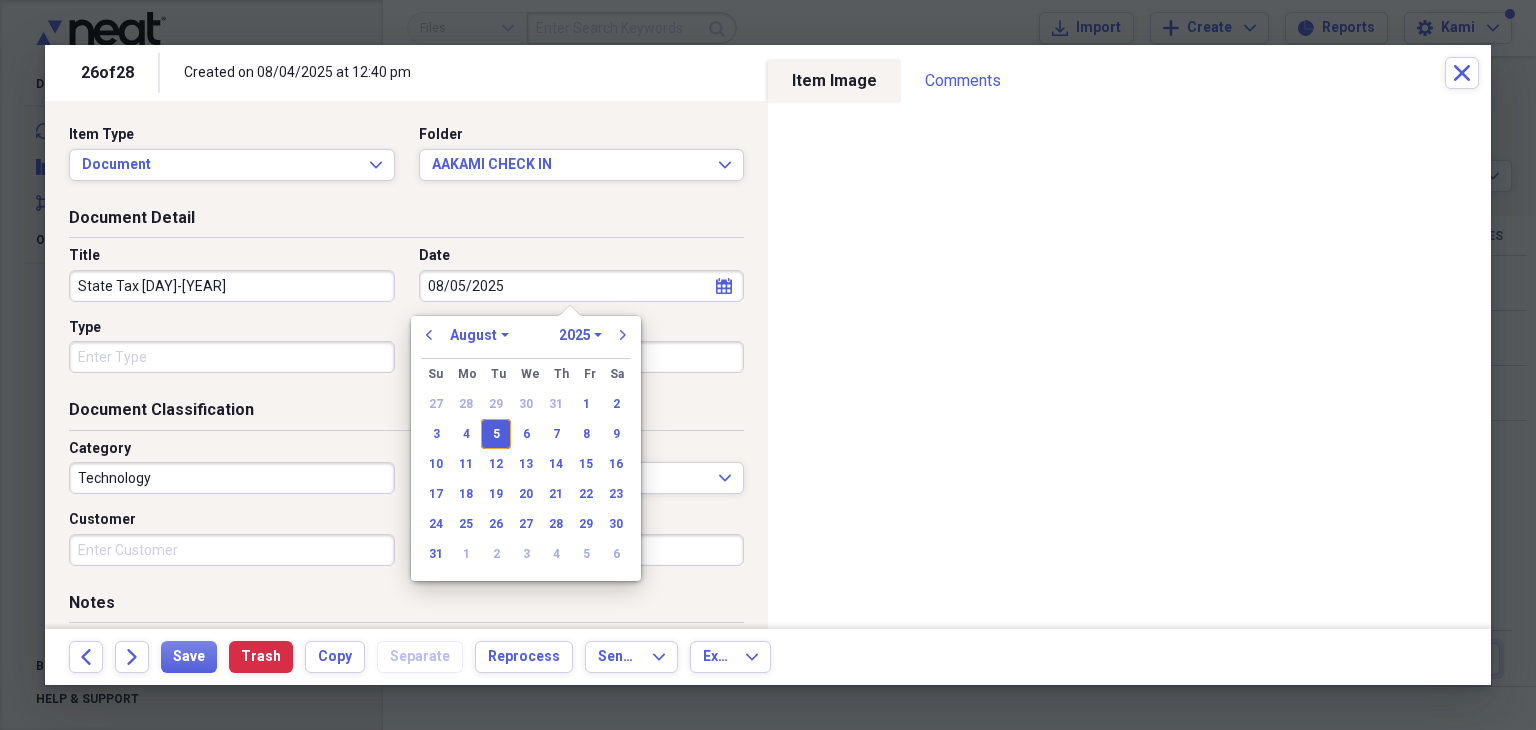 click on "5" at bounding box center (496, 434) 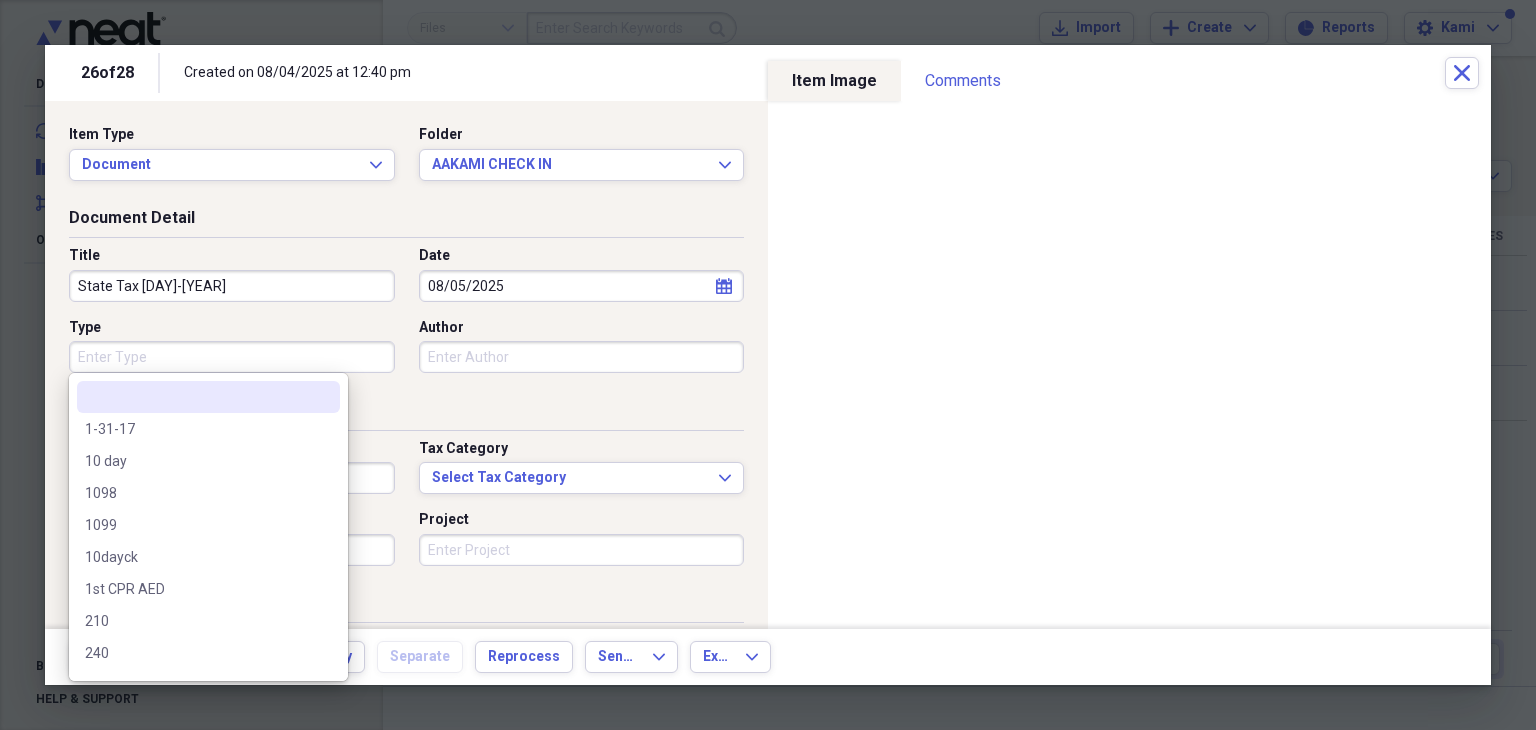 click on "Type" at bounding box center [232, 357] 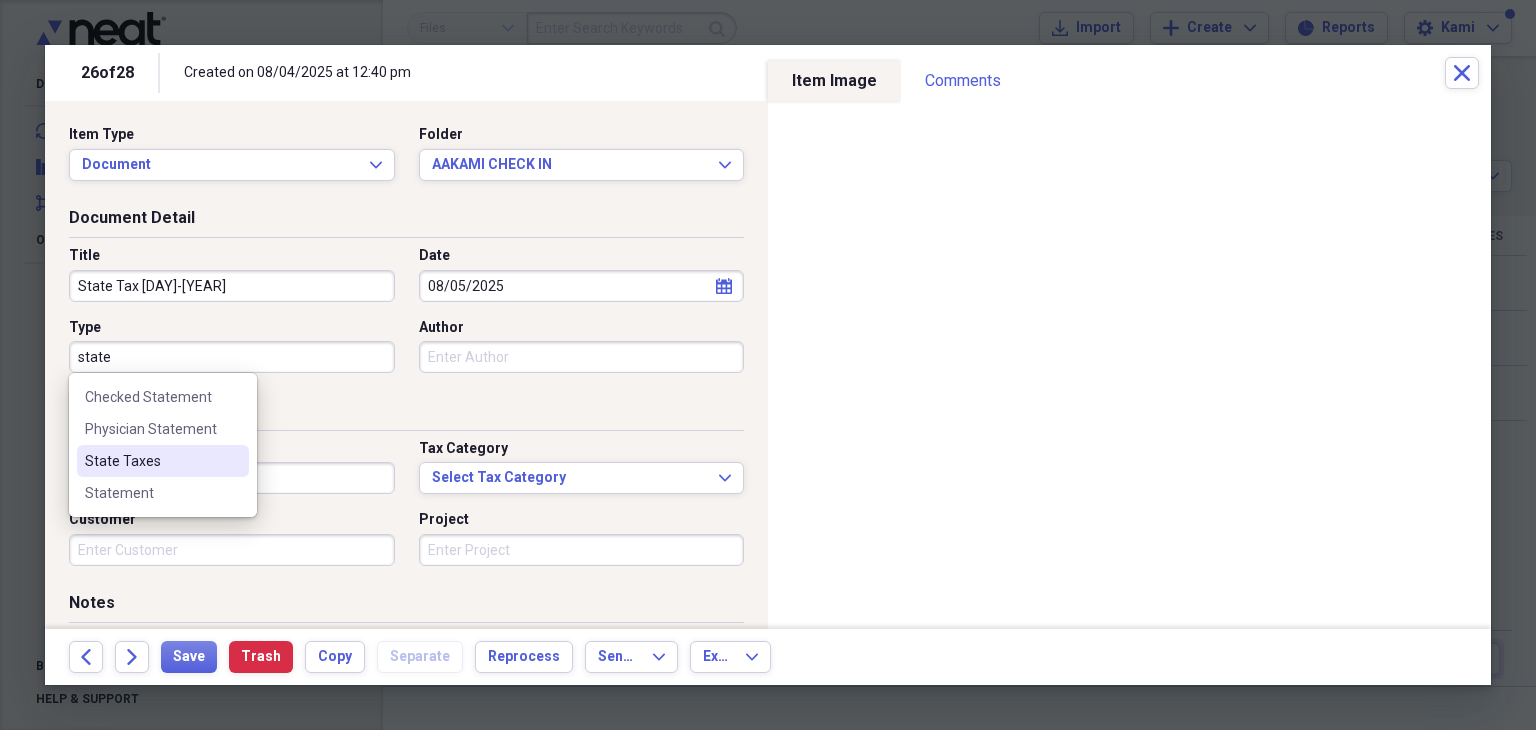 click on "State Taxes" at bounding box center [151, 461] 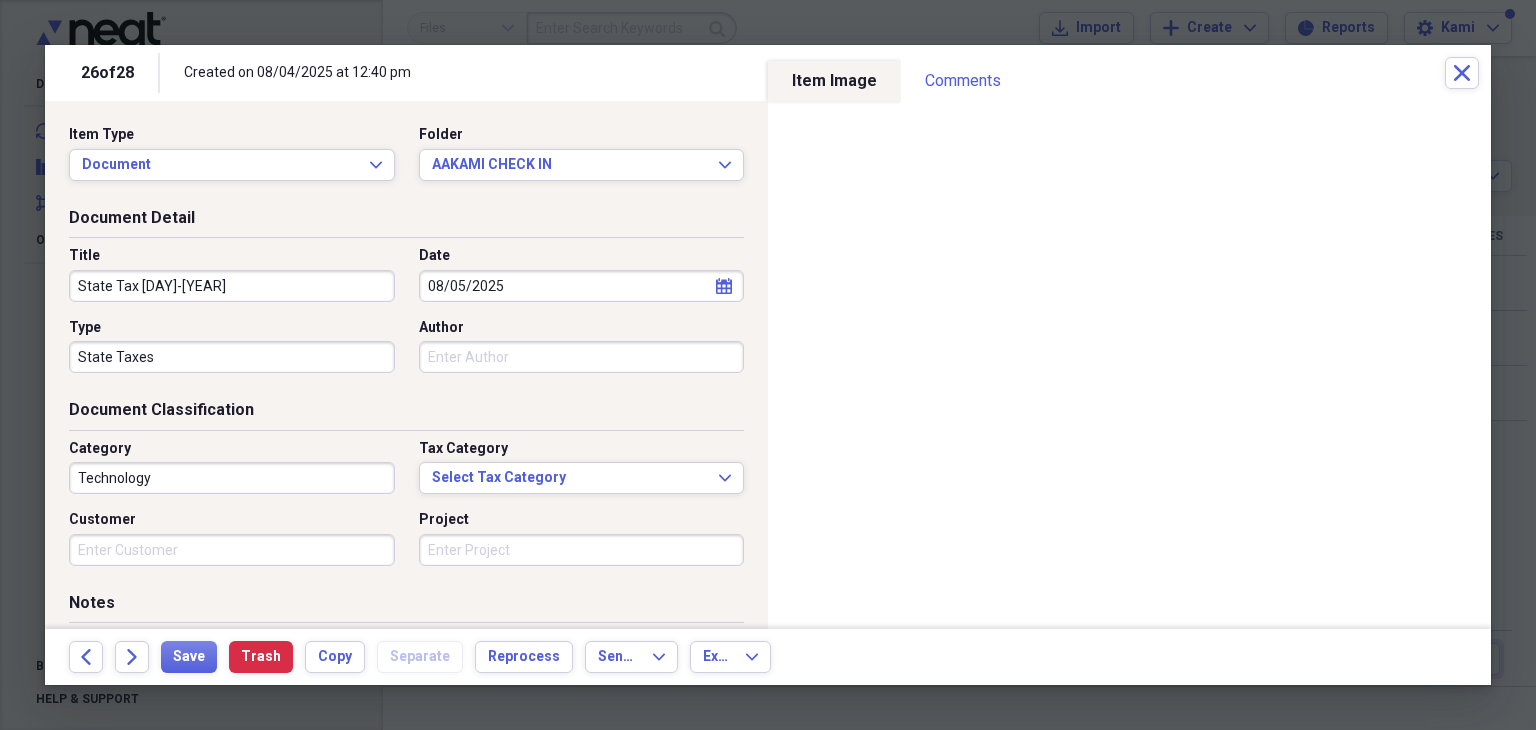 click on "Technology" at bounding box center [232, 478] 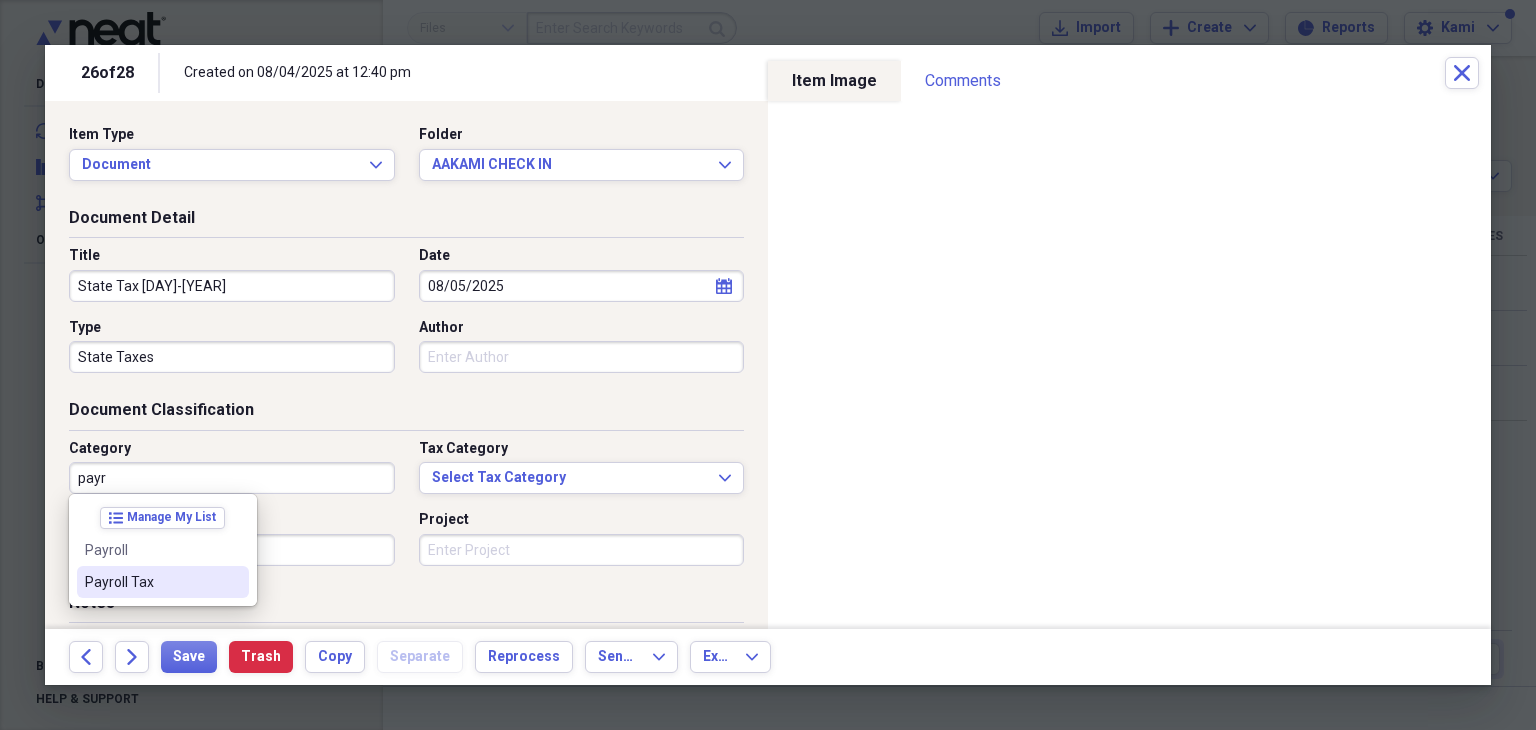 click on "Payroll Tax" at bounding box center [151, 582] 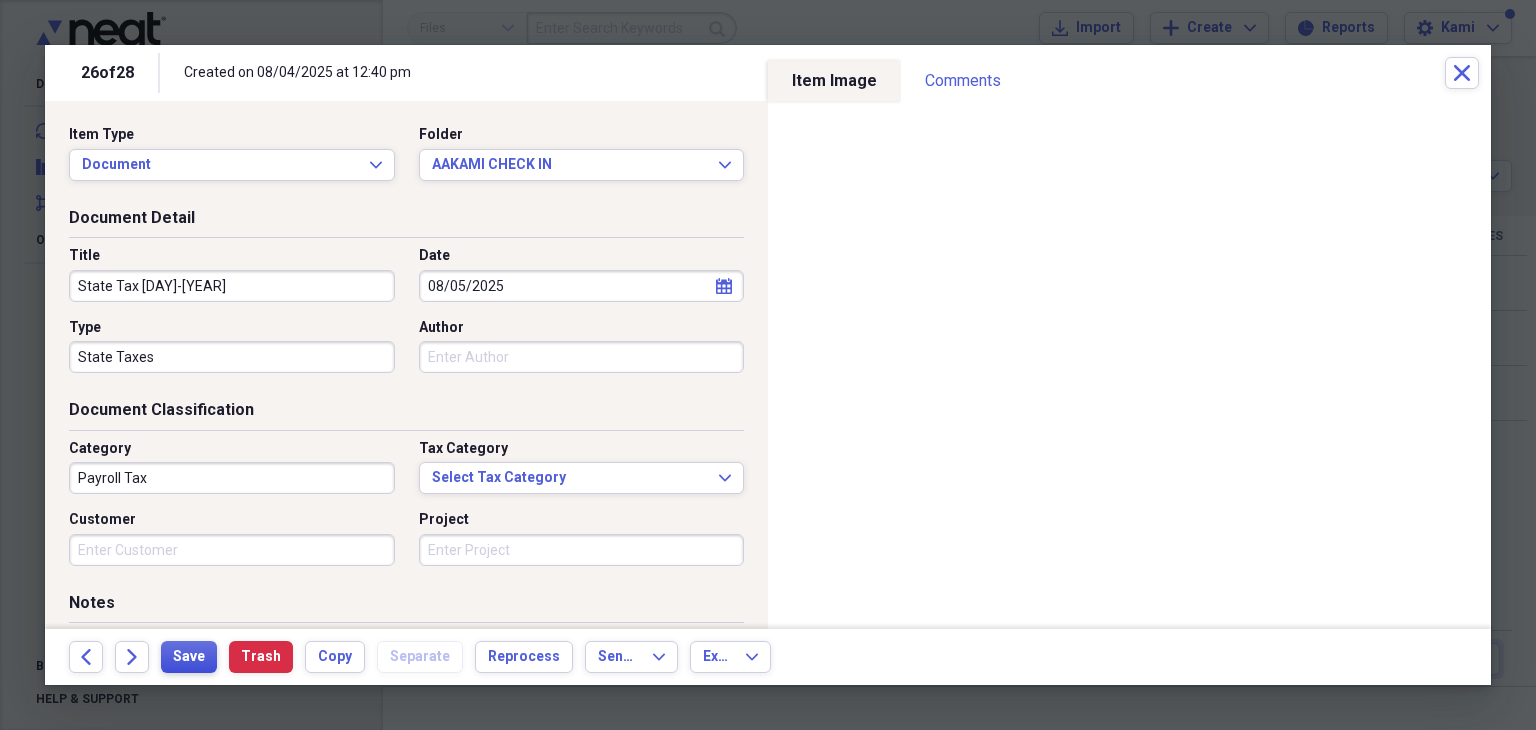 click on "Save" at bounding box center (189, 657) 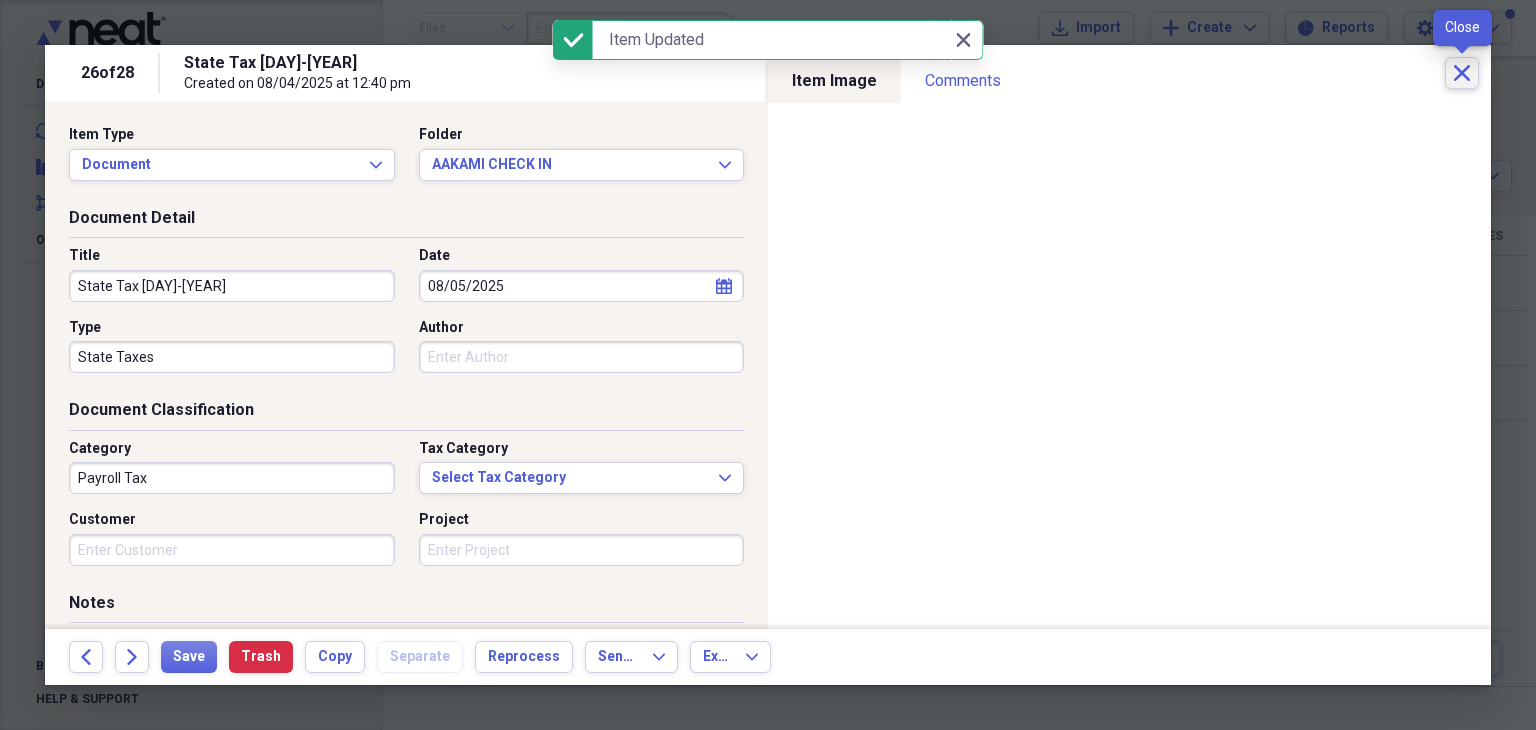 click on "Close" at bounding box center (1462, 73) 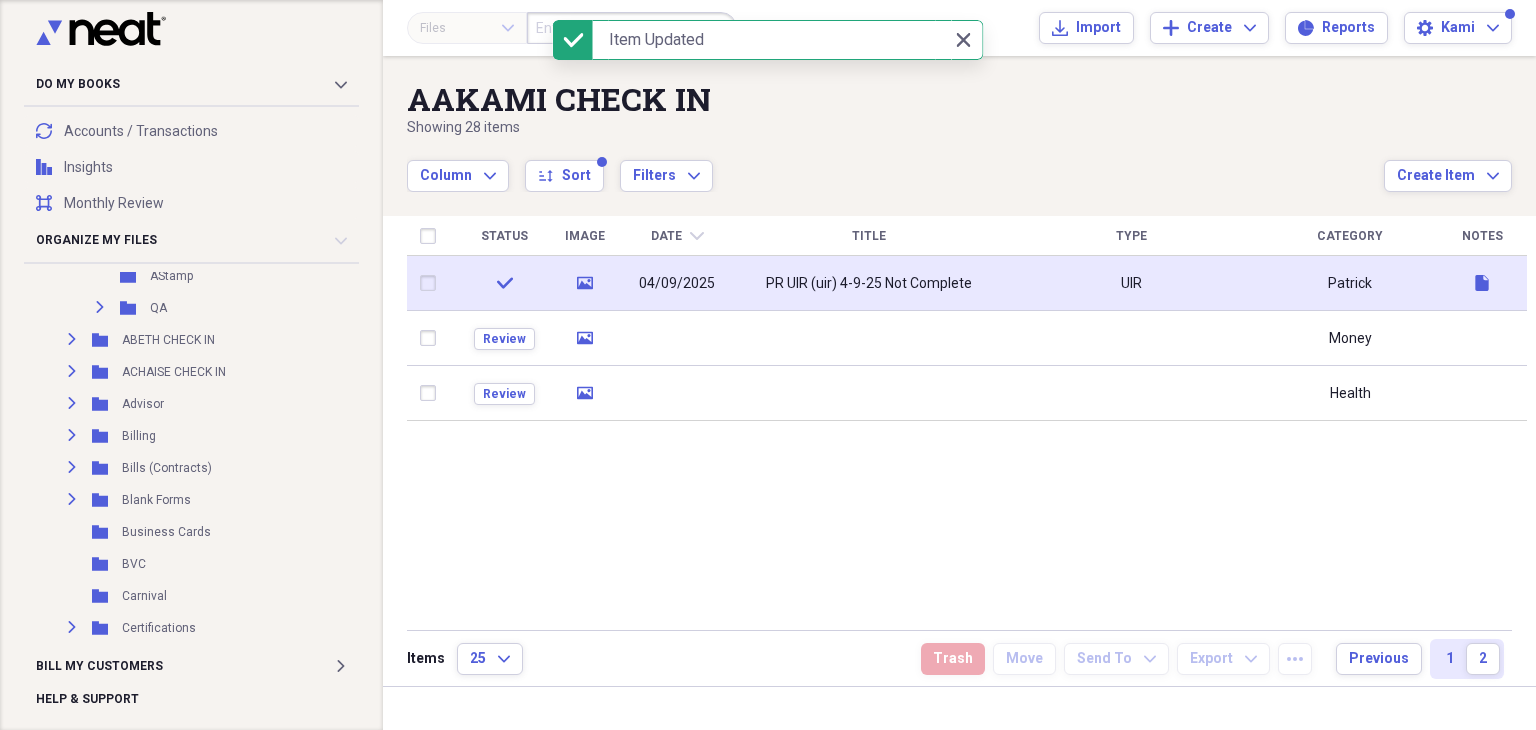 drag, startPoint x: 864, startPoint y: 334, endPoint x: 733, endPoint y: 293, distance: 137.26616 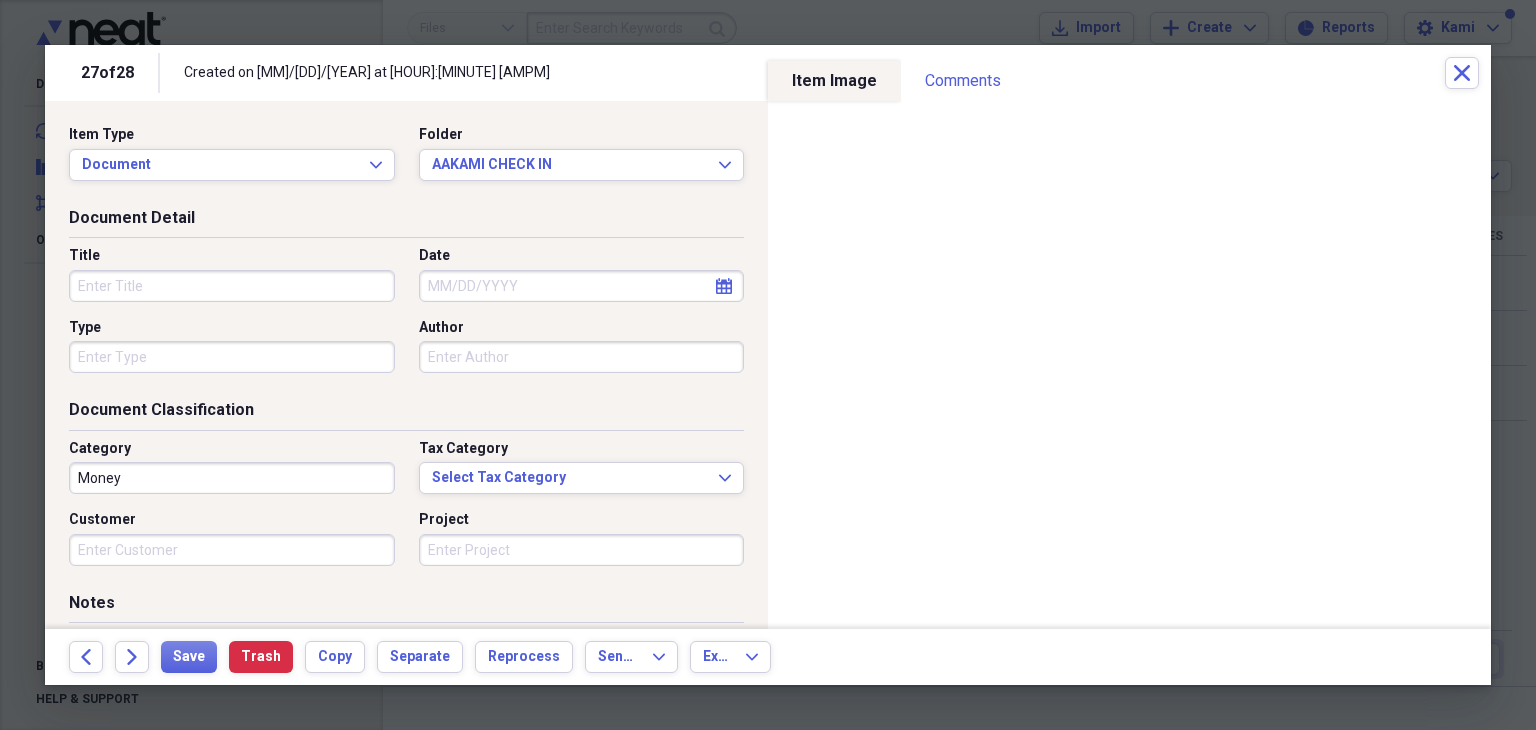 click on "Title" at bounding box center (232, 286) 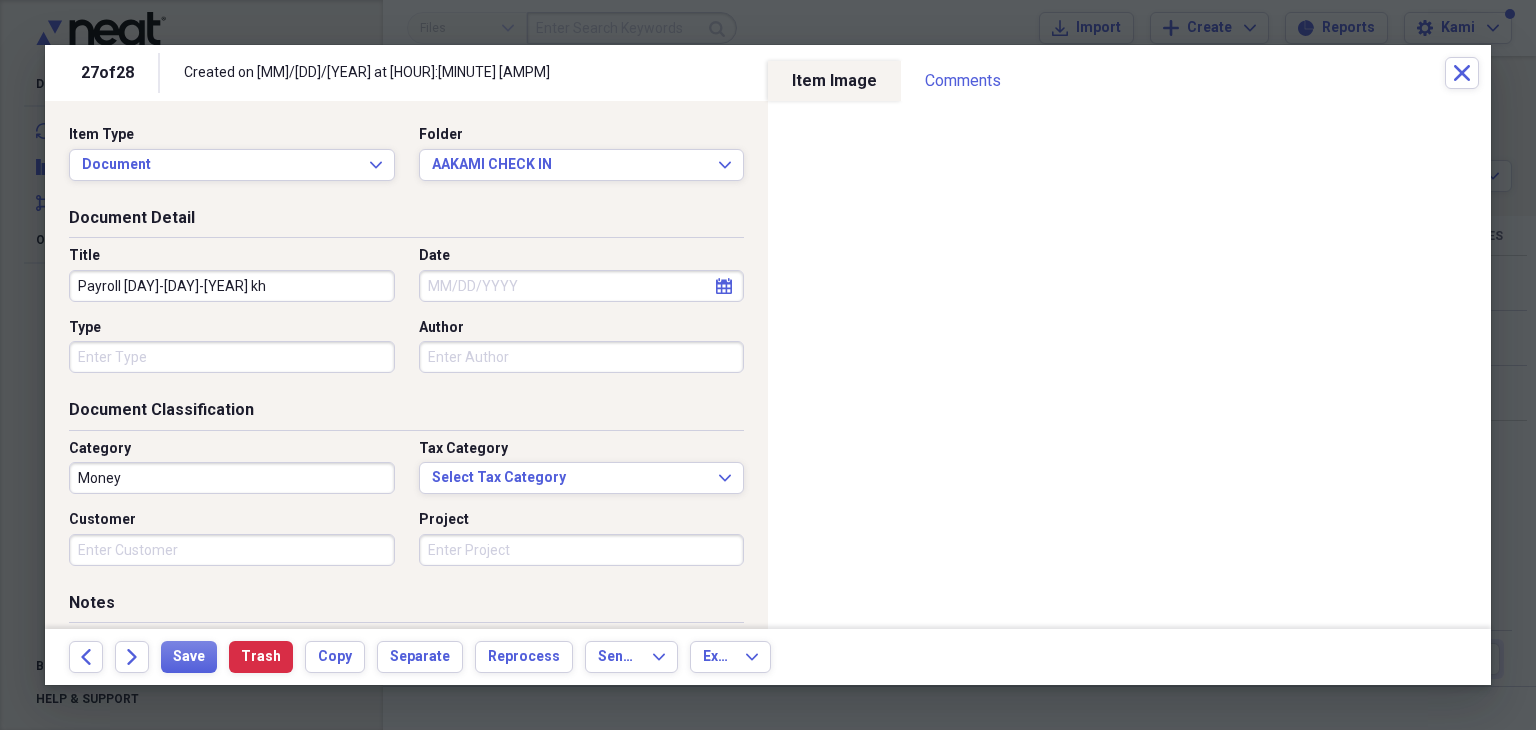 type on "Payroll [DAY]-[DAY]-[YEAR] kh" 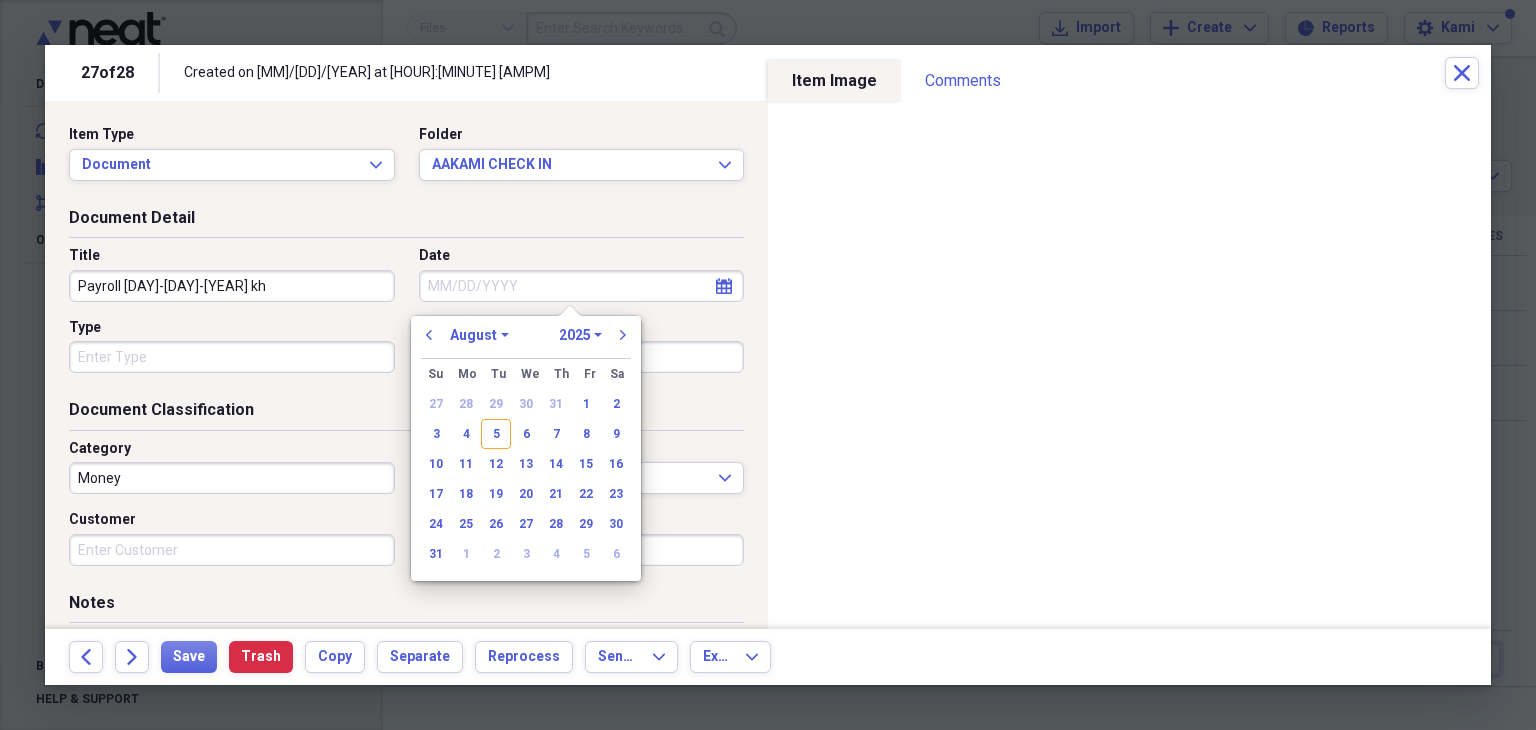 click on "Date" at bounding box center [582, 286] 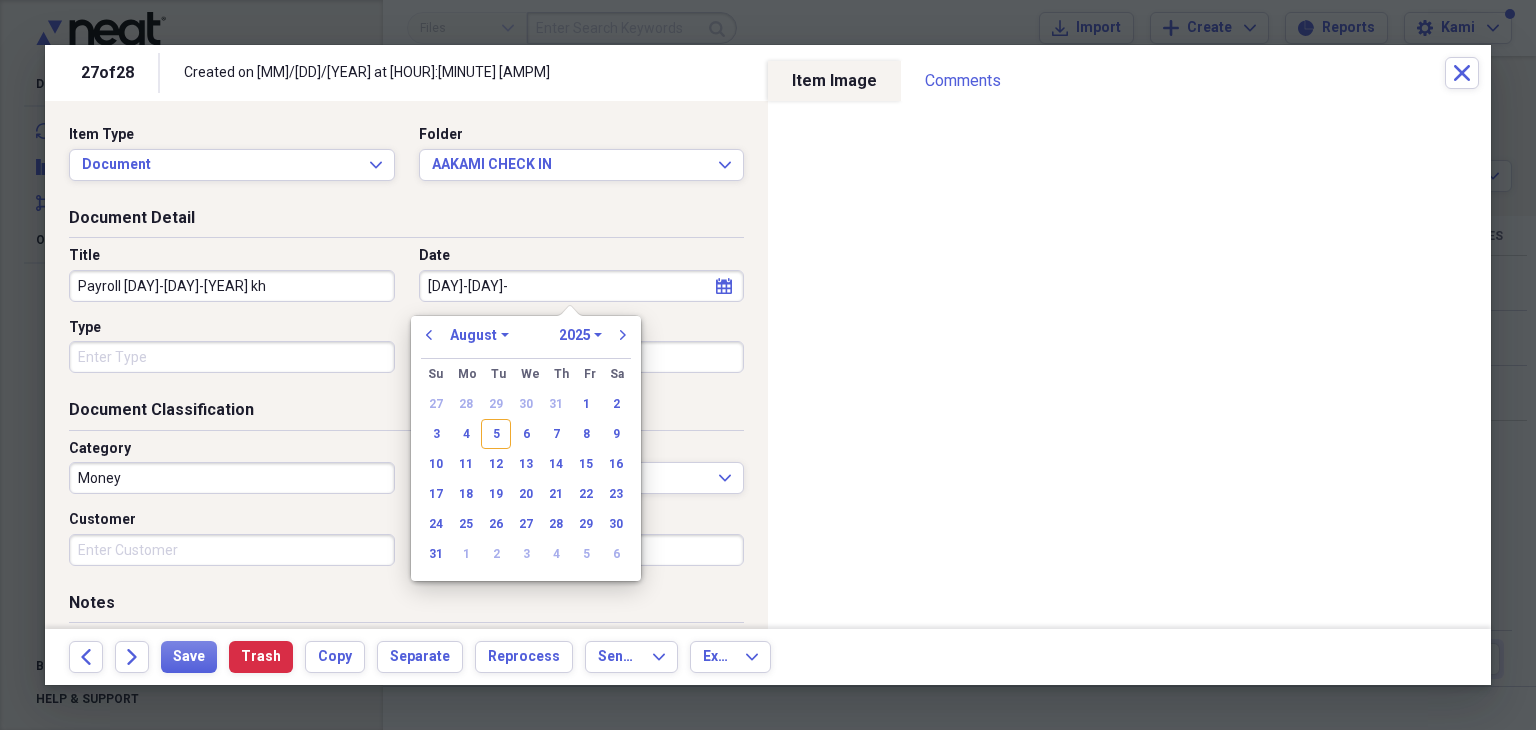 type on "7-31-25" 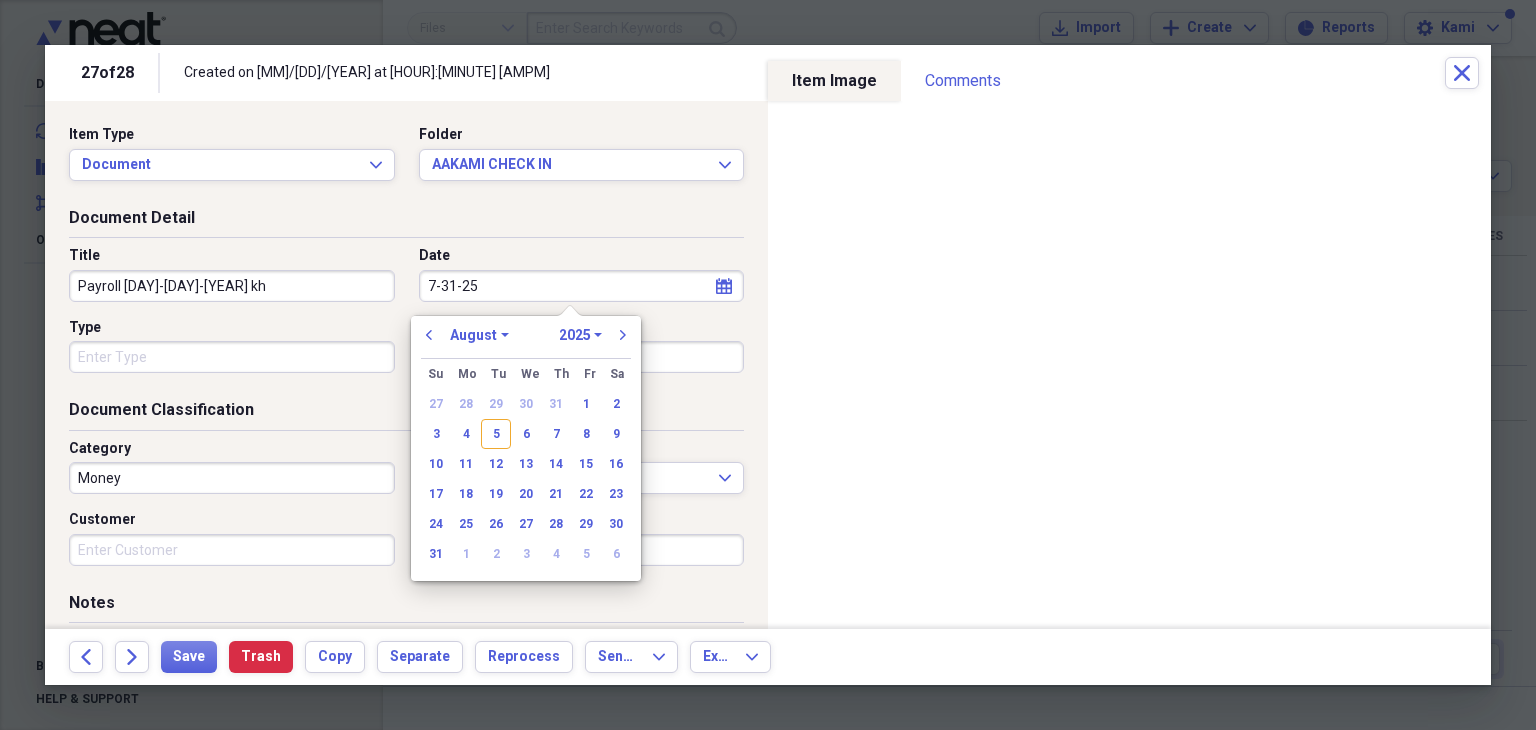 select on "6" 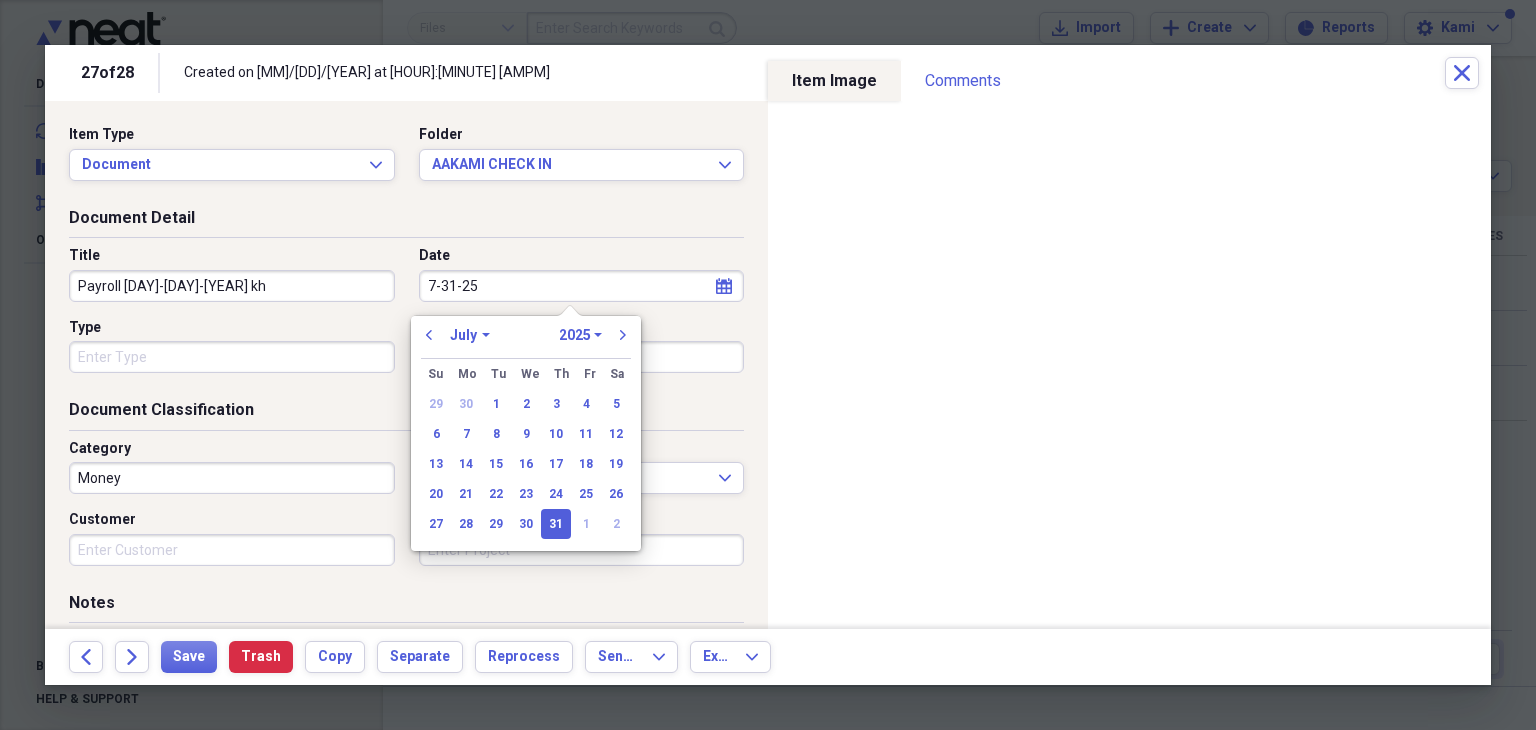 type on "07/31/2025" 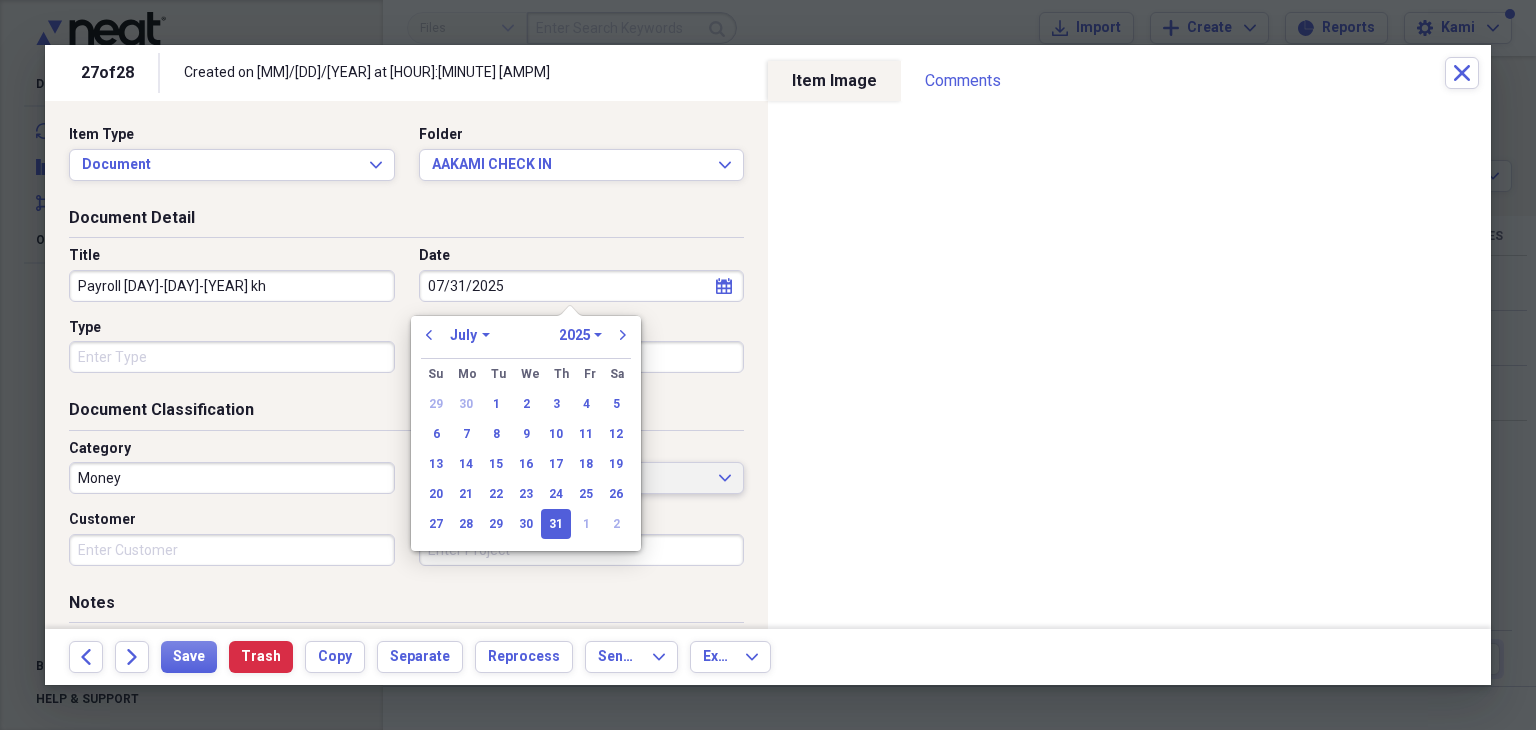 drag, startPoint x: 548, startPoint y: 525, endPoint x: 448, endPoint y: 471, distance: 113.64858 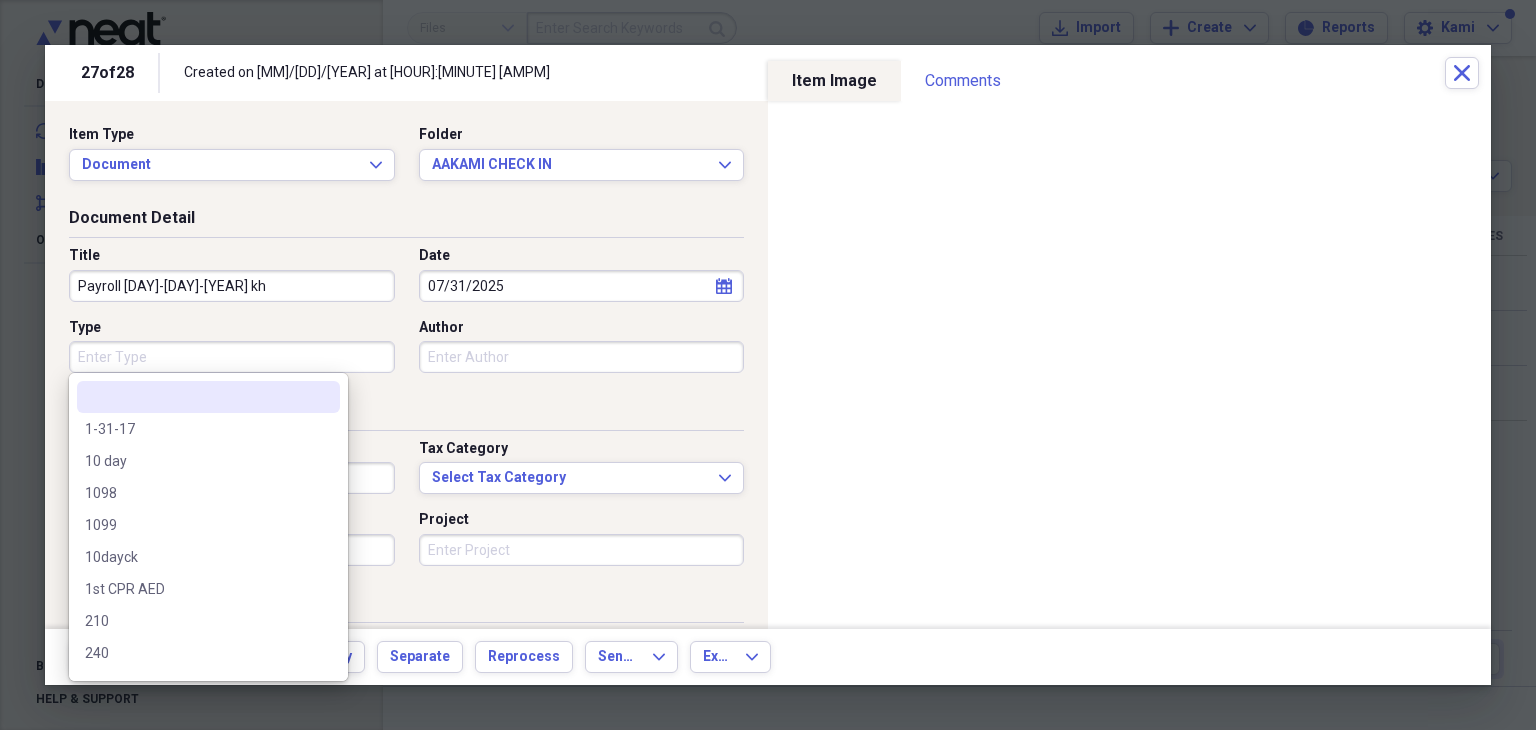 click on "Type" at bounding box center [232, 357] 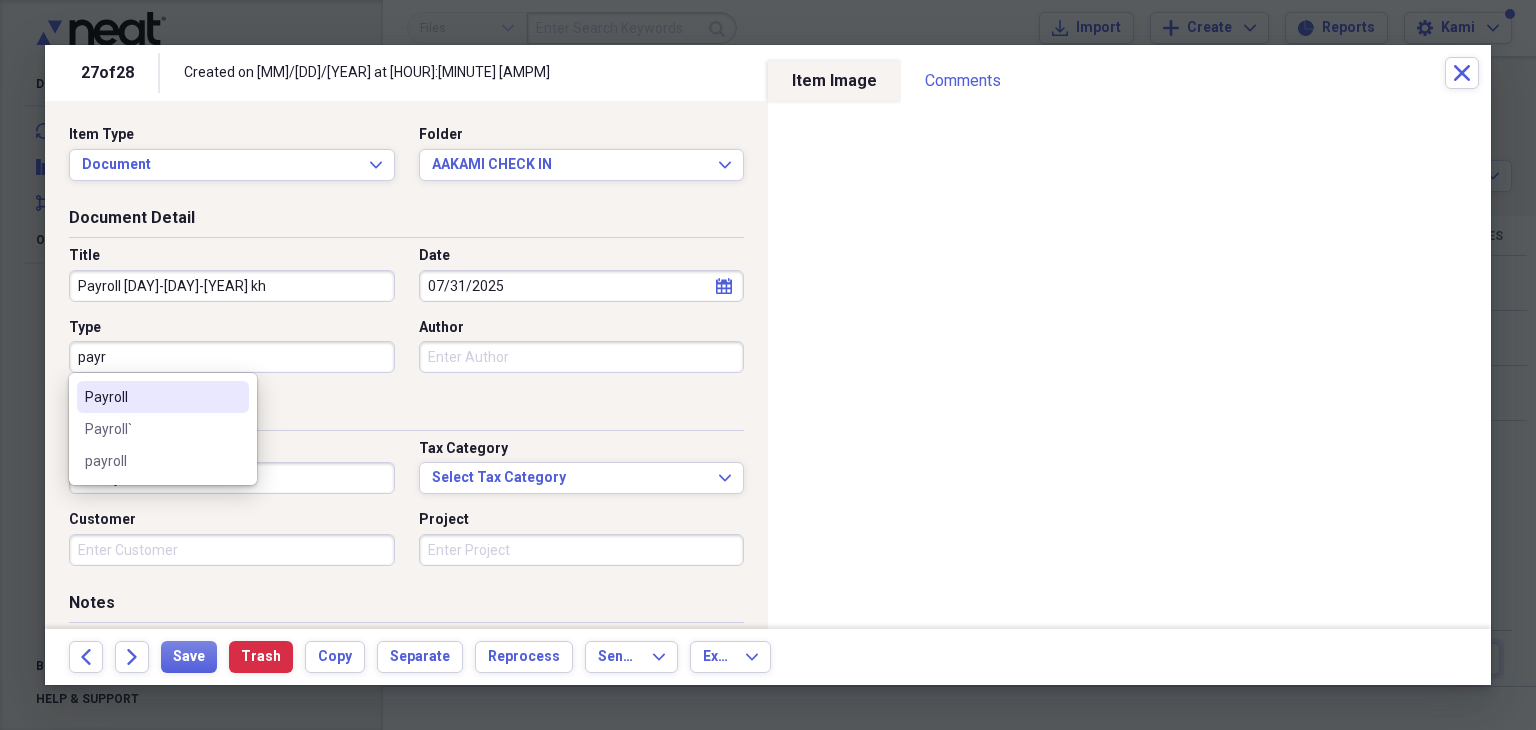 click on "Payroll" at bounding box center (151, 397) 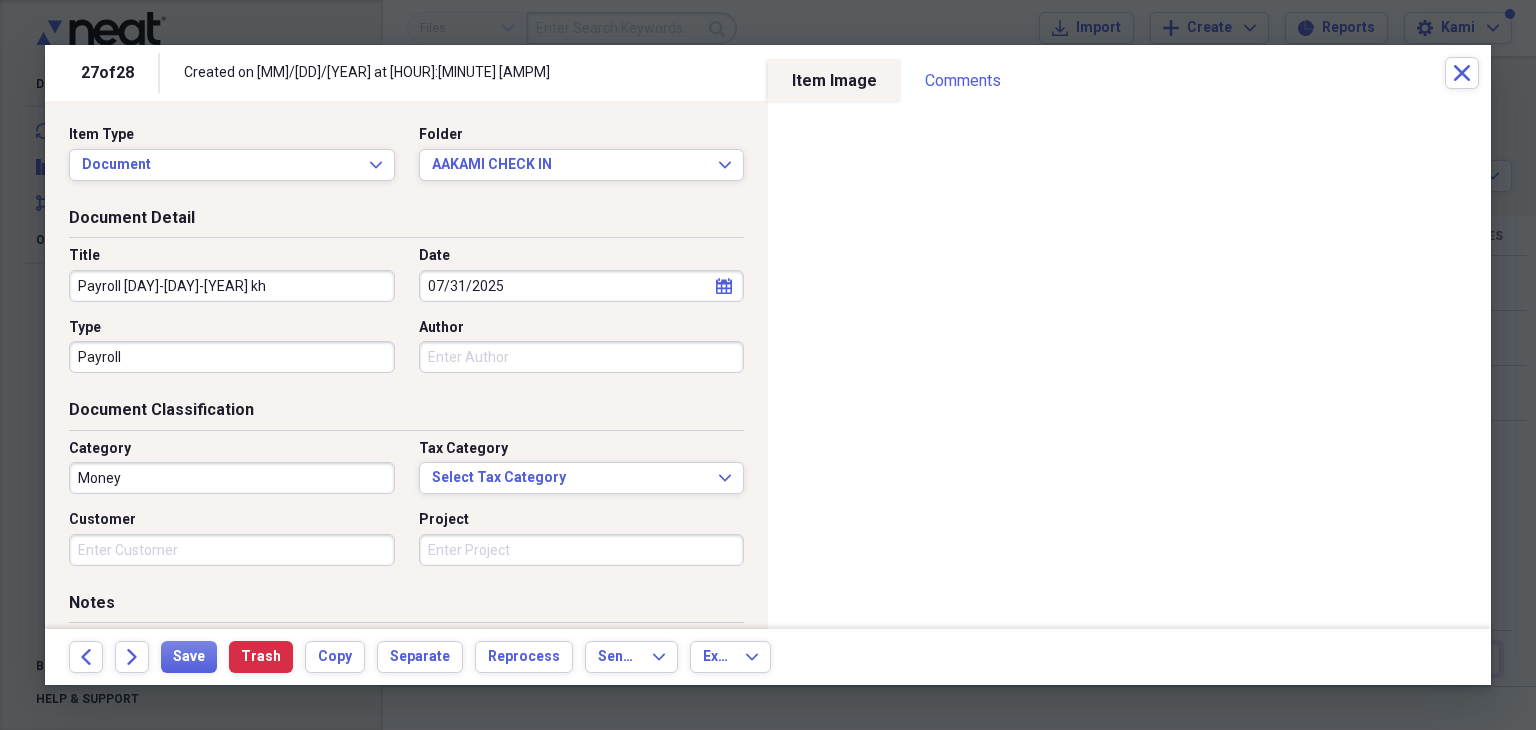 click on "Money" at bounding box center [232, 478] 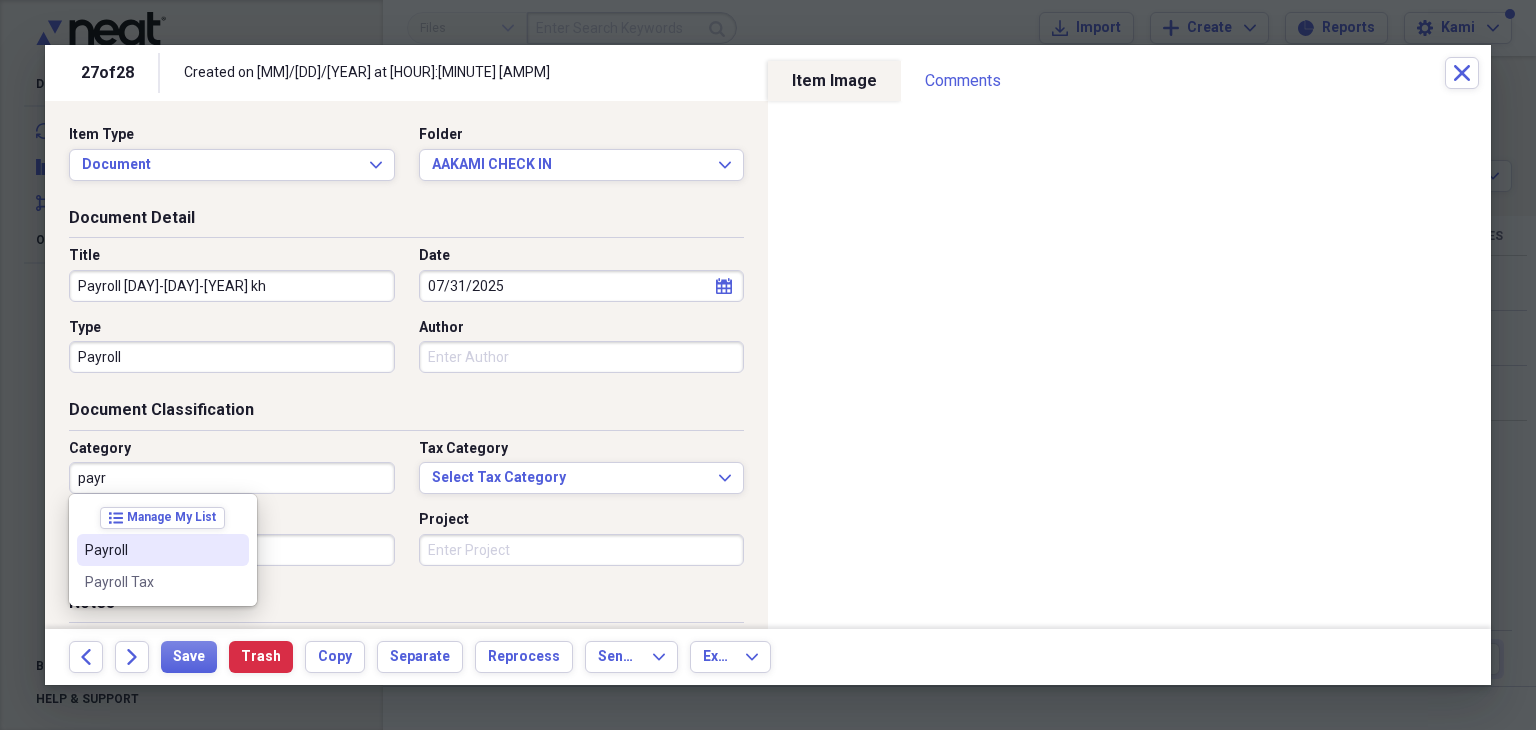 click on "Payroll" at bounding box center (151, 550) 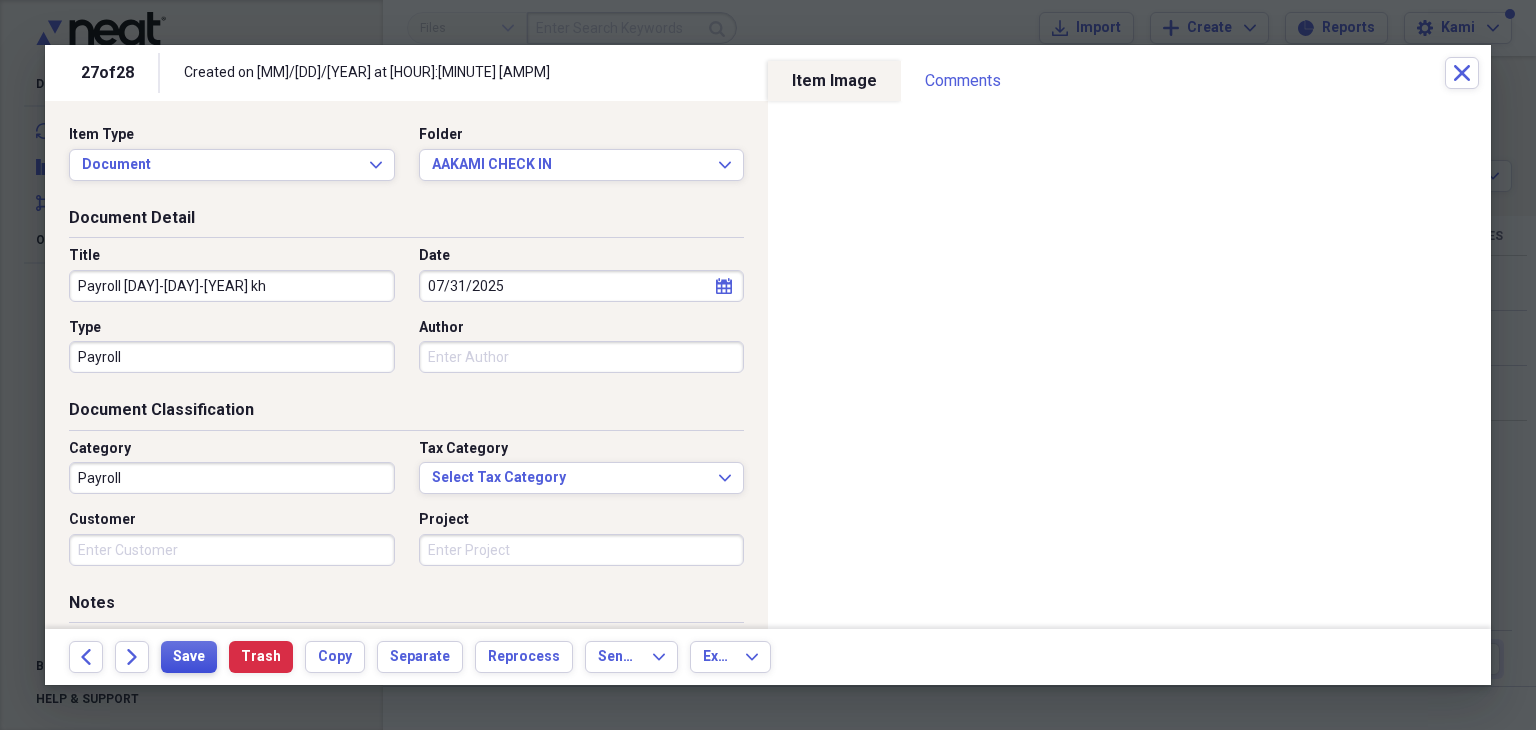 click on "Save" at bounding box center (189, 657) 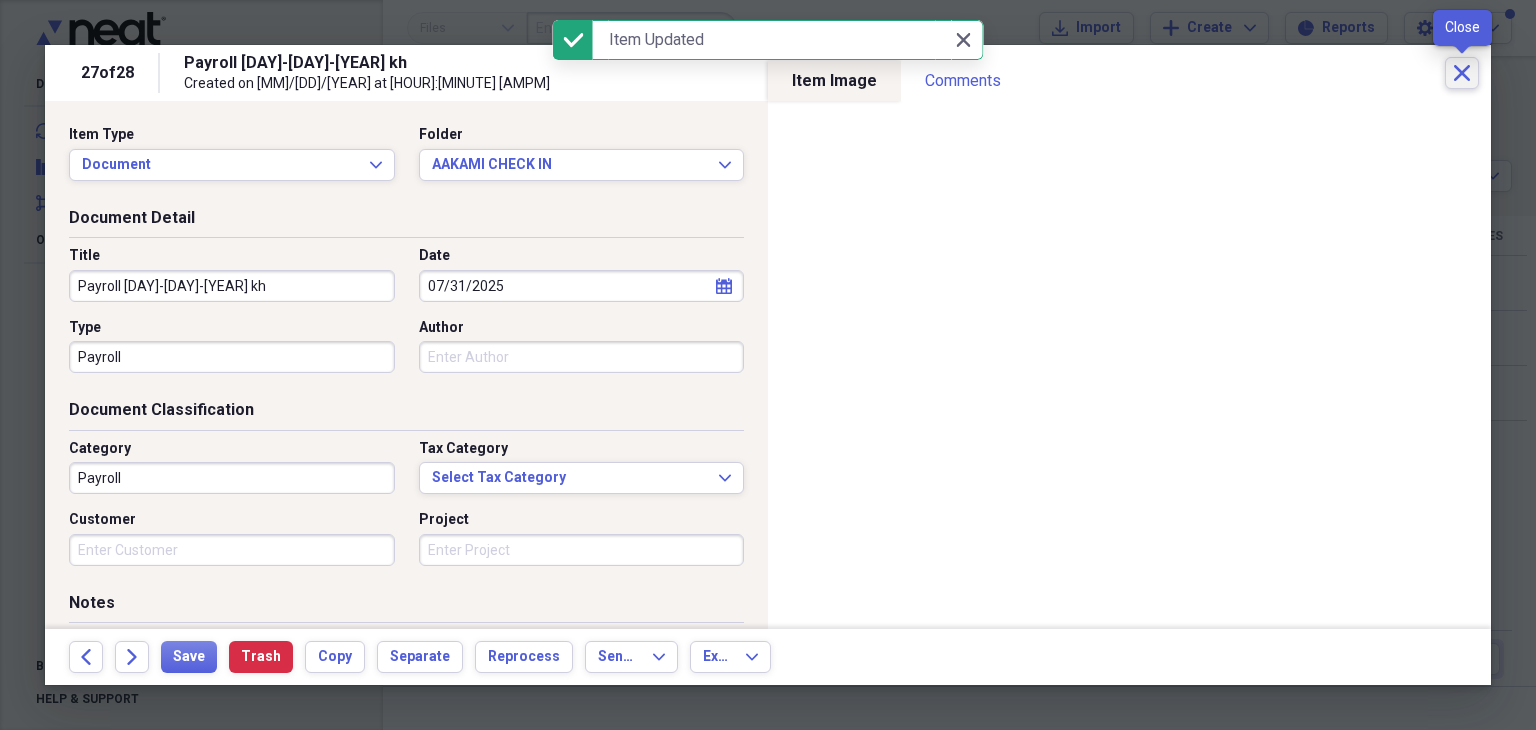click 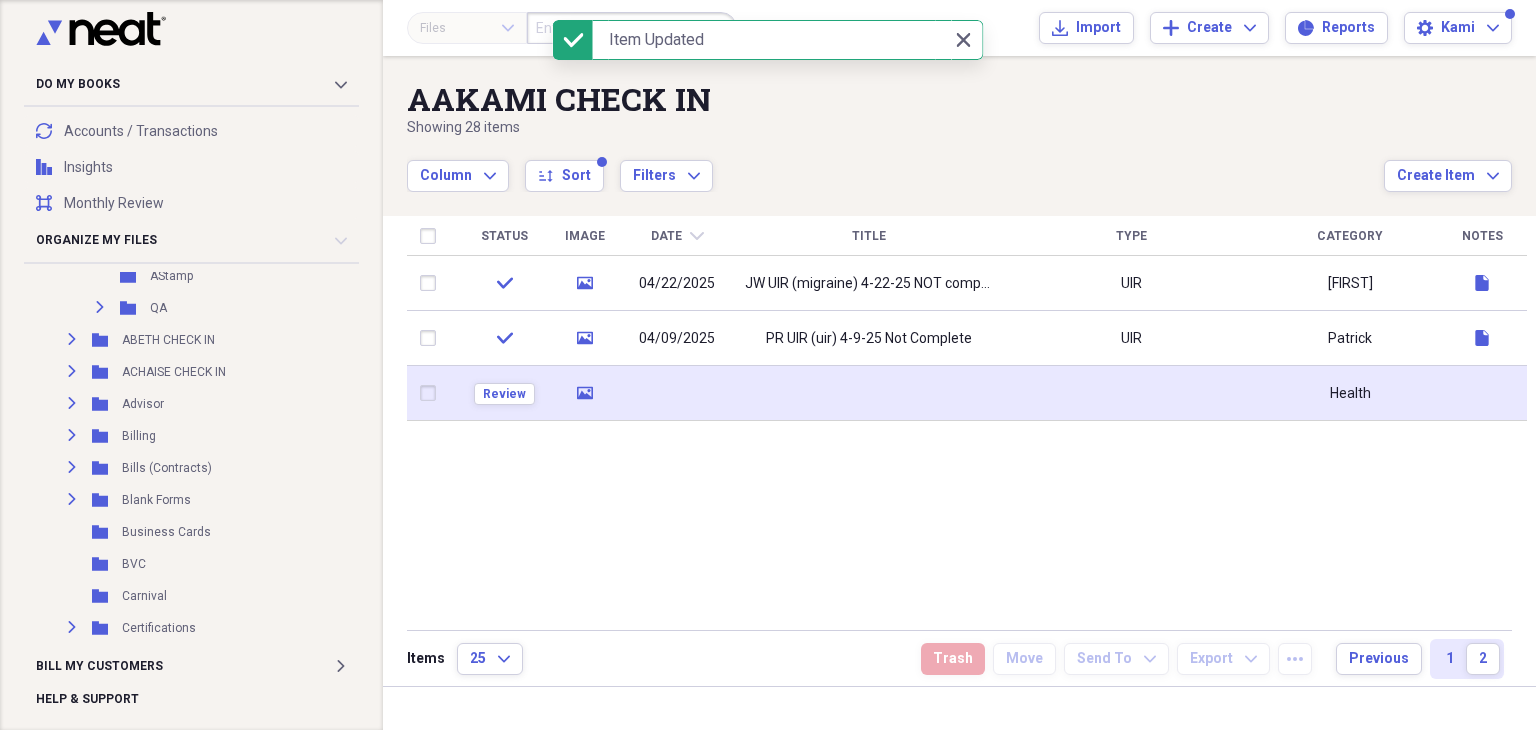 click at bounding box center (677, 393) 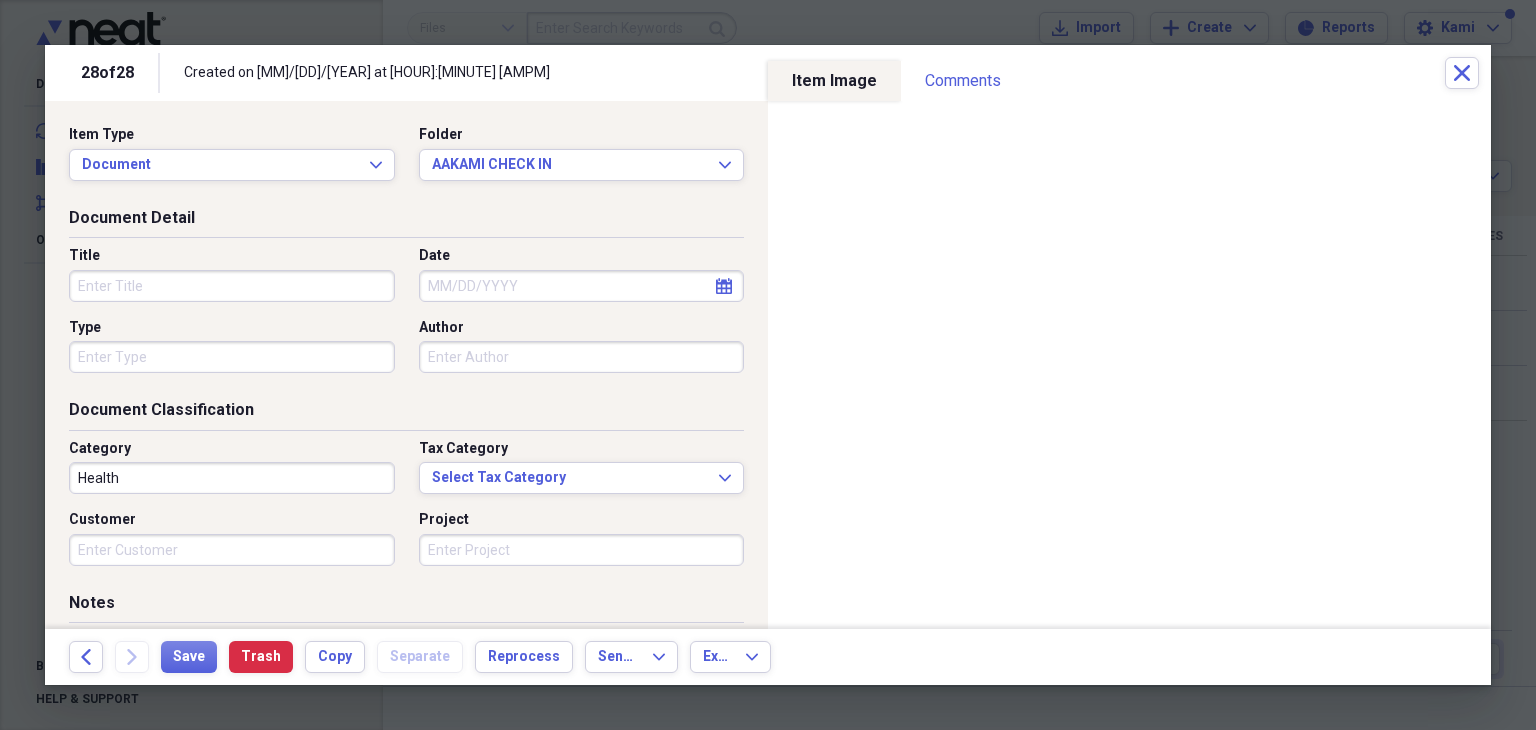click on "Title" at bounding box center [232, 286] 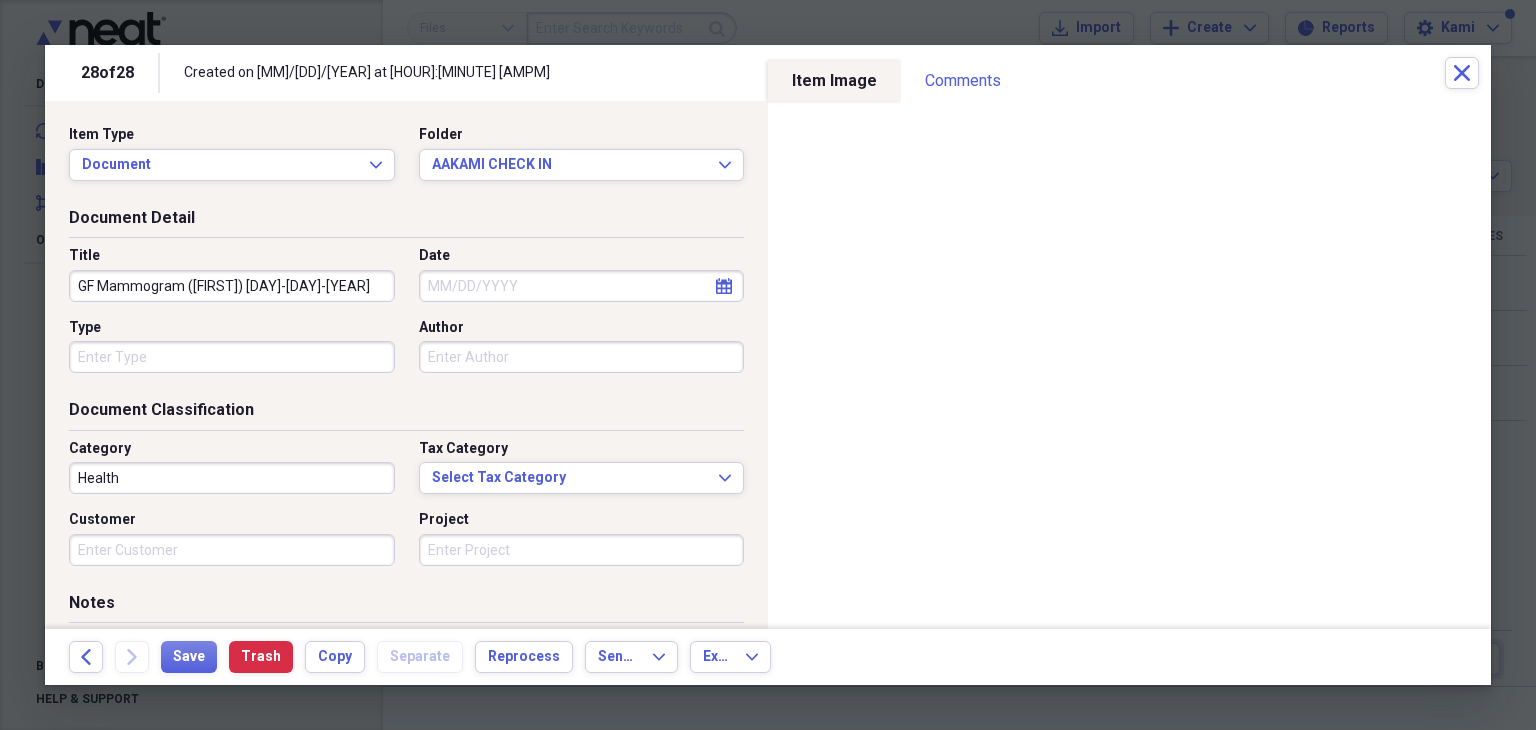 type on "GF Mammogram ([FIRST]) [DAY]-[DAY]-[YEAR]" 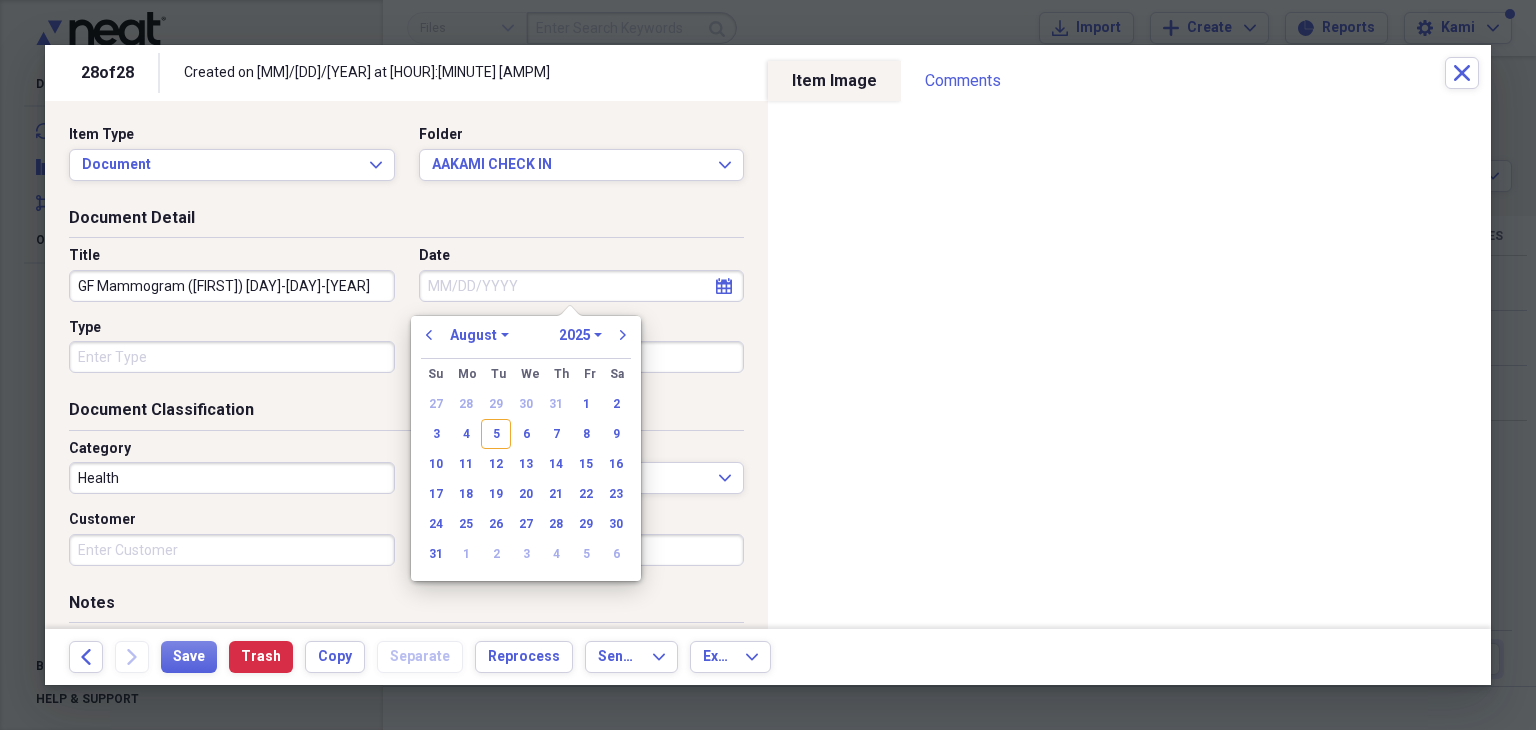 click on "Date" at bounding box center (582, 286) 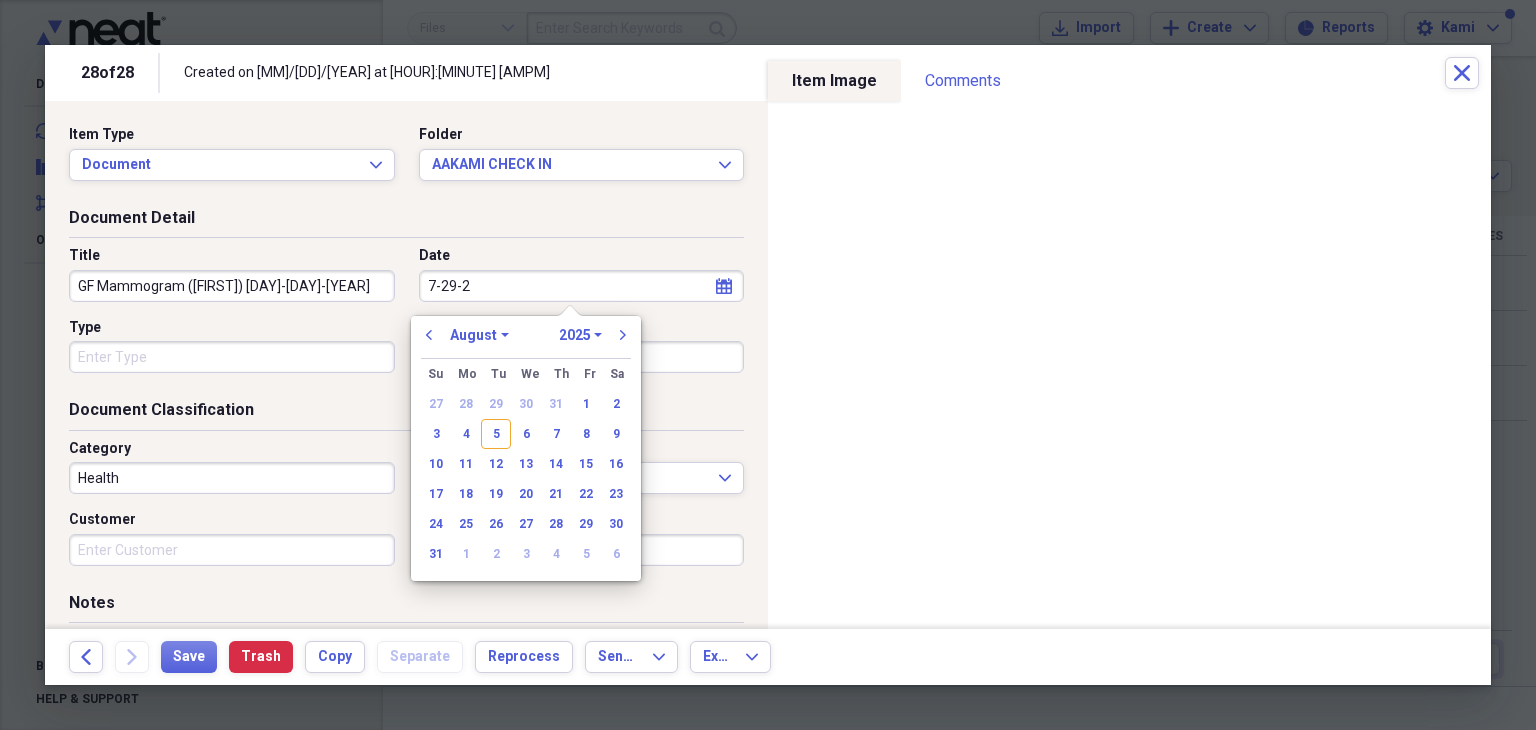 type on "[DAY]-[DAY]-[YEAR]" 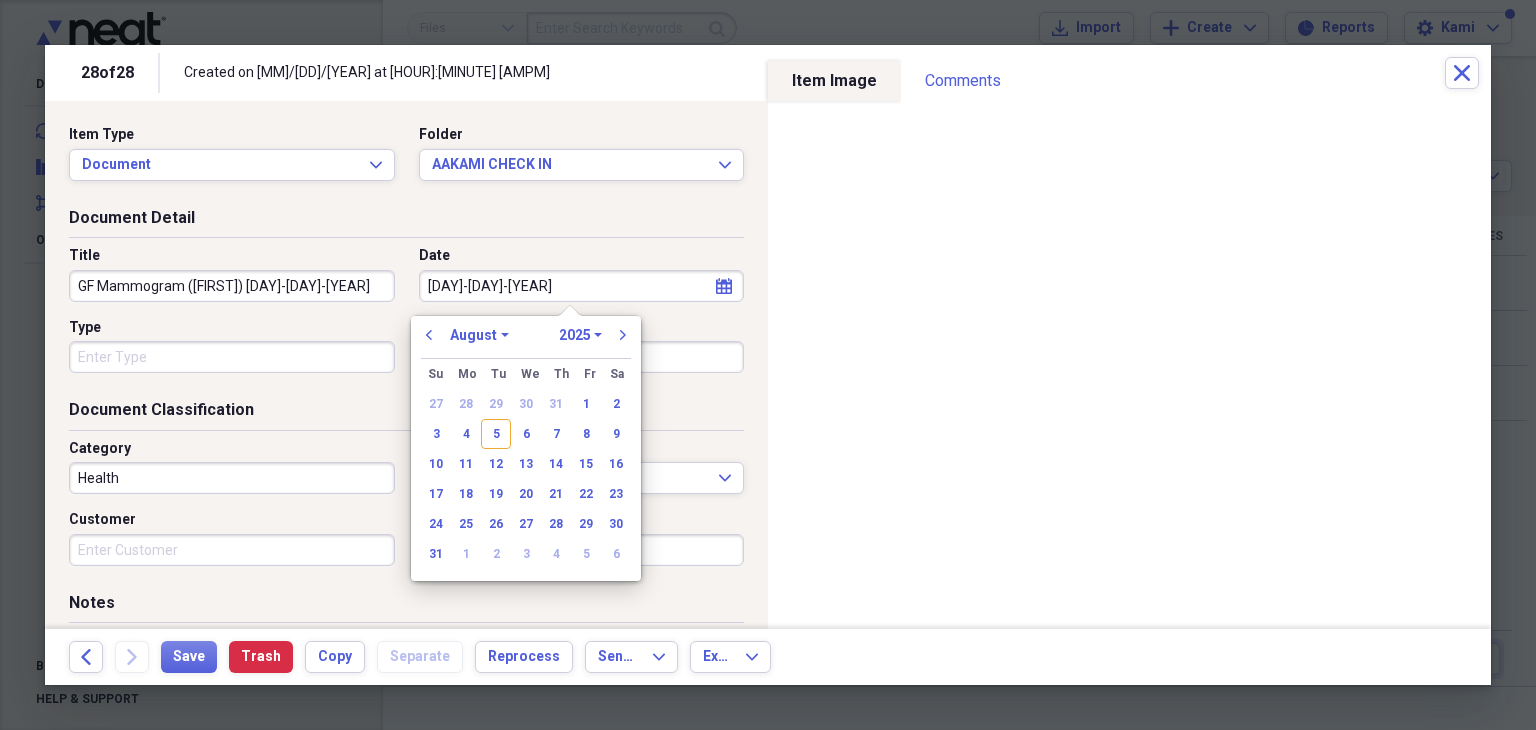 select on "6" 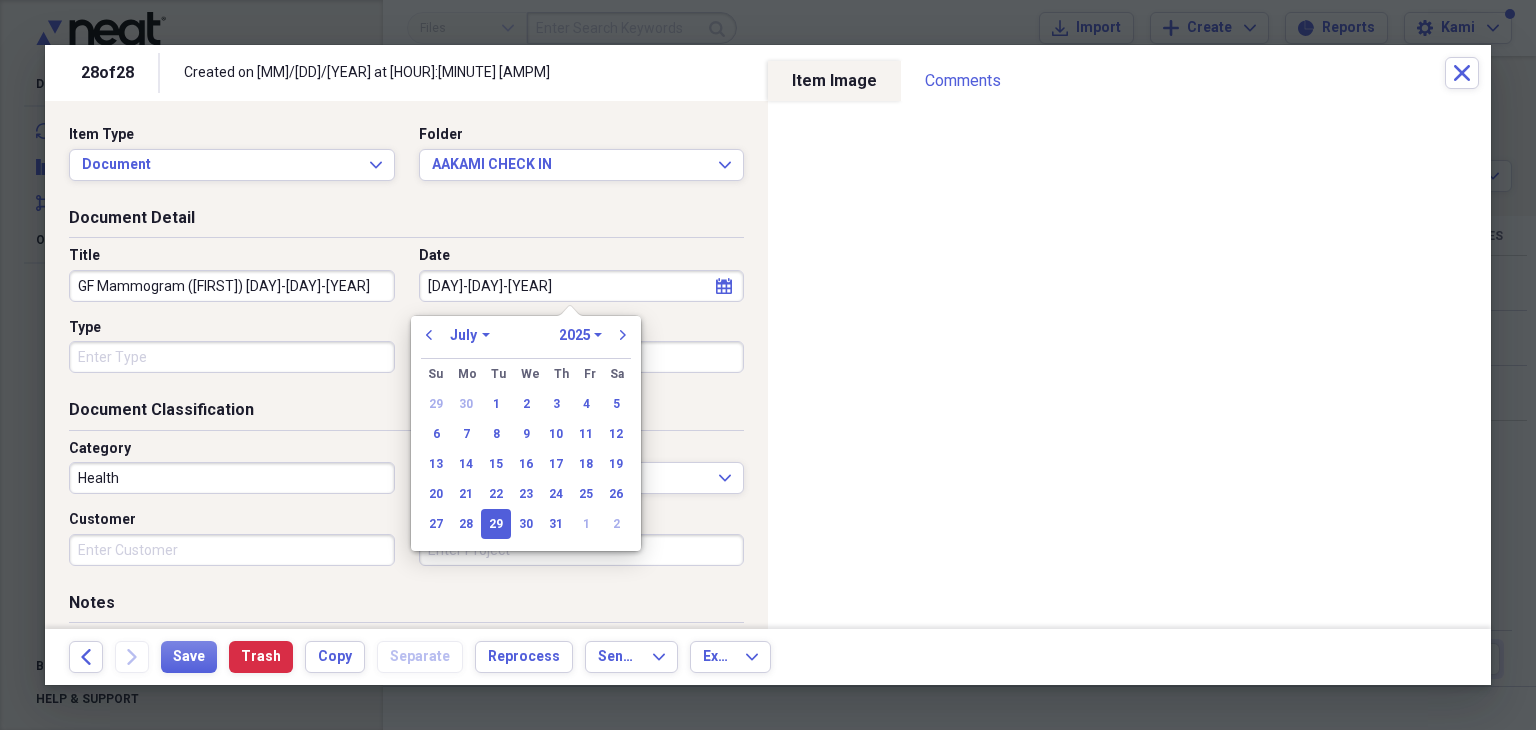 type on "07/29/2025" 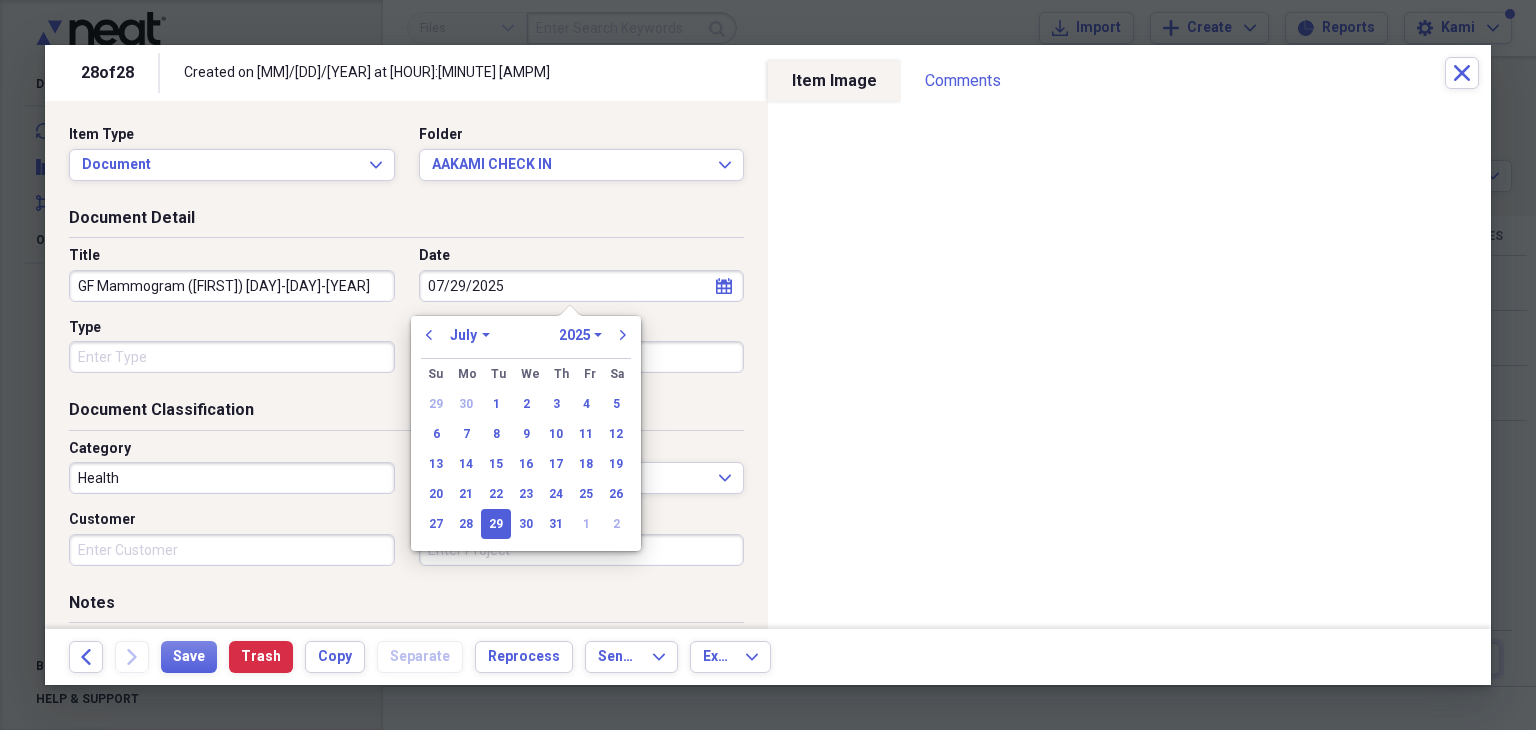 click on "29" at bounding box center (496, 524) 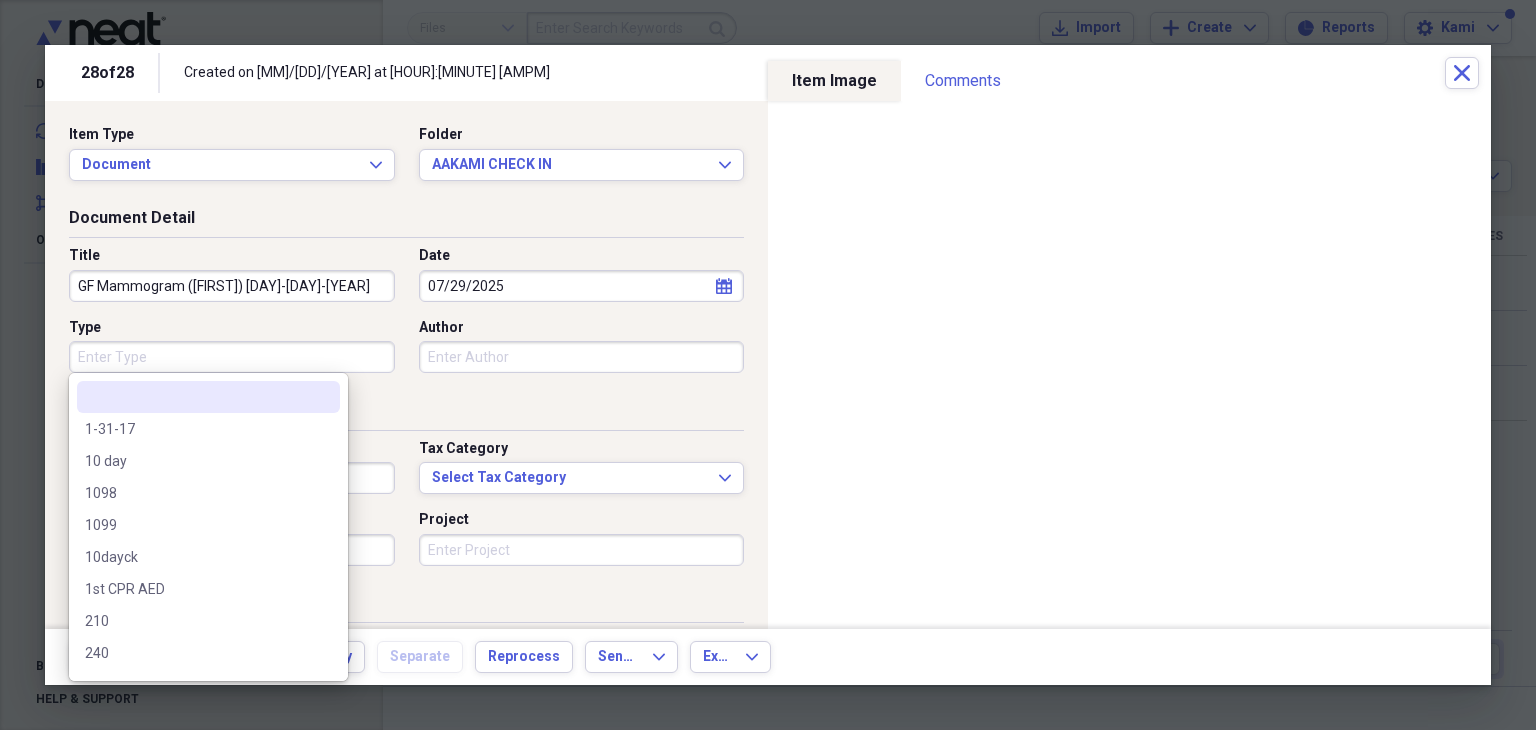 click on "Type" at bounding box center (232, 357) 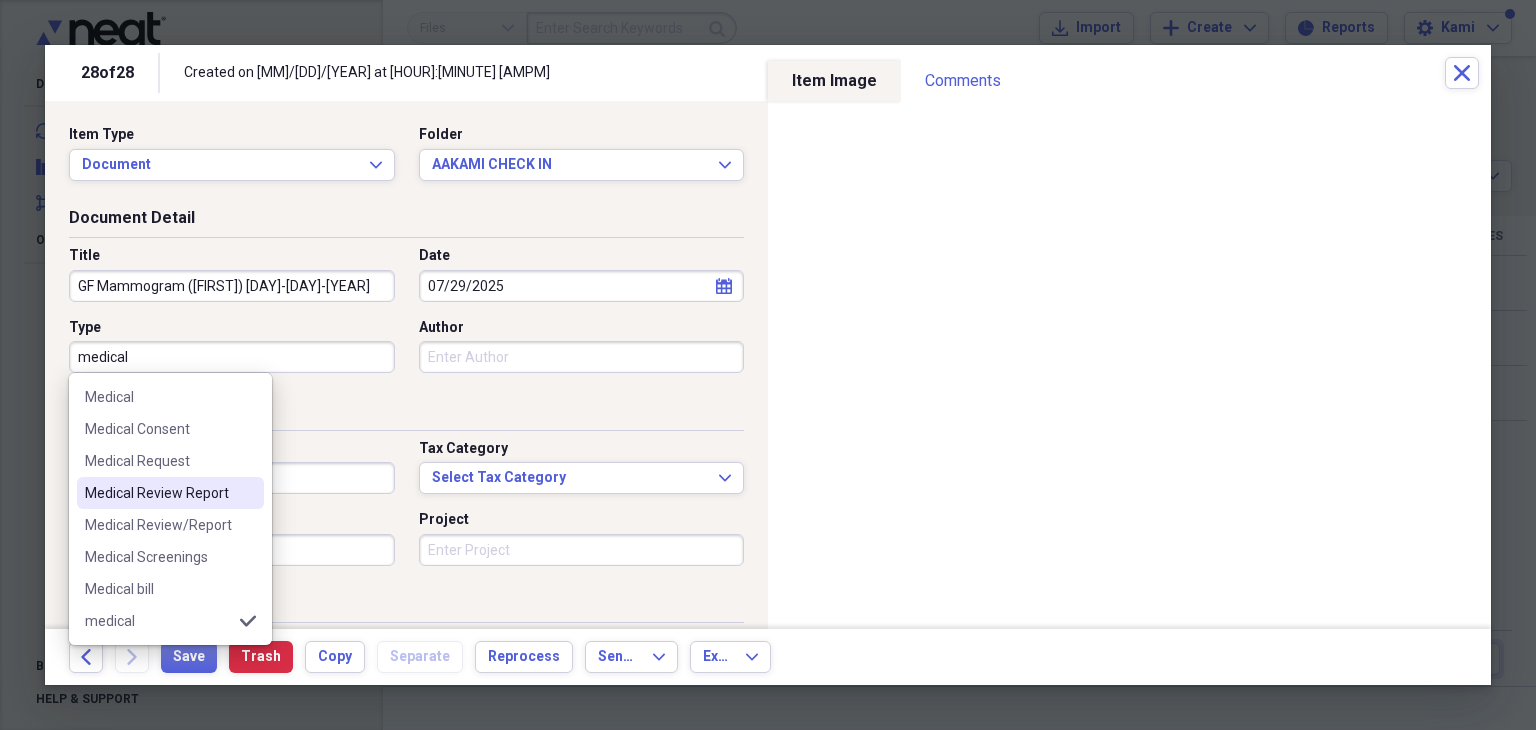 click on "Medical Review Report" at bounding box center (158, 493) 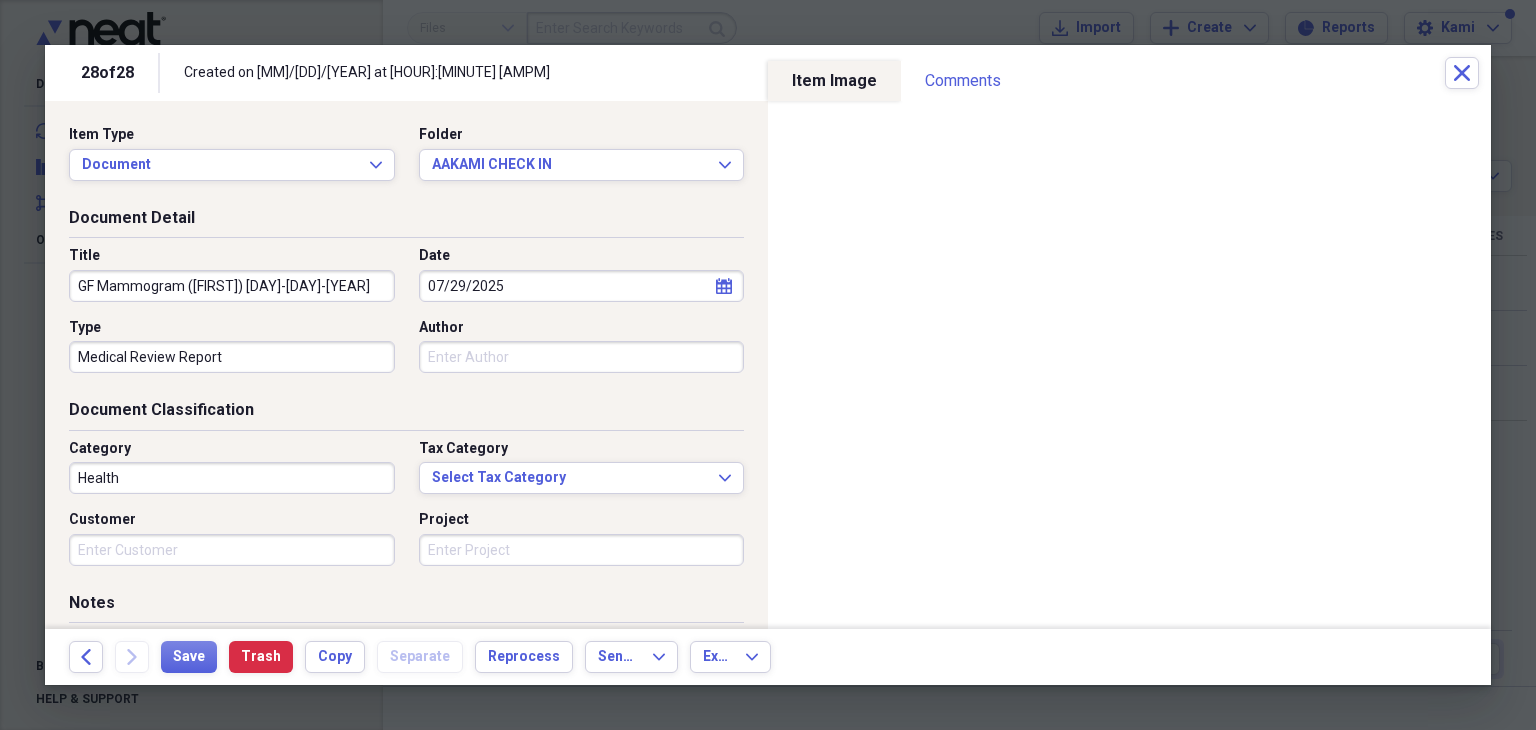 click on "Health" at bounding box center [232, 478] 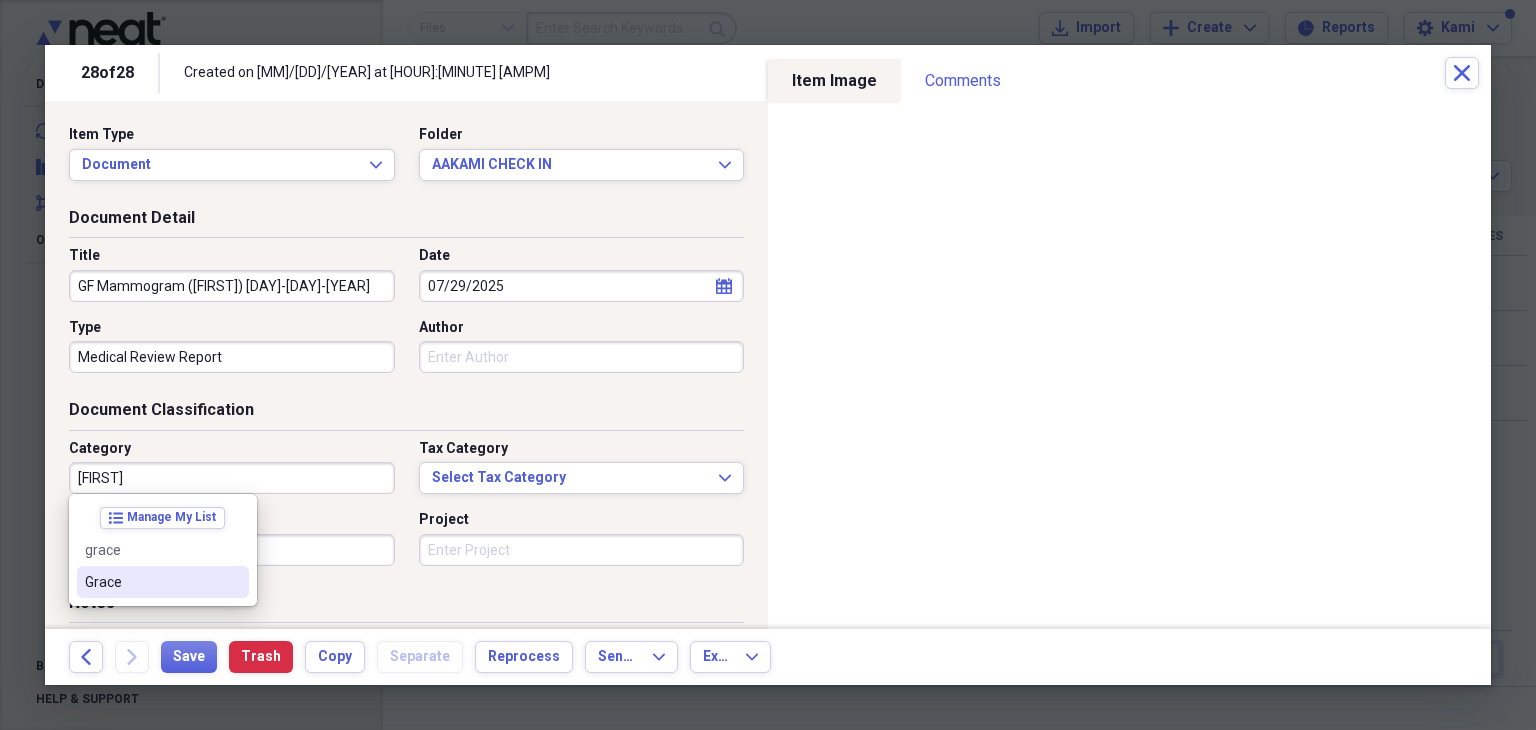 click on "Grace" at bounding box center [151, 582] 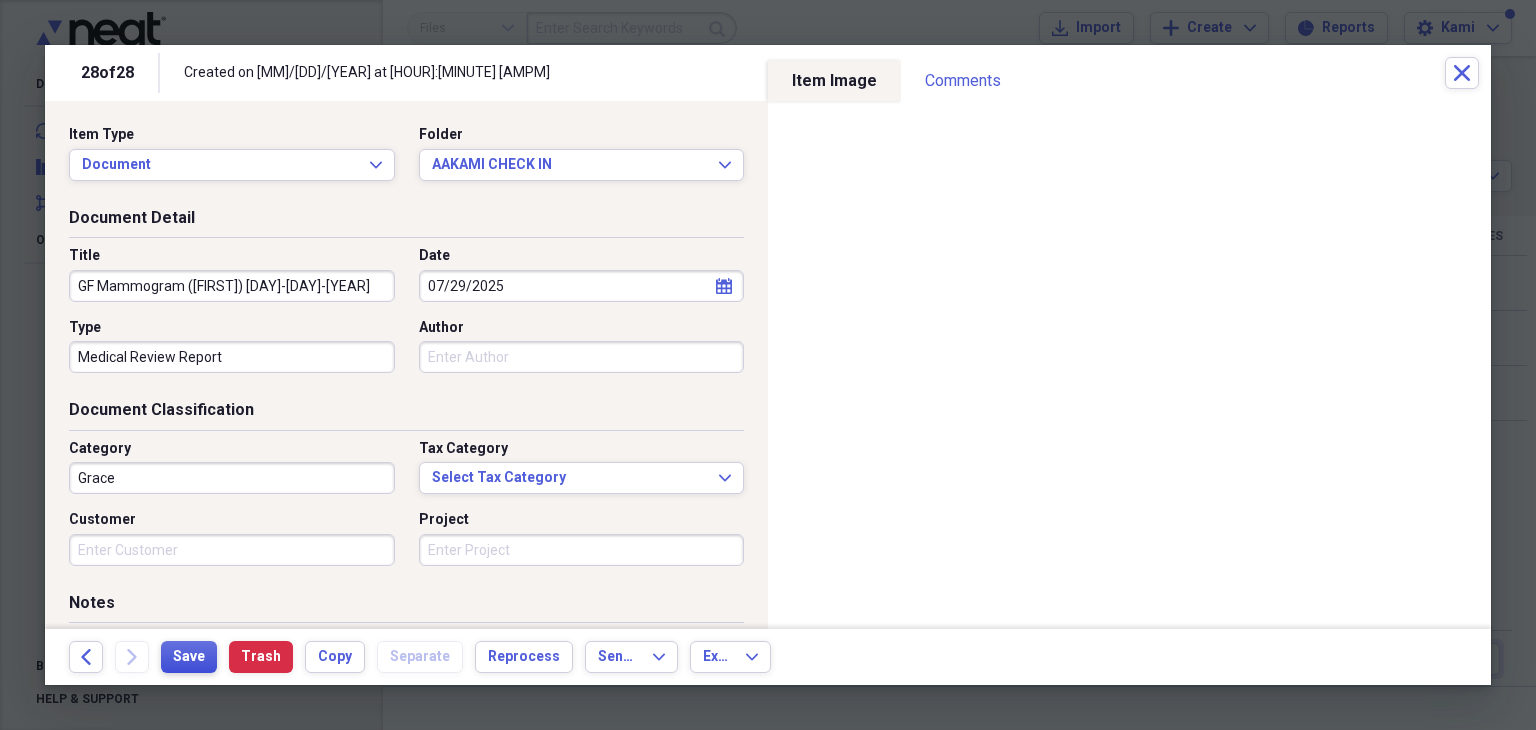 click on "Save" at bounding box center [189, 657] 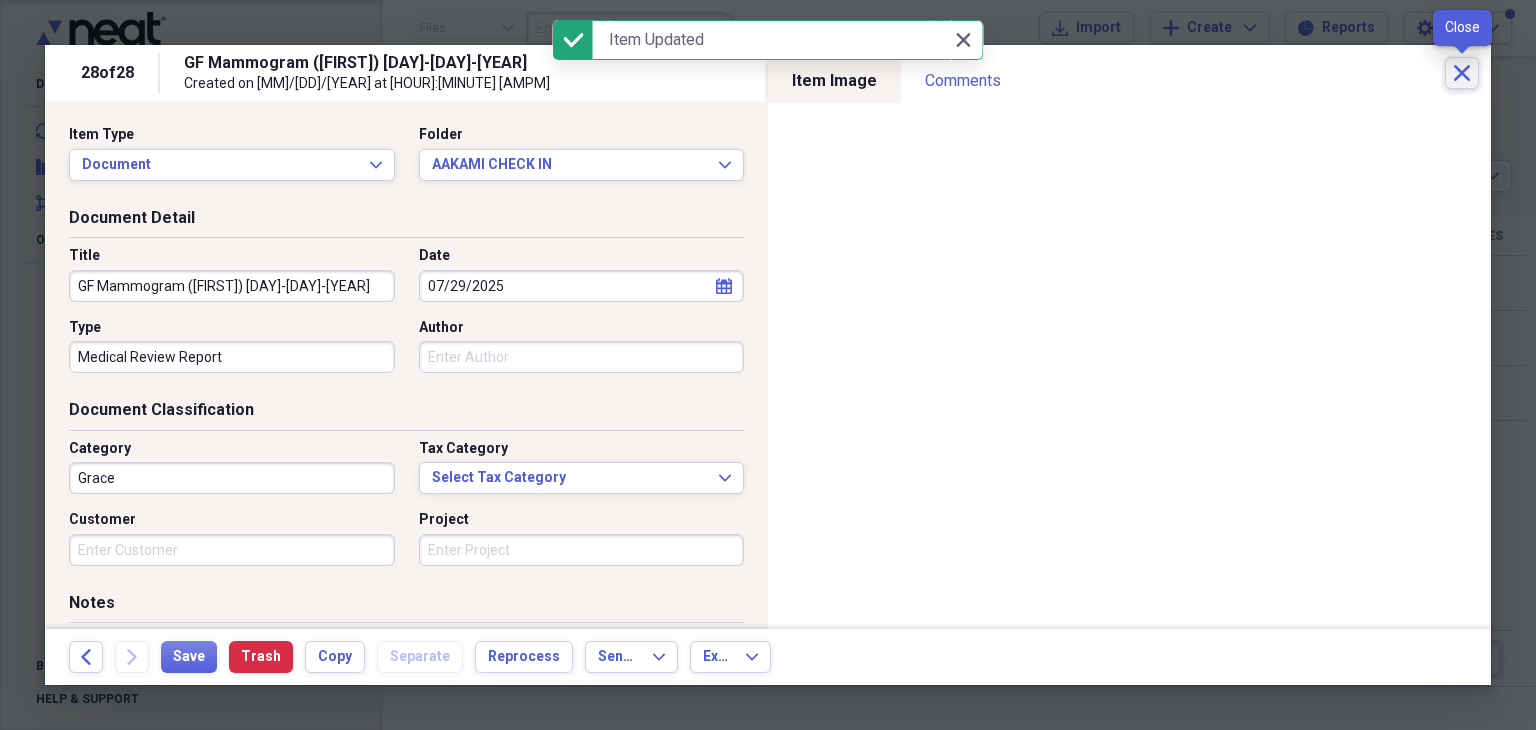 click on "Close" at bounding box center (1462, 73) 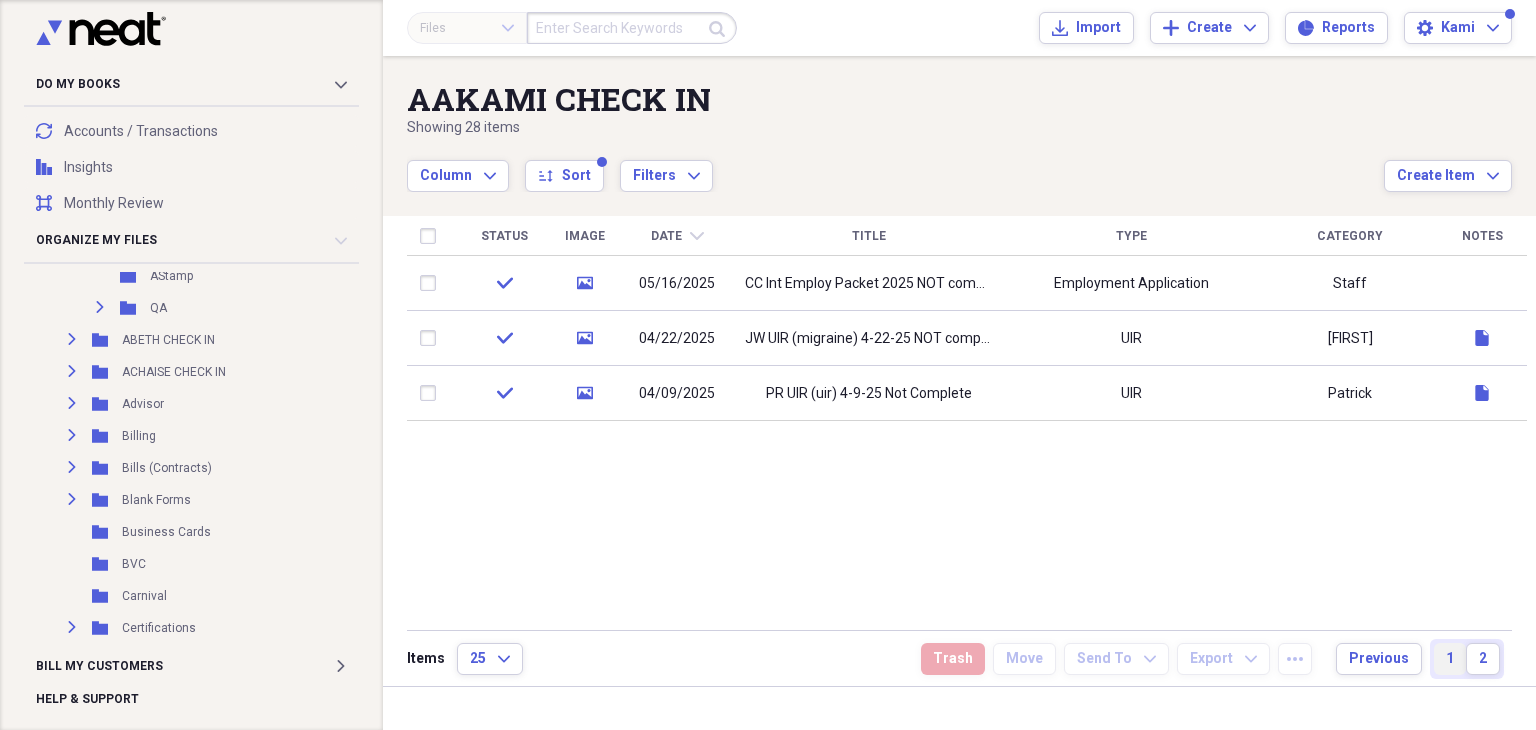 click on "1" at bounding box center [1450, 659] 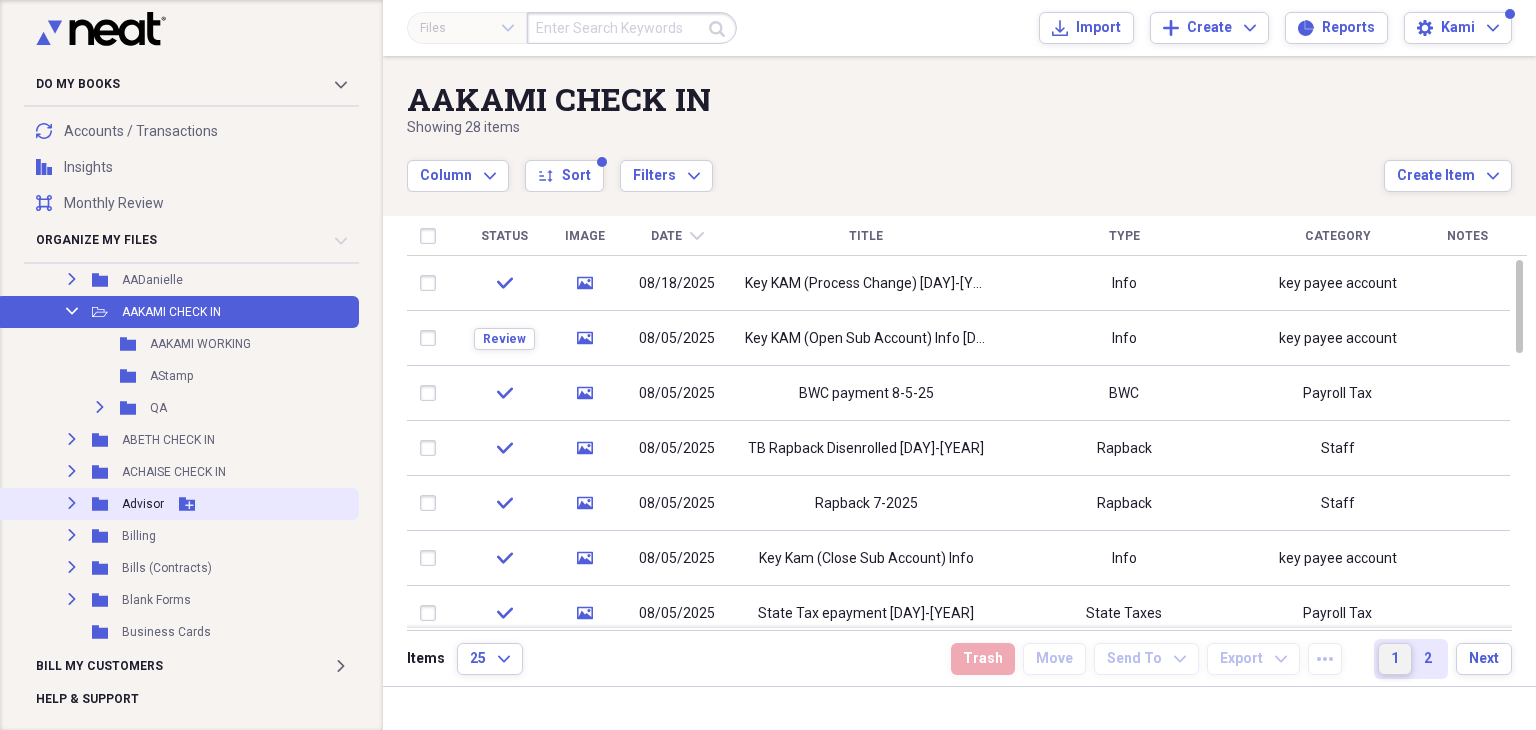 scroll, scrollTop: 300, scrollLeft: 0, axis: vertical 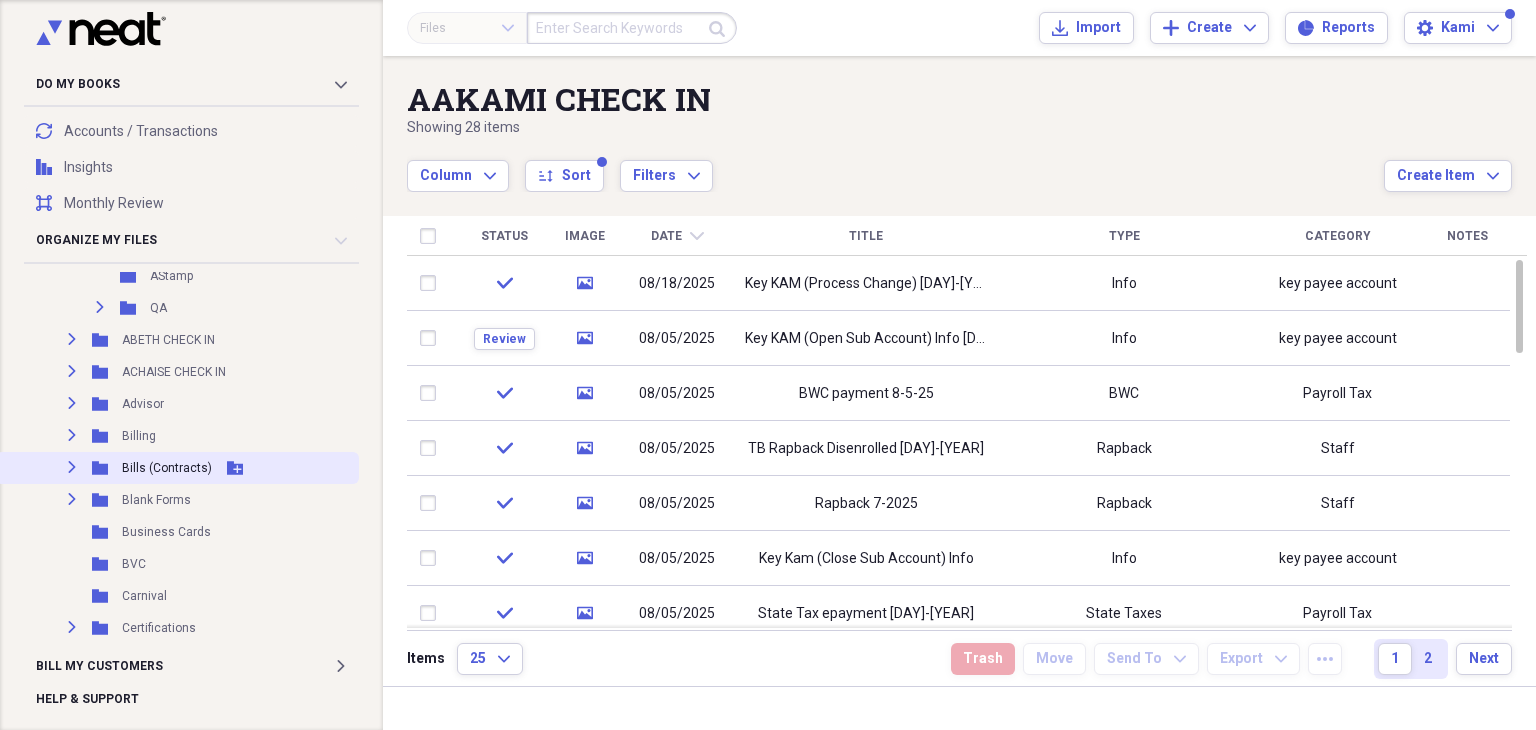 click on "Expand" 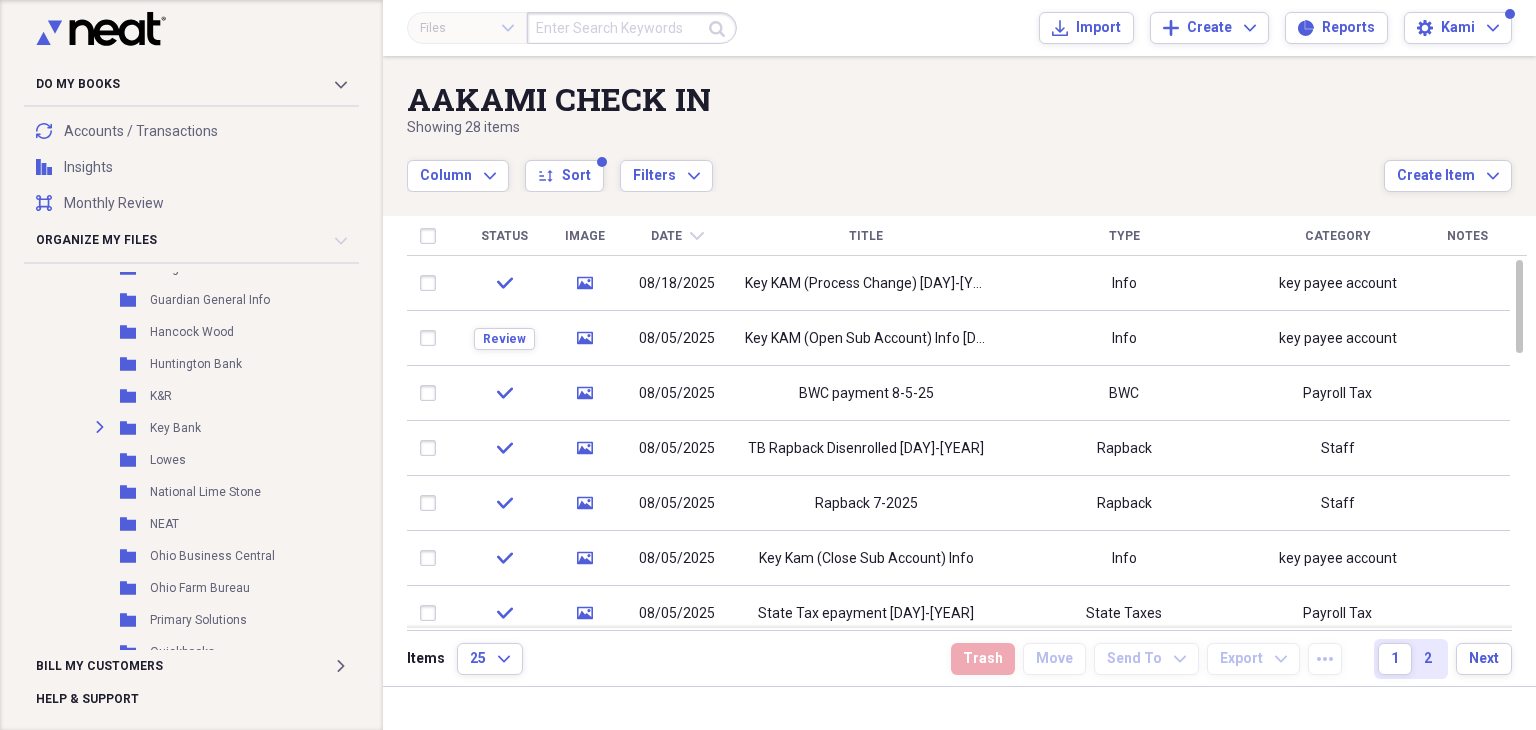 scroll, scrollTop: 1300, scrollLeft: 0, axis: vertical 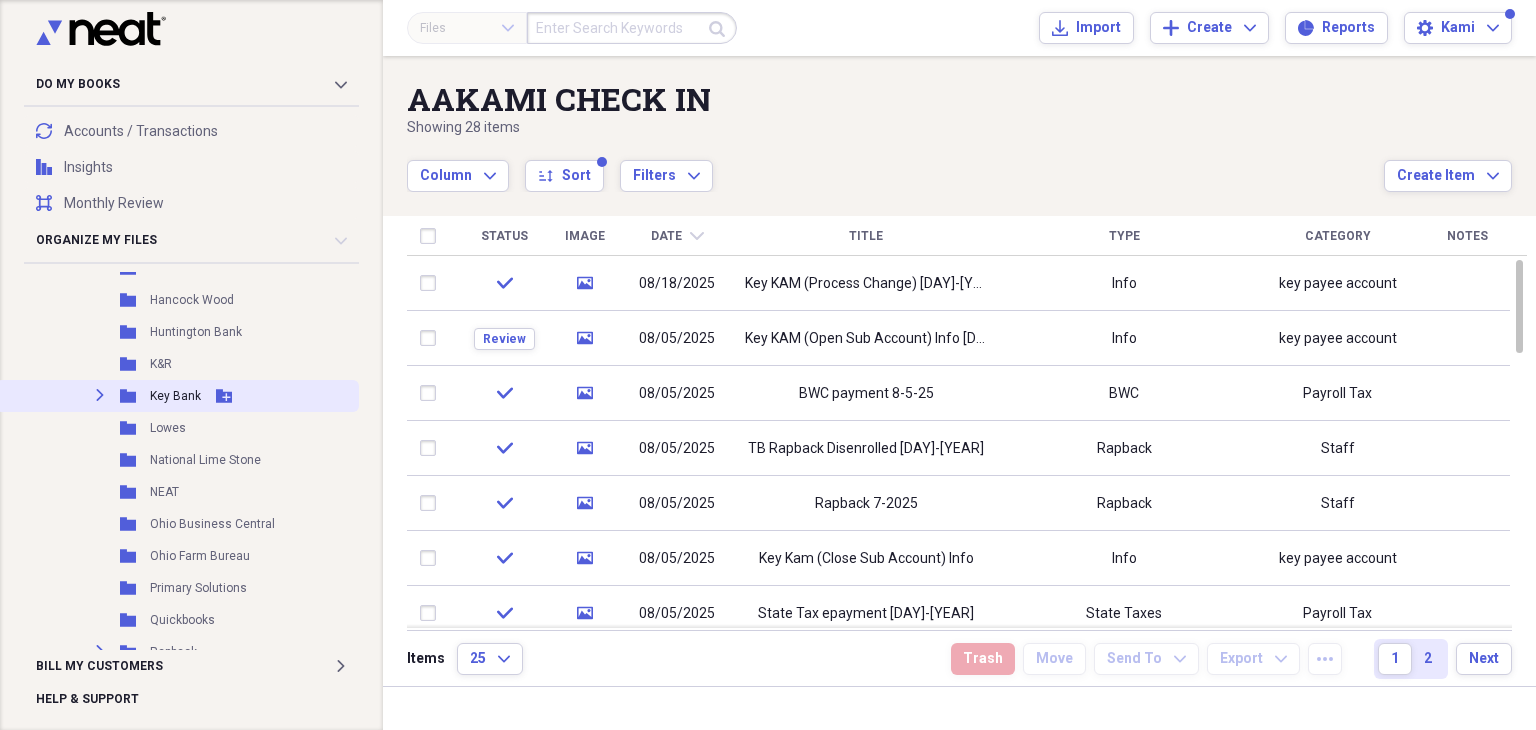 click 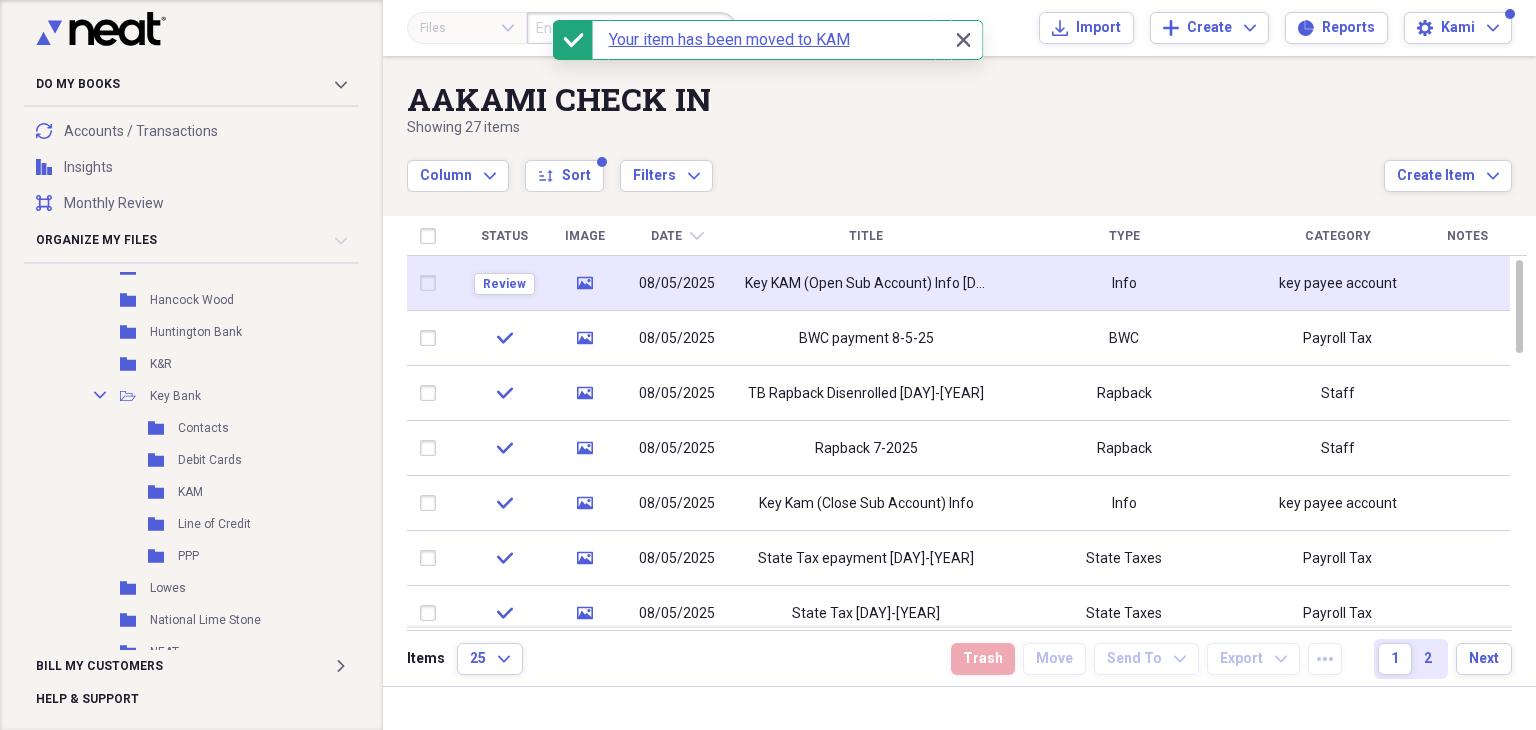 click on "Key KAM (Open Sub Account) Info [DAY]-[YEAR]" at bounding box center (866, 284) 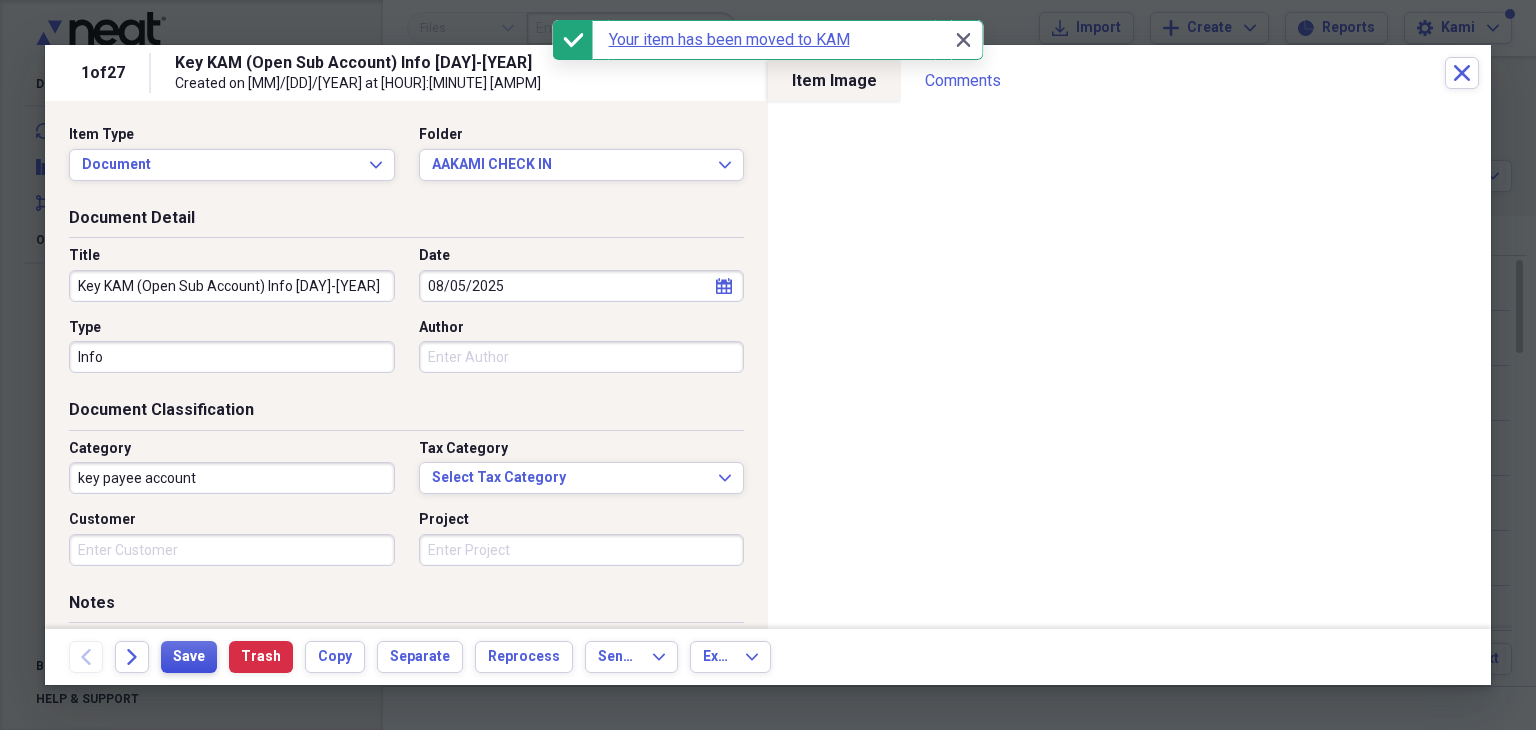 click on "Save" at bounding box center [189, 657] 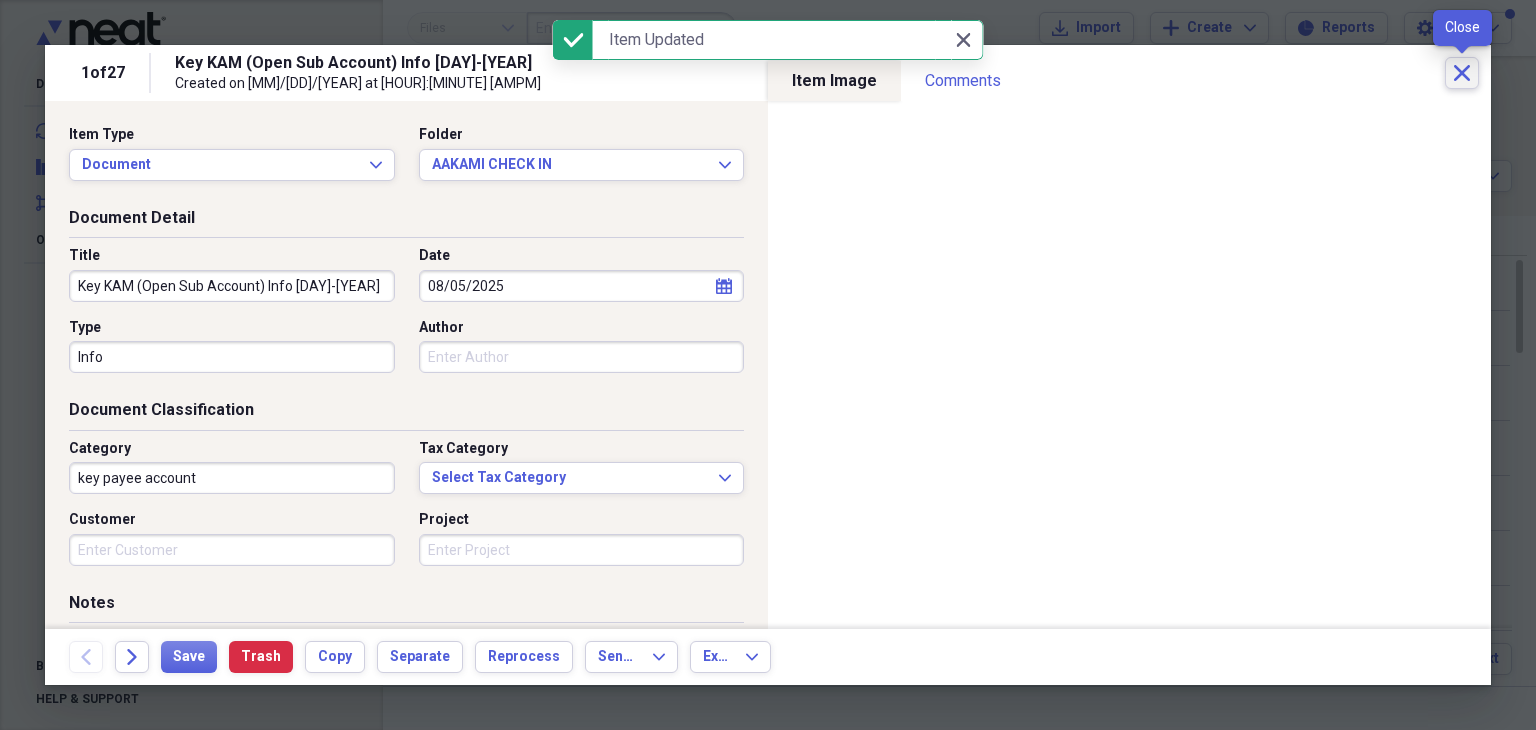 click on "Close" 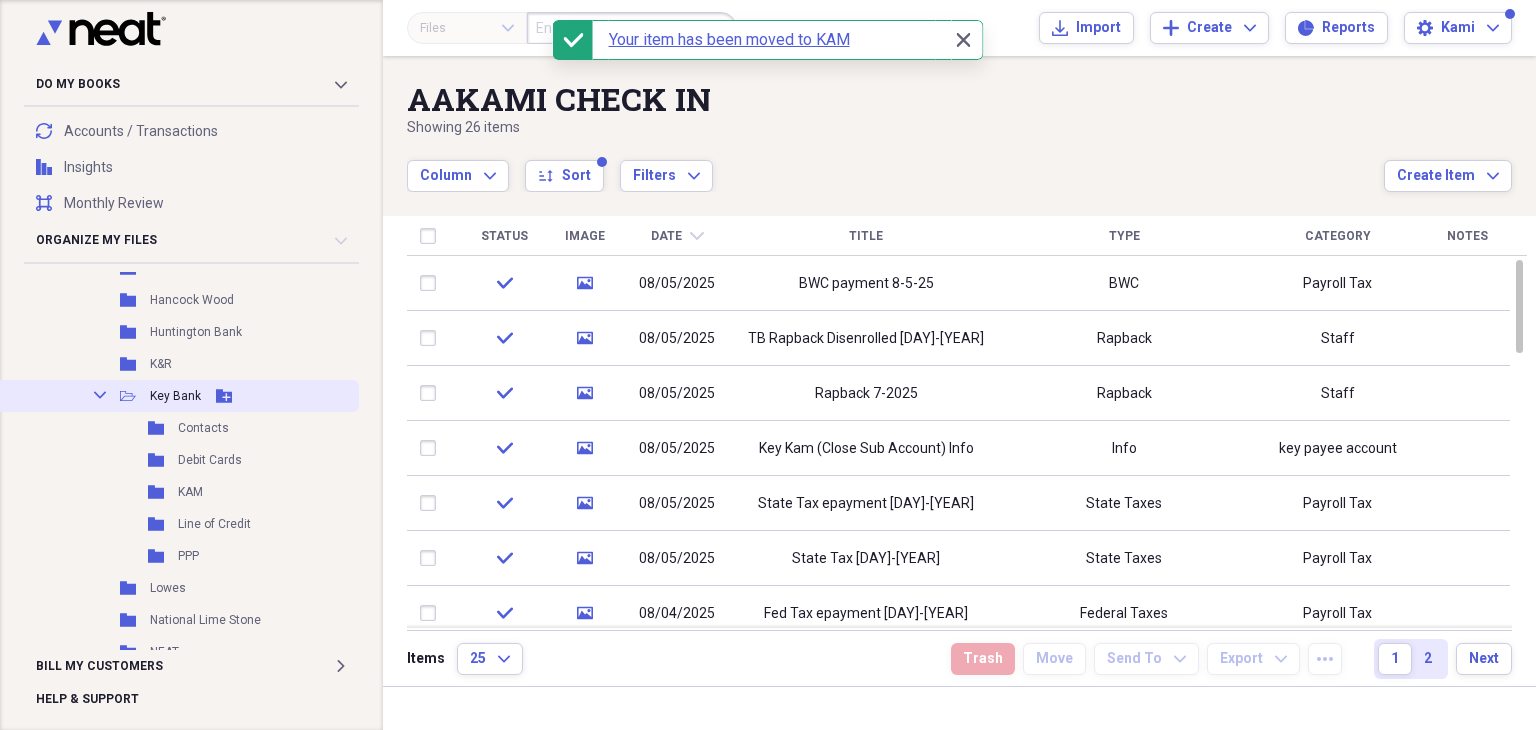click on "Collapse" 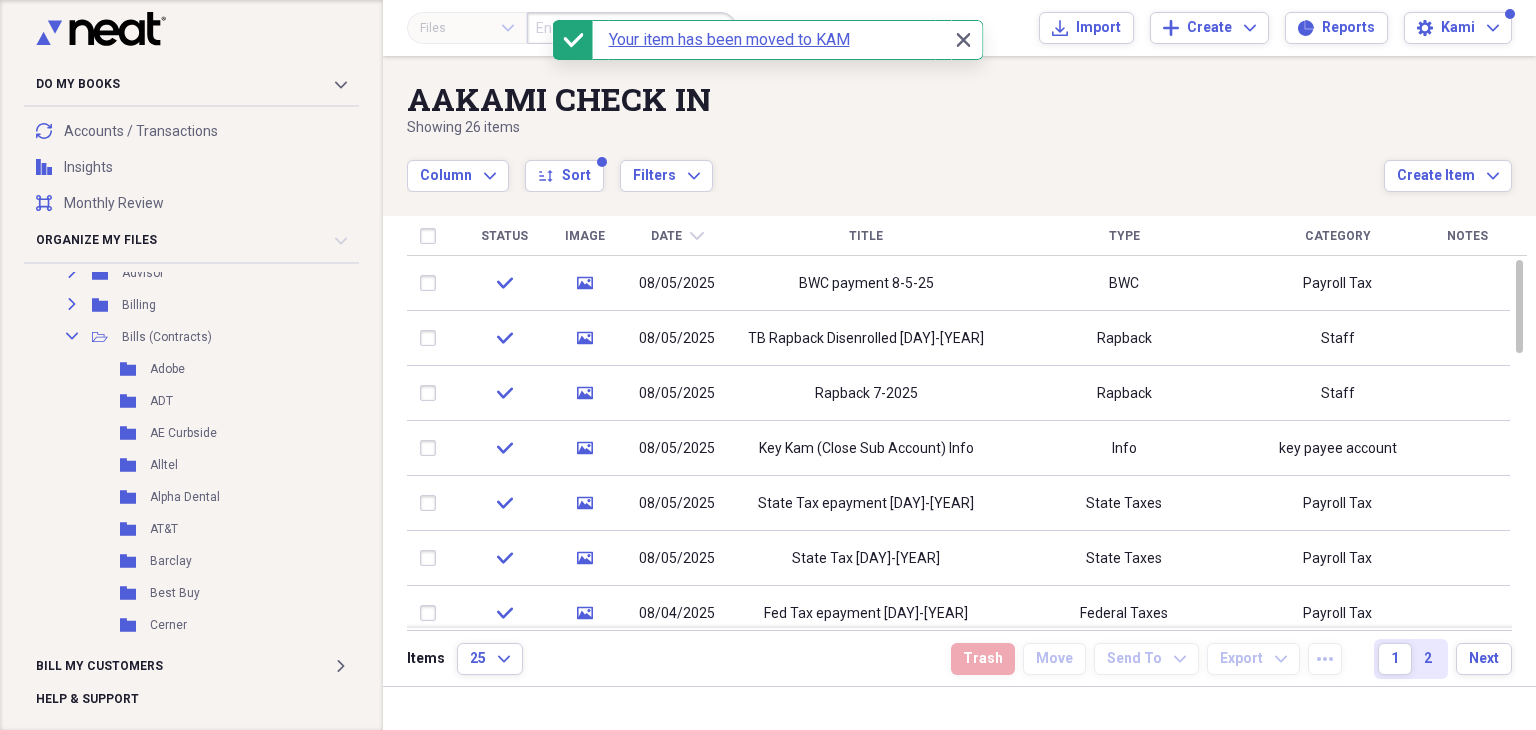 scroll, scrollTop: 400, scrollLeft: 0, axis: vertical 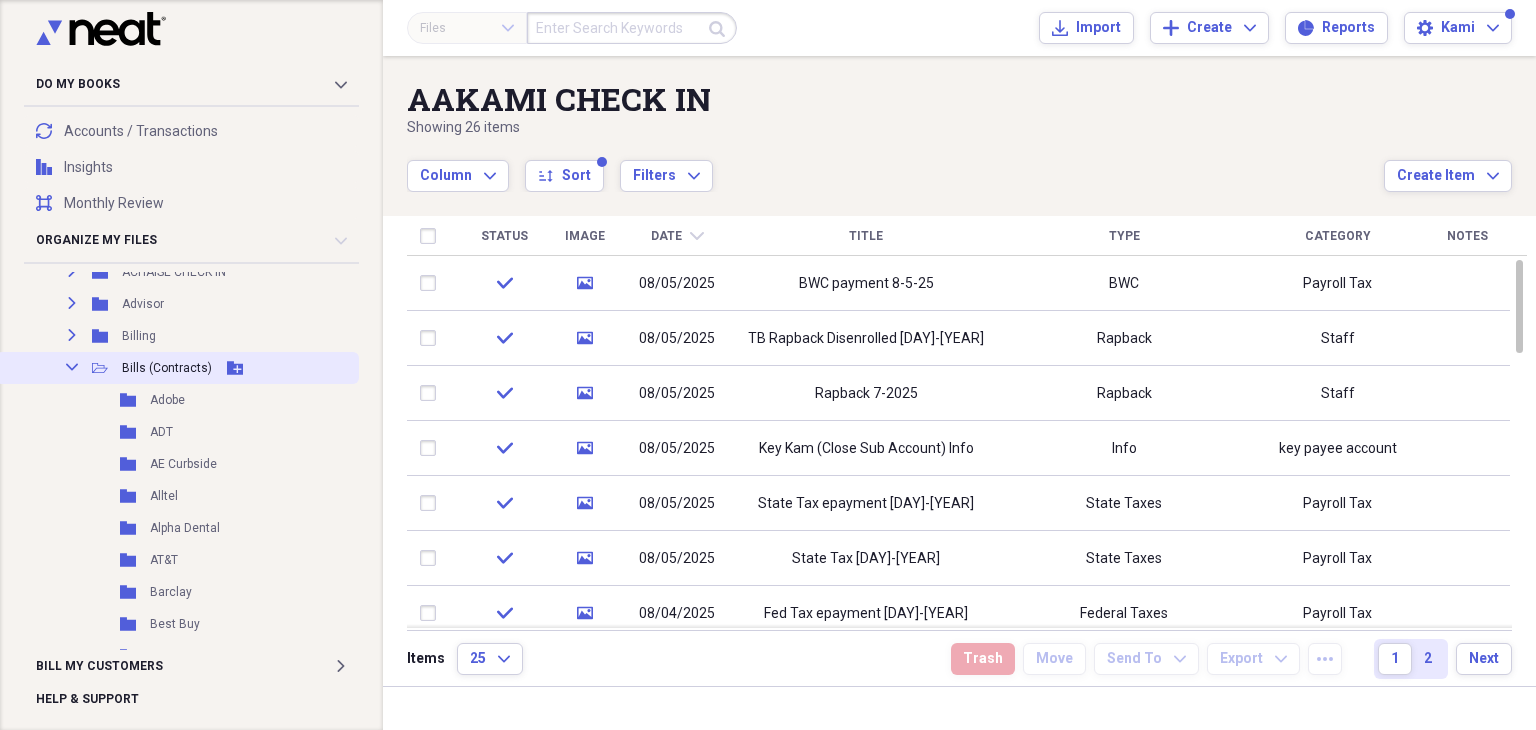 click 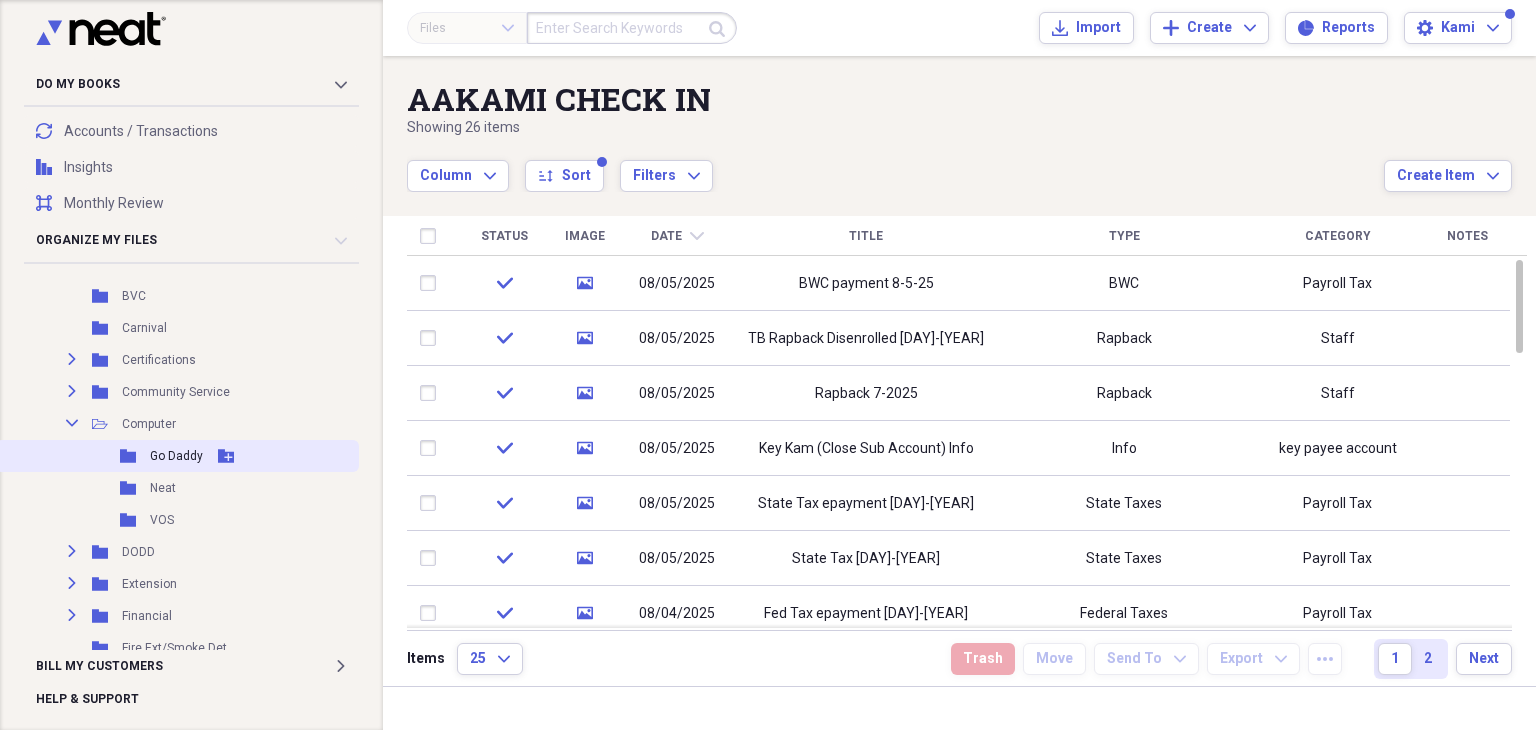 scroll, scrollTop: 600, scrollLeft: 0, axis: vertical 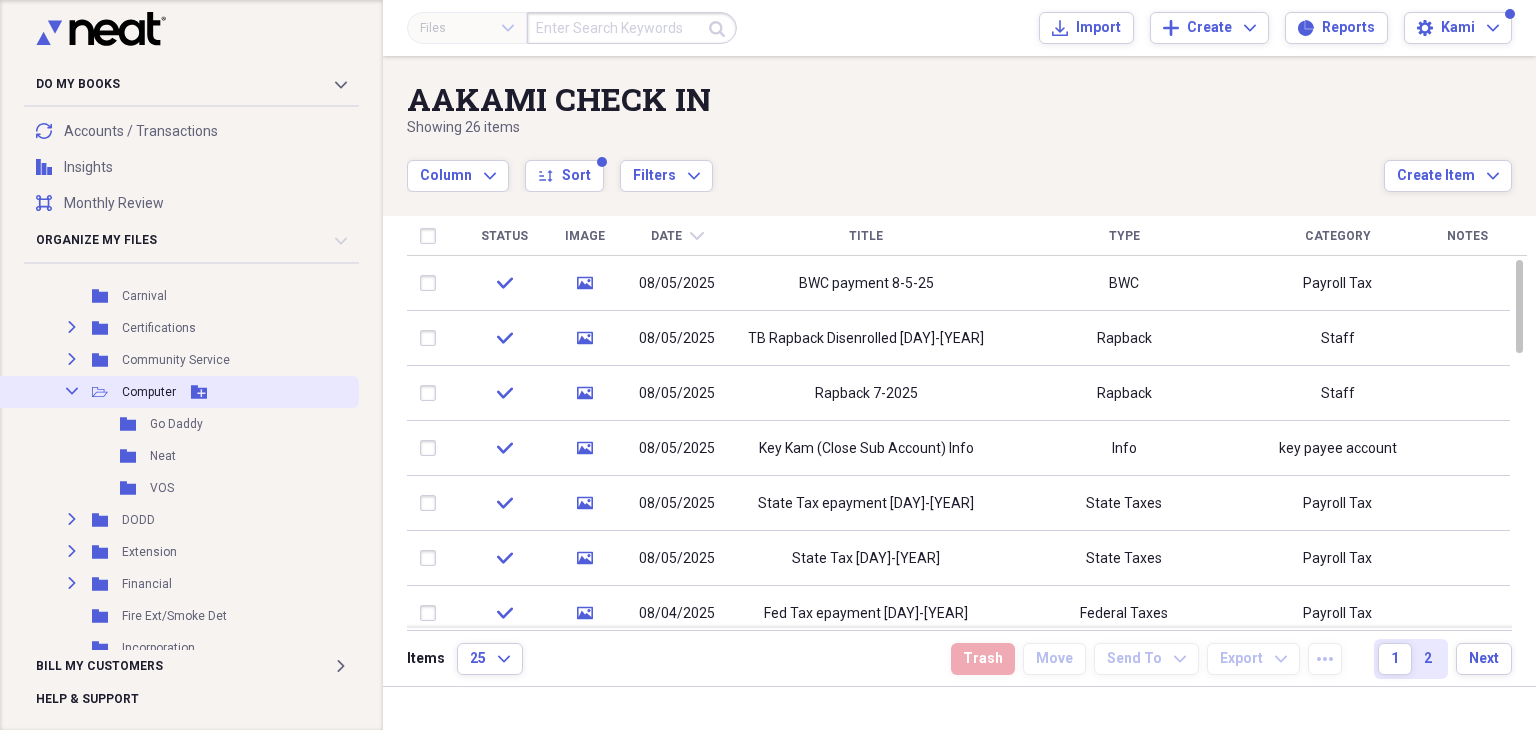click on "Collapse" 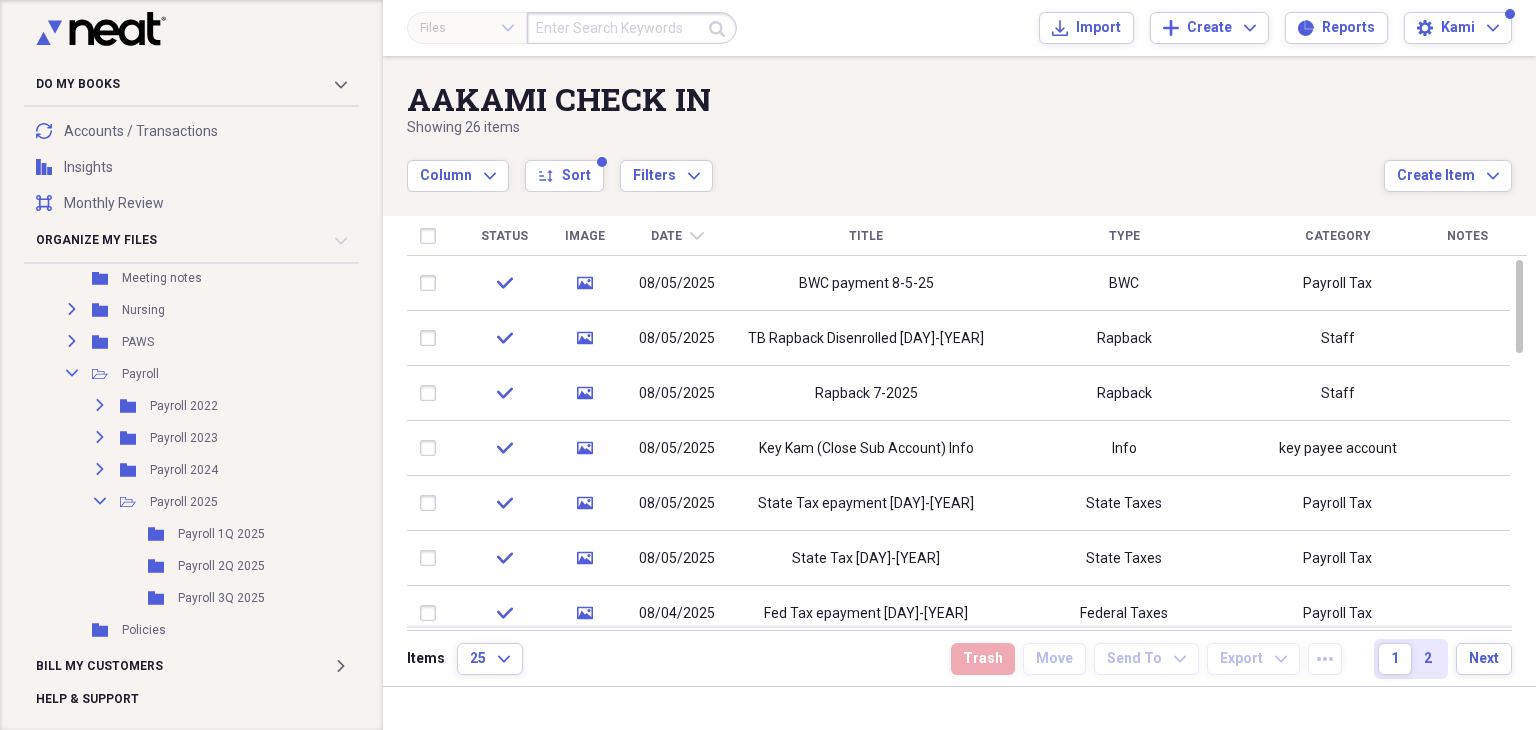 scroll, scrollTop: 1200, scrollLeft: 0, axis: vertical 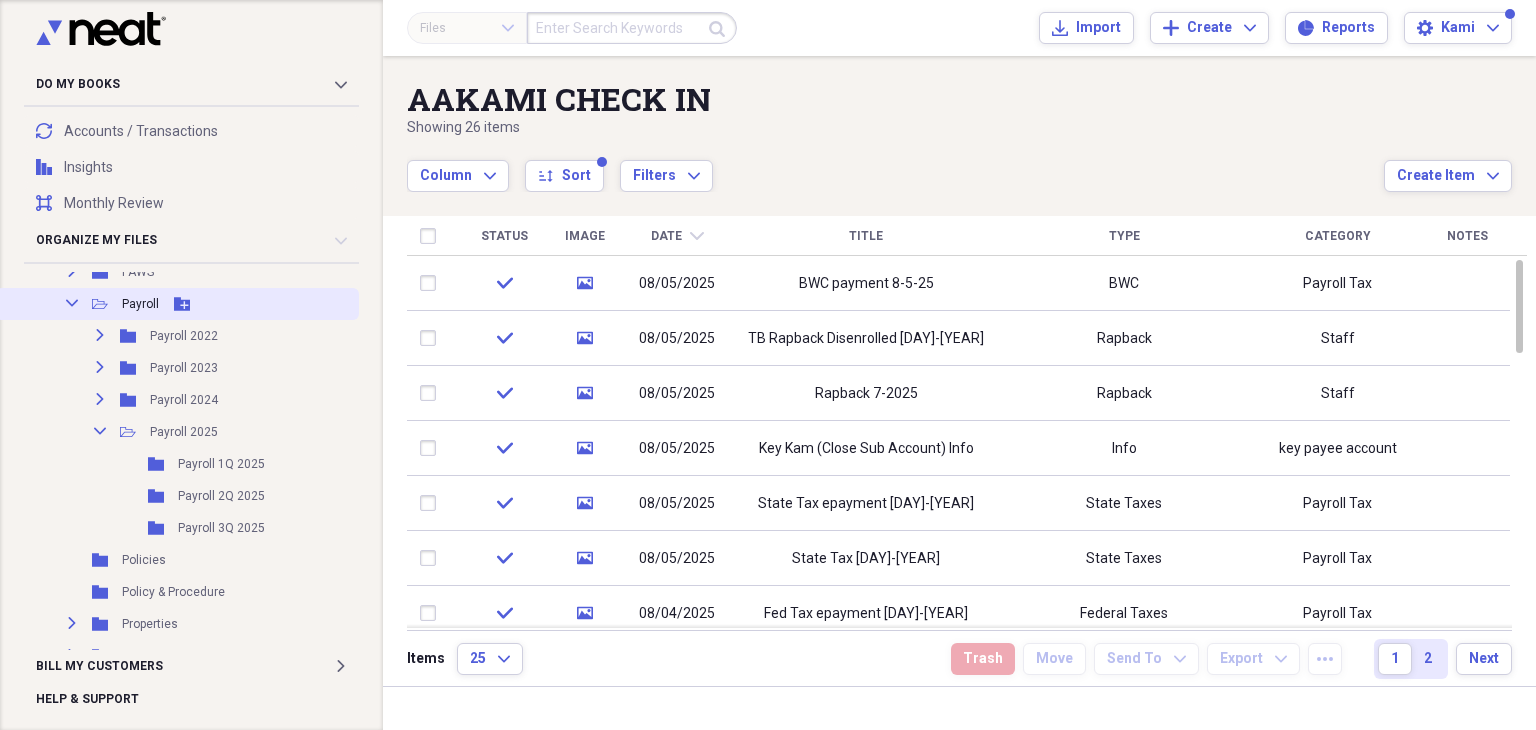 click on "Collapse" 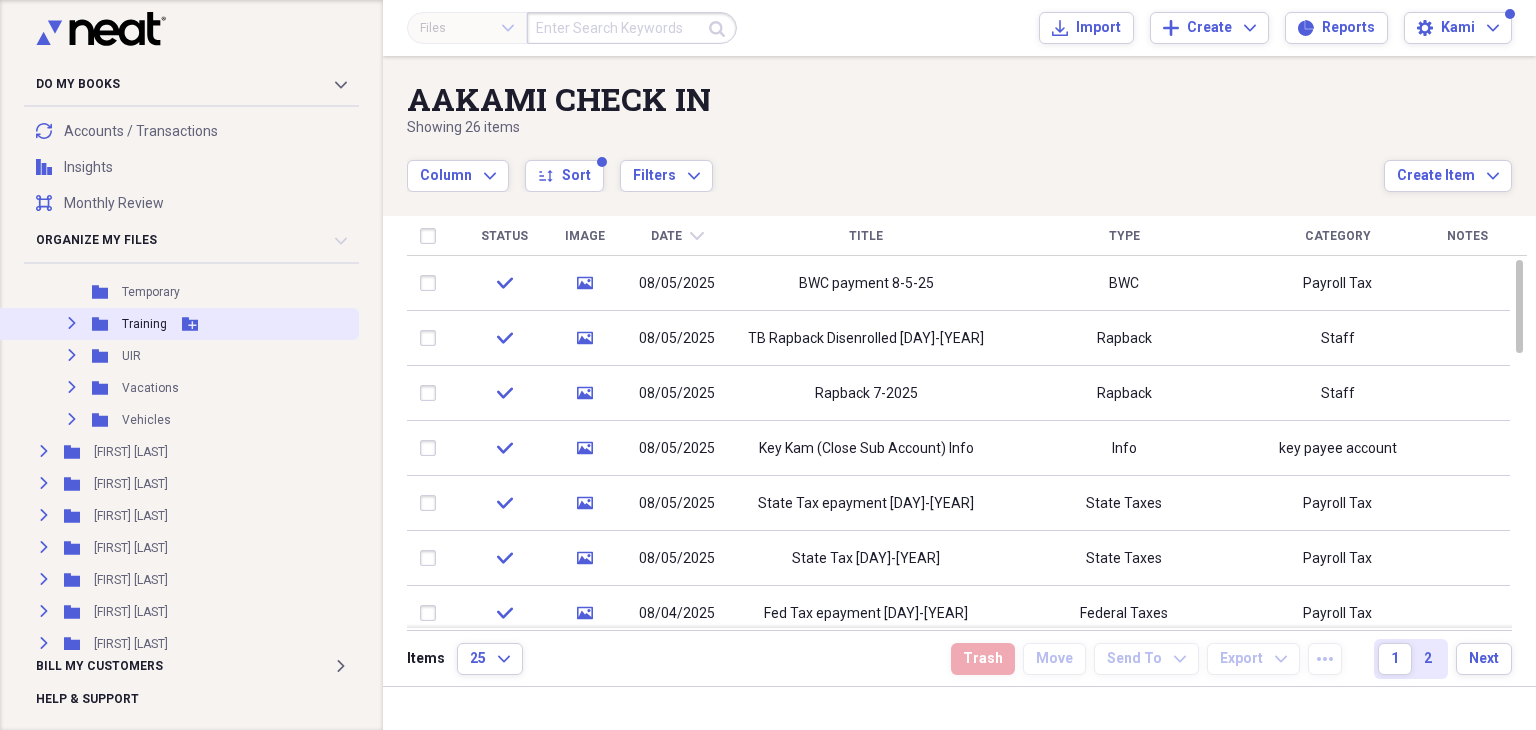 scroll, scrollTop: 1400, scrollLeft: 0, axis: vertical 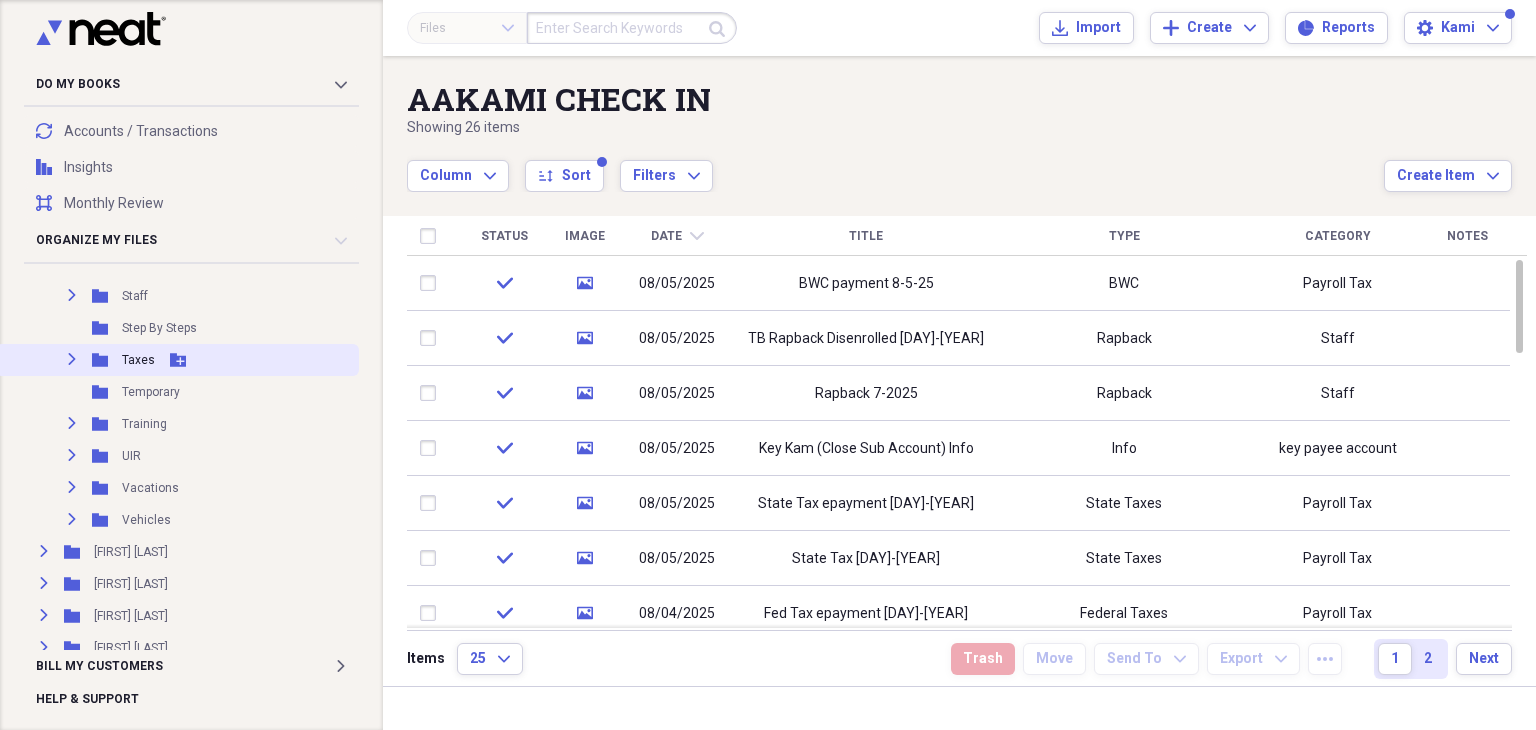 click on "Expand" 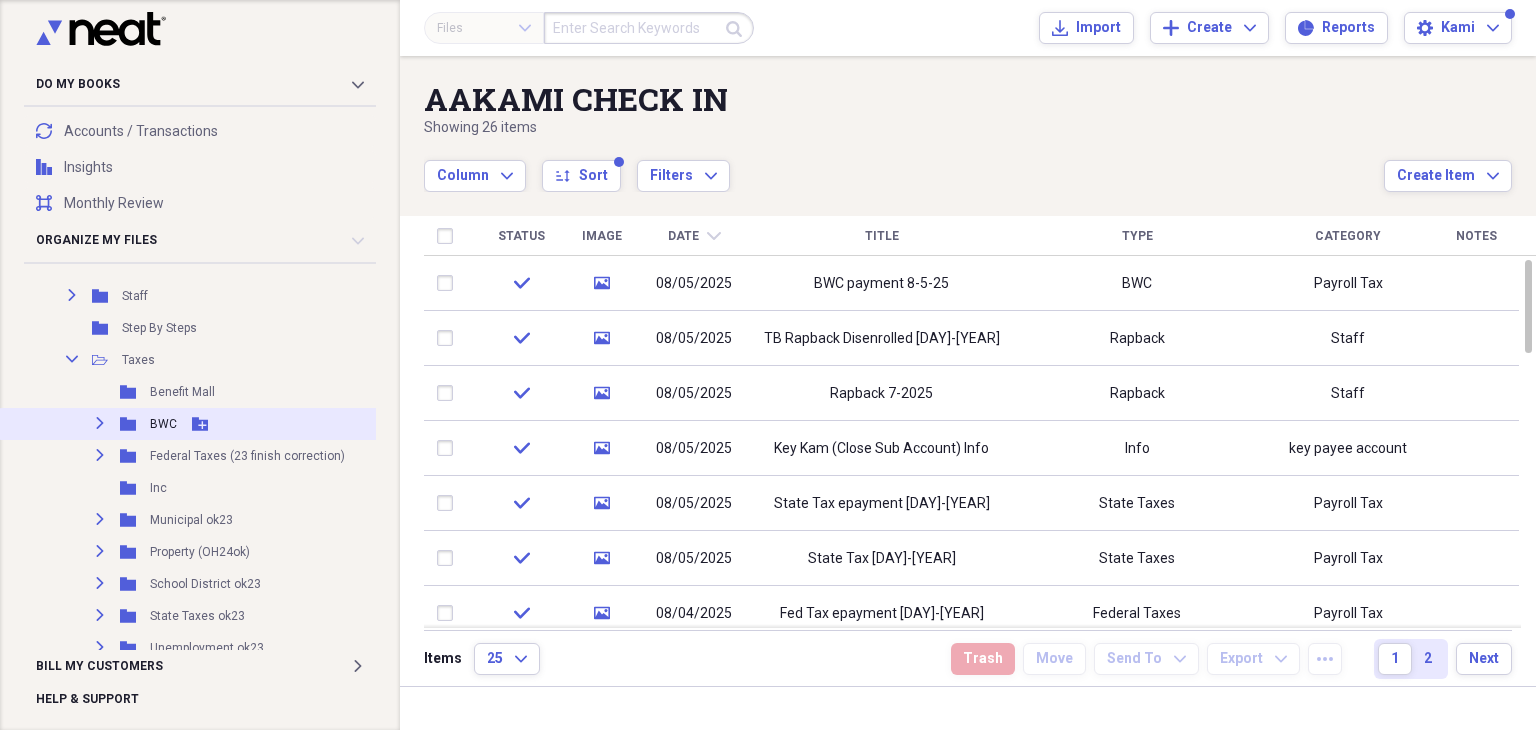 click 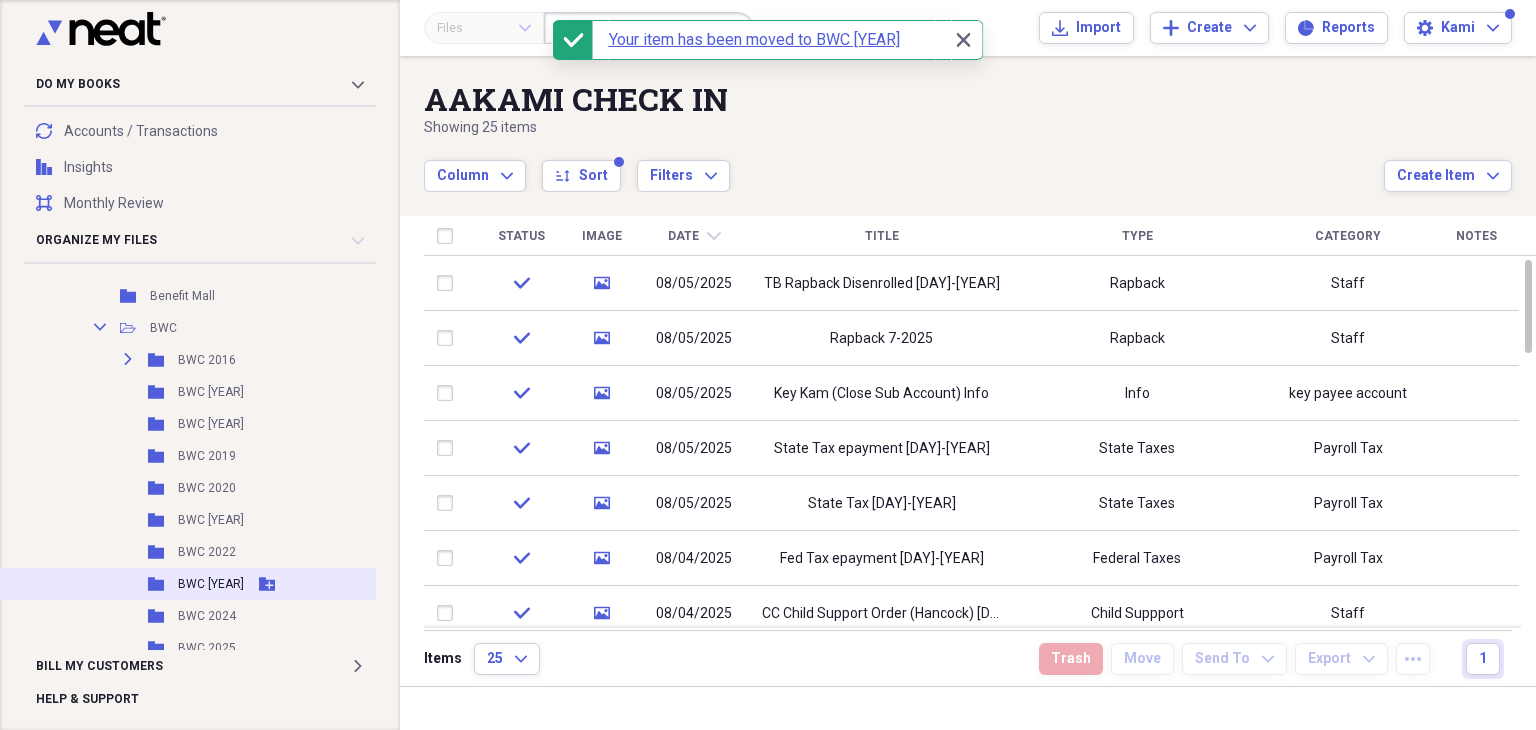 scroll, scrollTop: 1400, scrollLeft: 0, axis: vertical 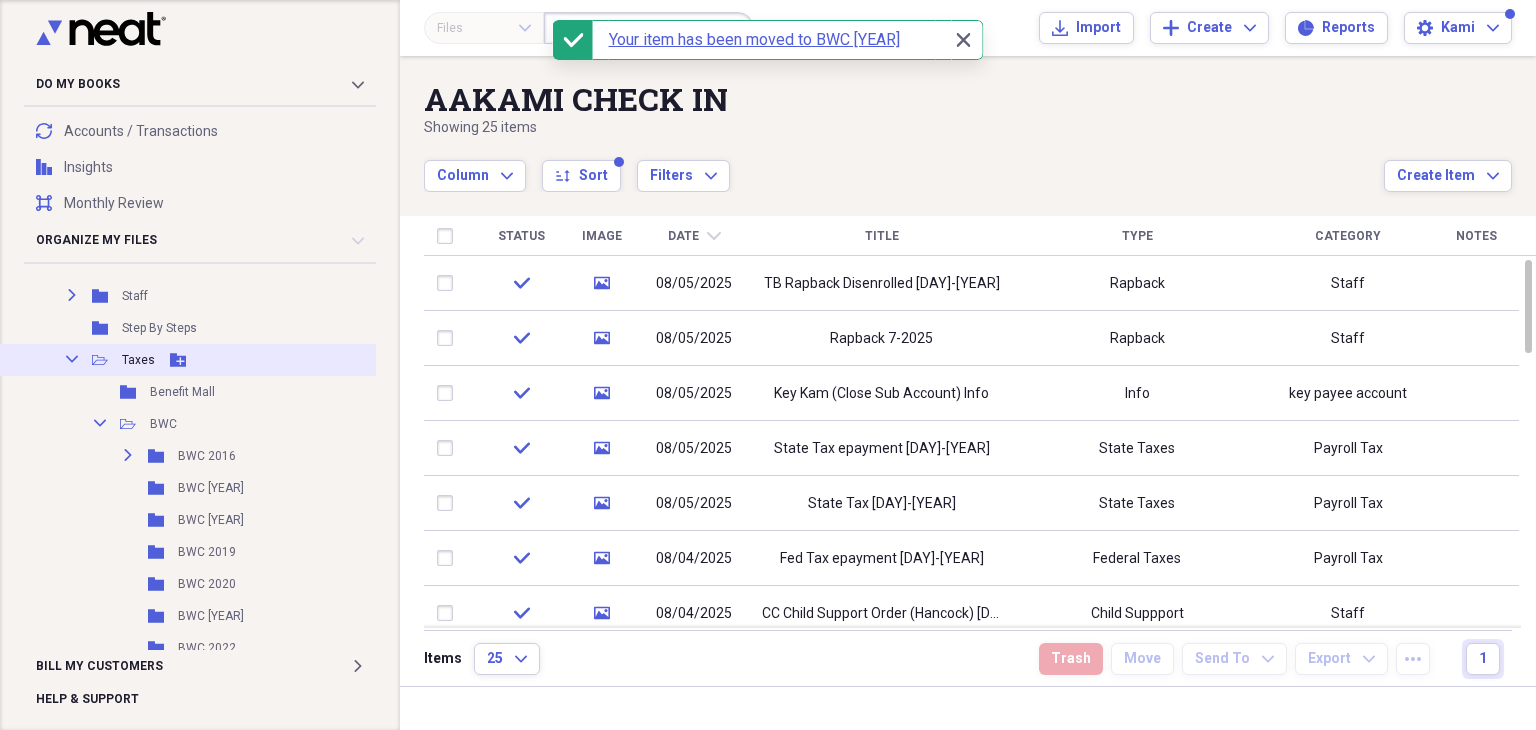 click on "Collapse" 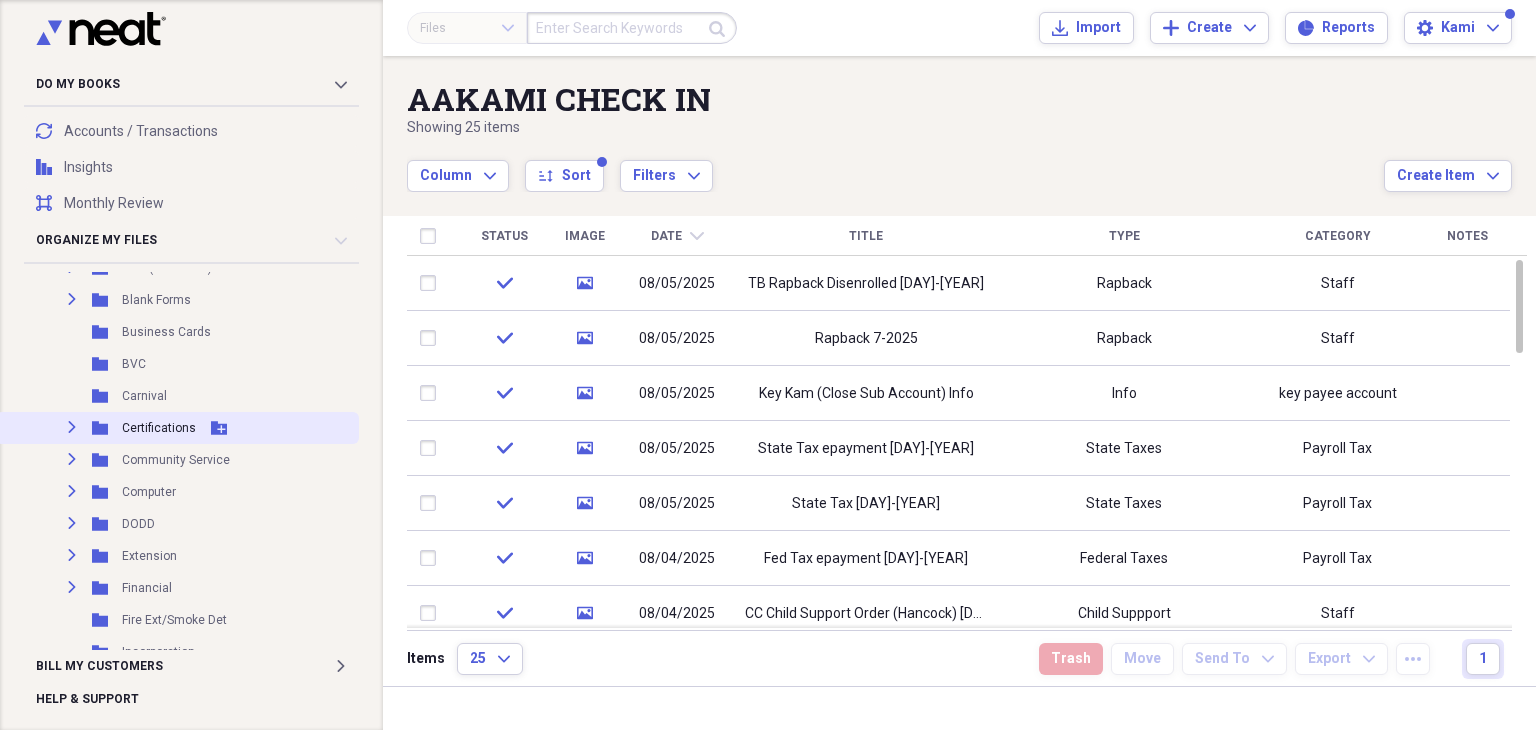 scroll, scrollTop: 300, scrollLeft: 0, axis: vertical 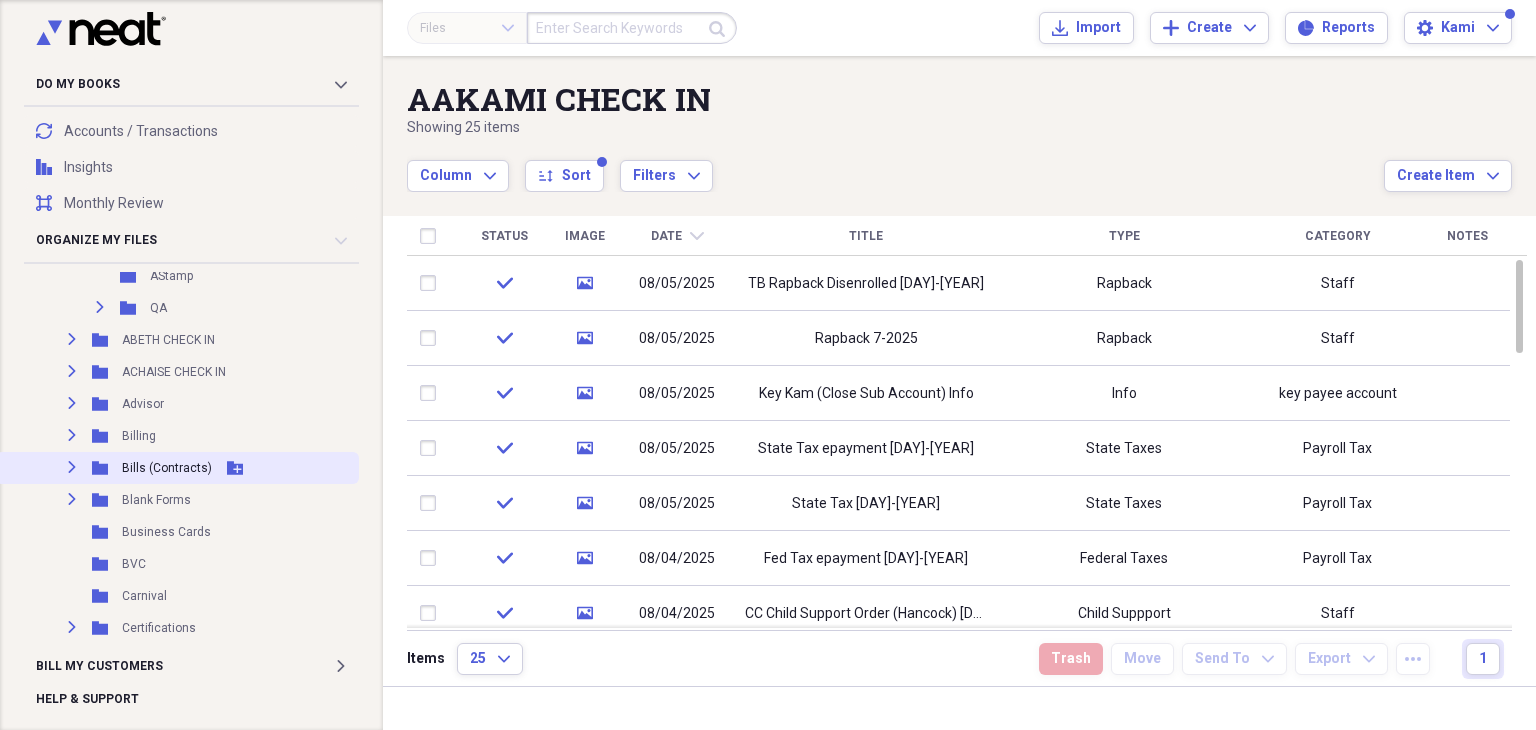click on "Expand" 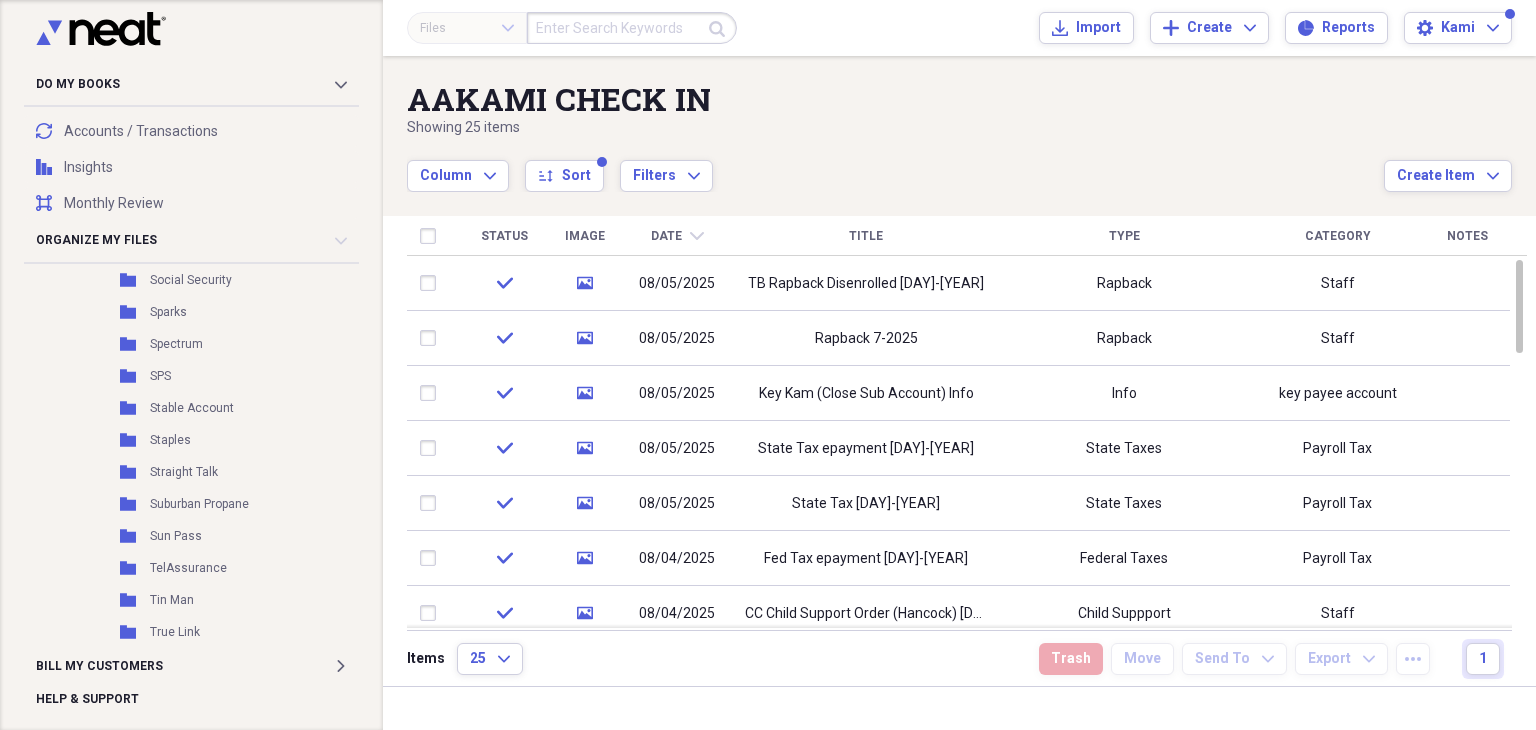 scroll, scrollTop: 1600, scrollLeft: 0, axis: vertical 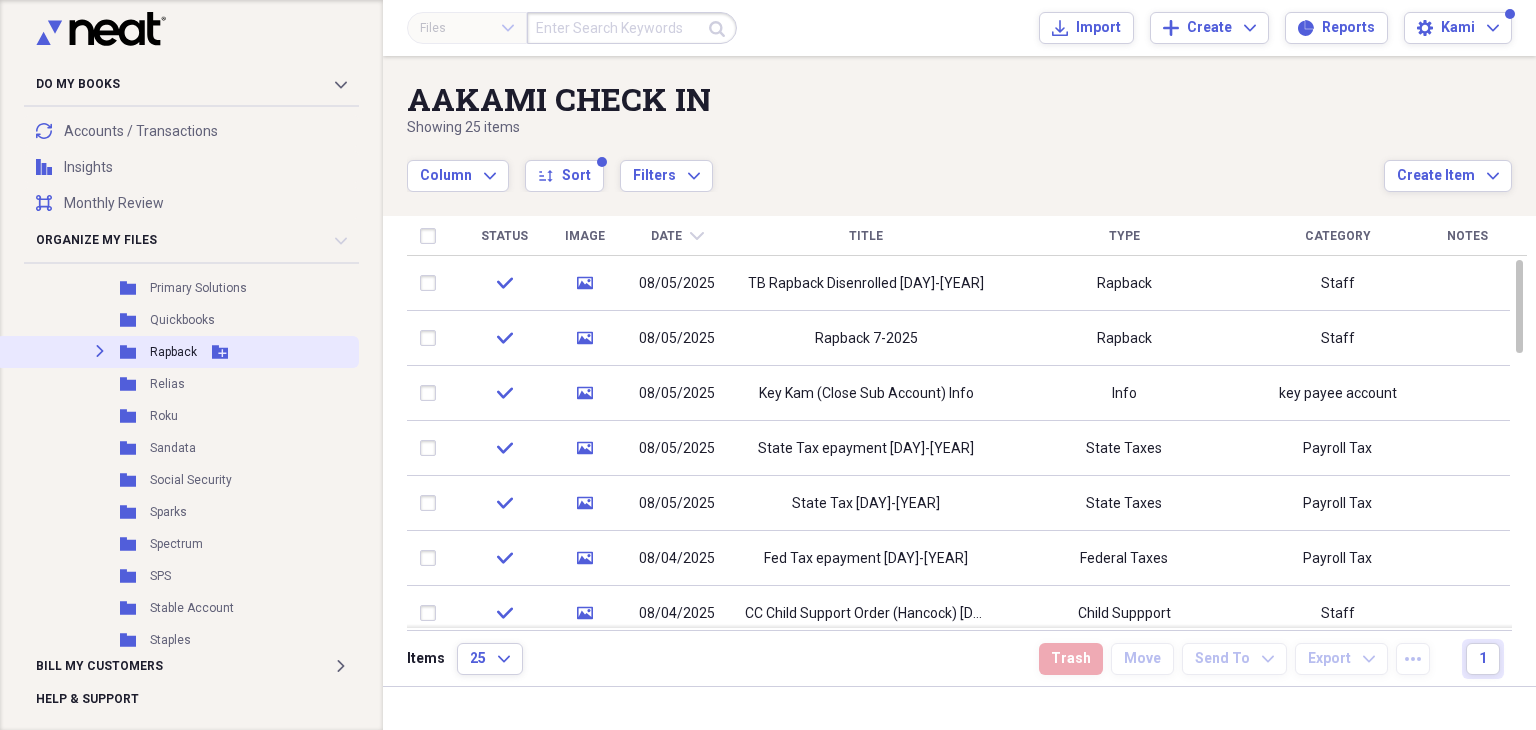 click 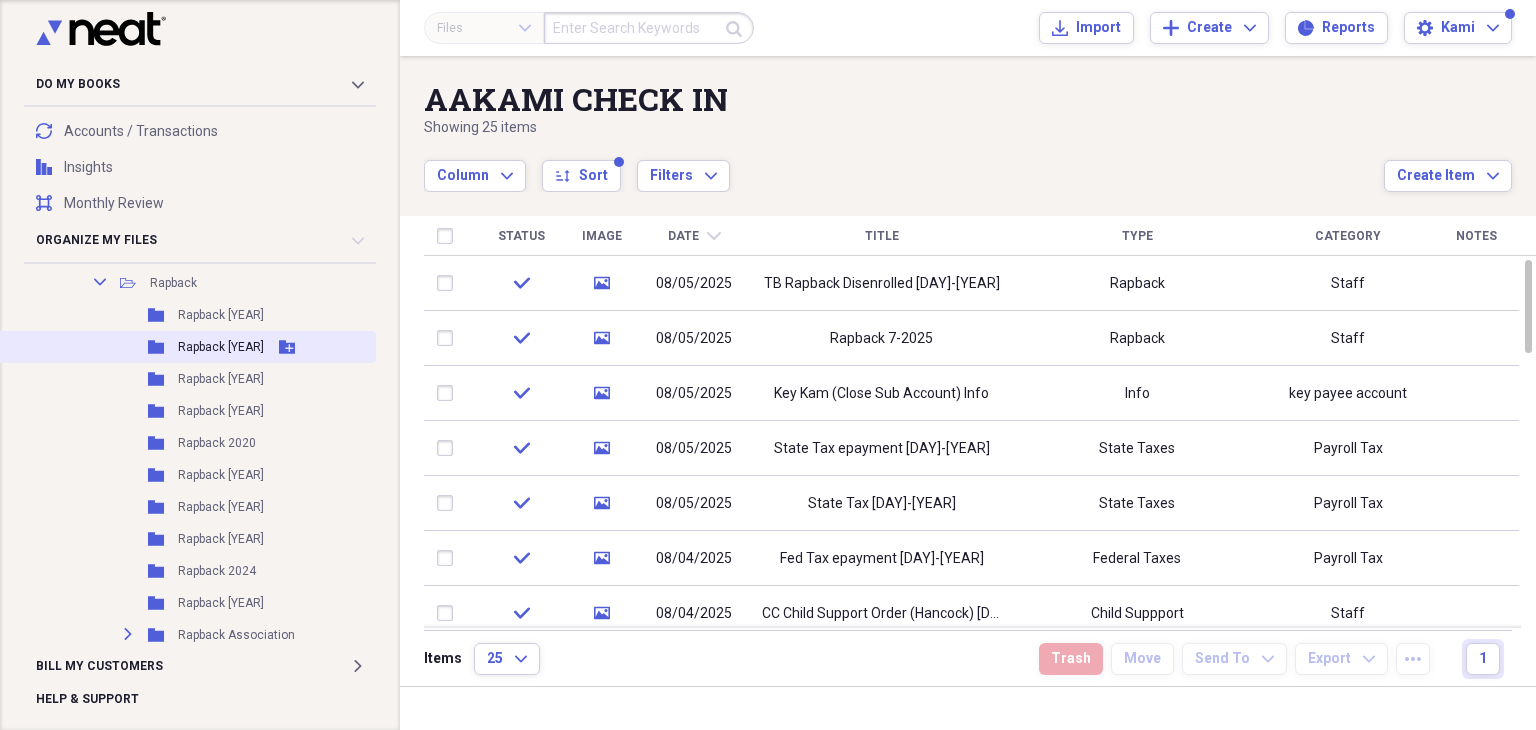 scroll, scrollTop: 1800, scrollLeft: 0, axis: vertical 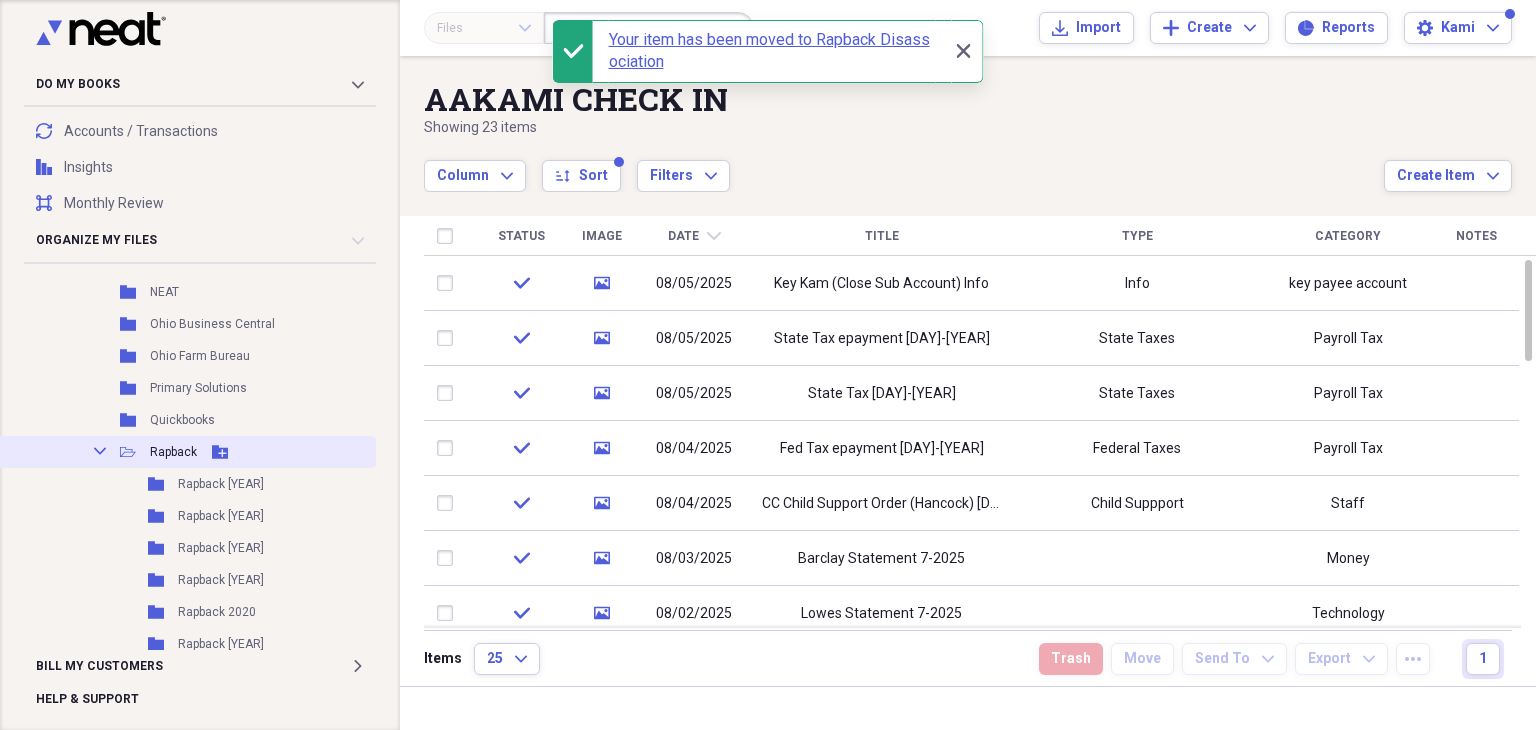 click on "Collapse" 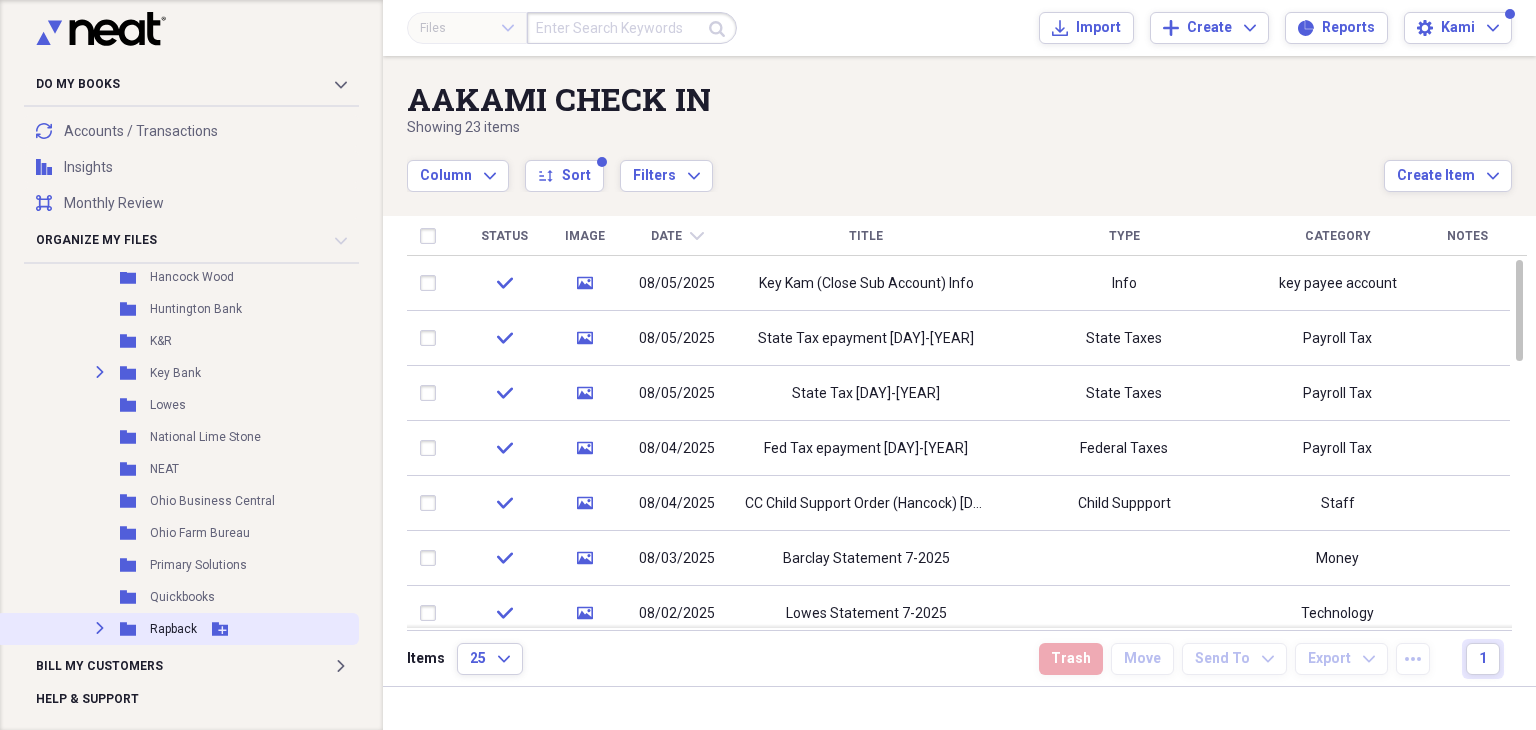 scroll, scrollTop: 1300, scrollLeft: 0, axis: vertical 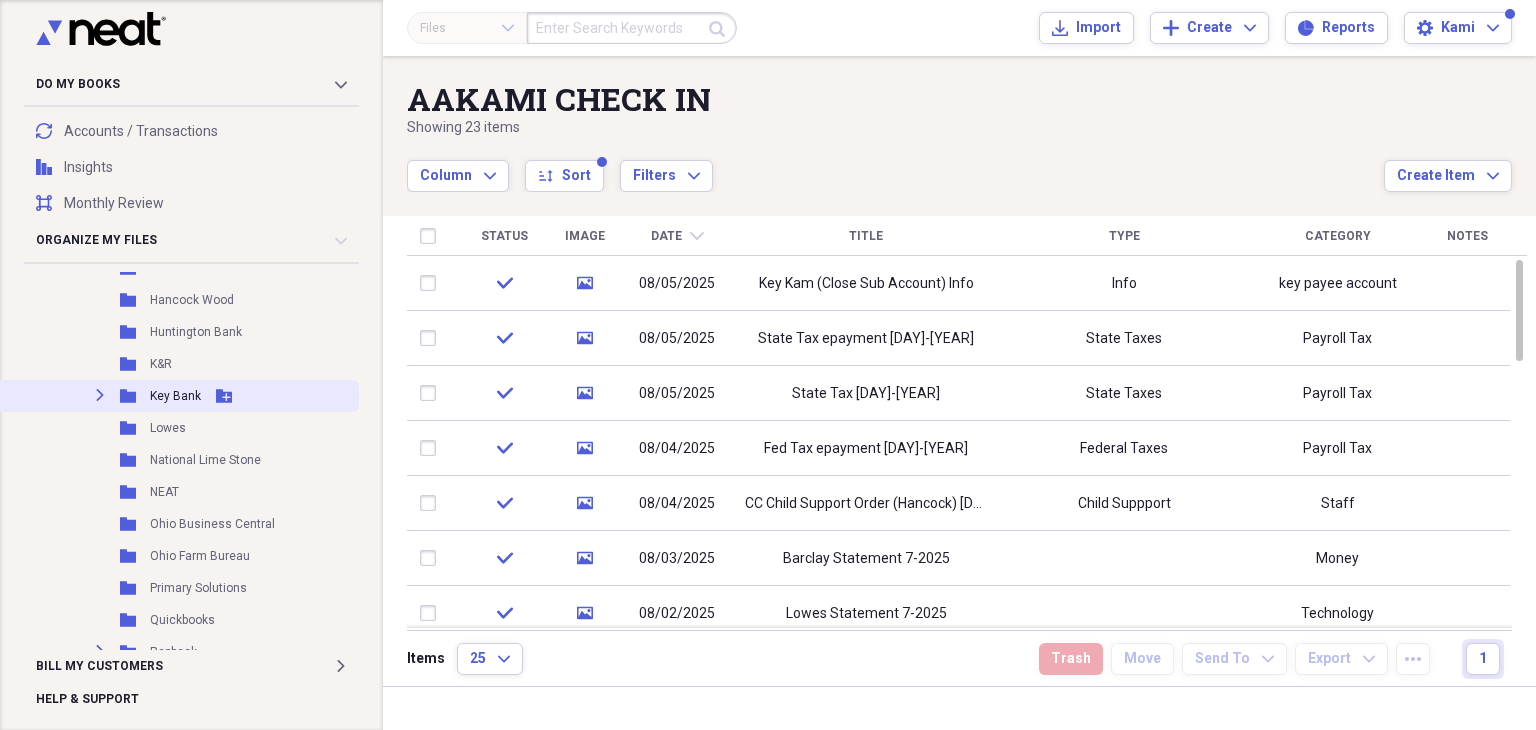 click 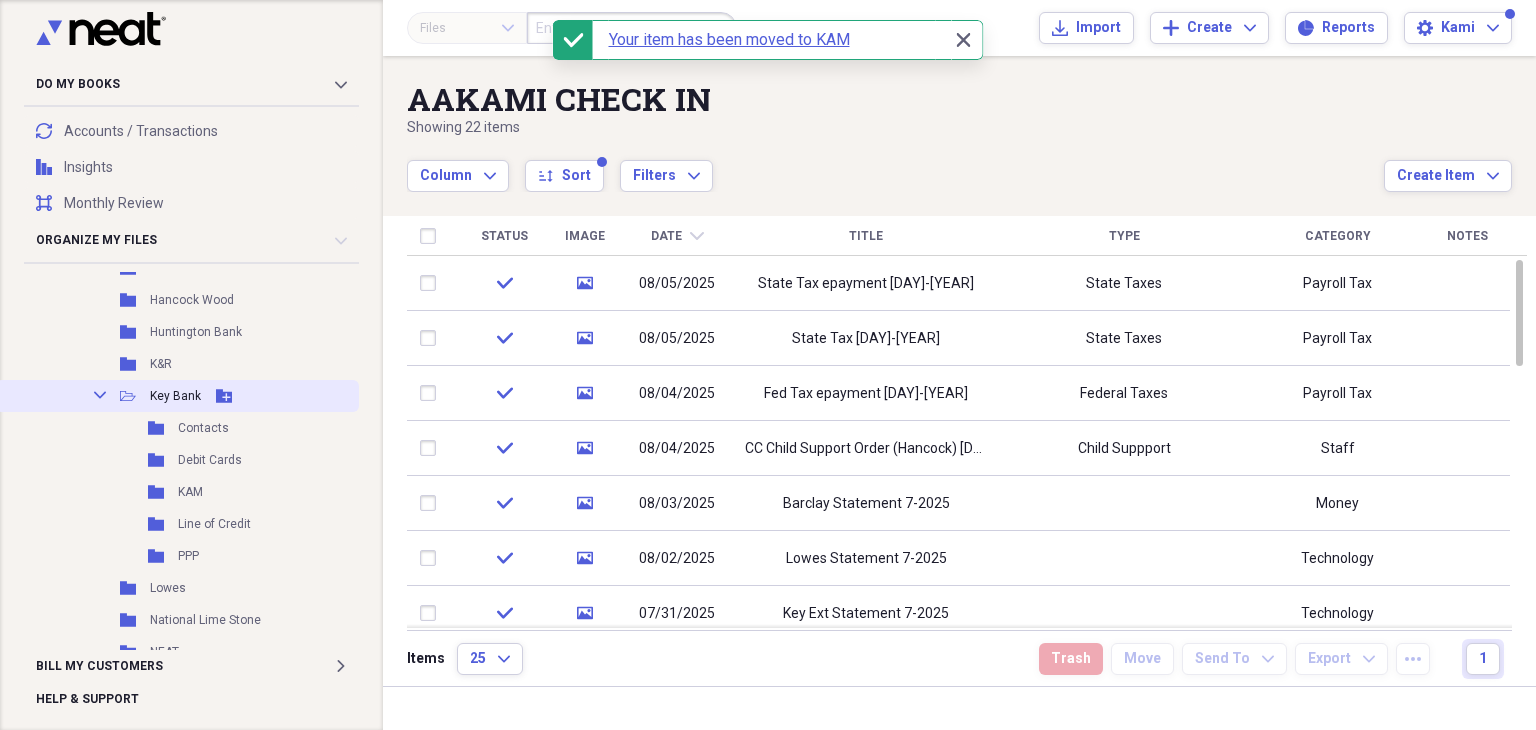 click on "Collapse" 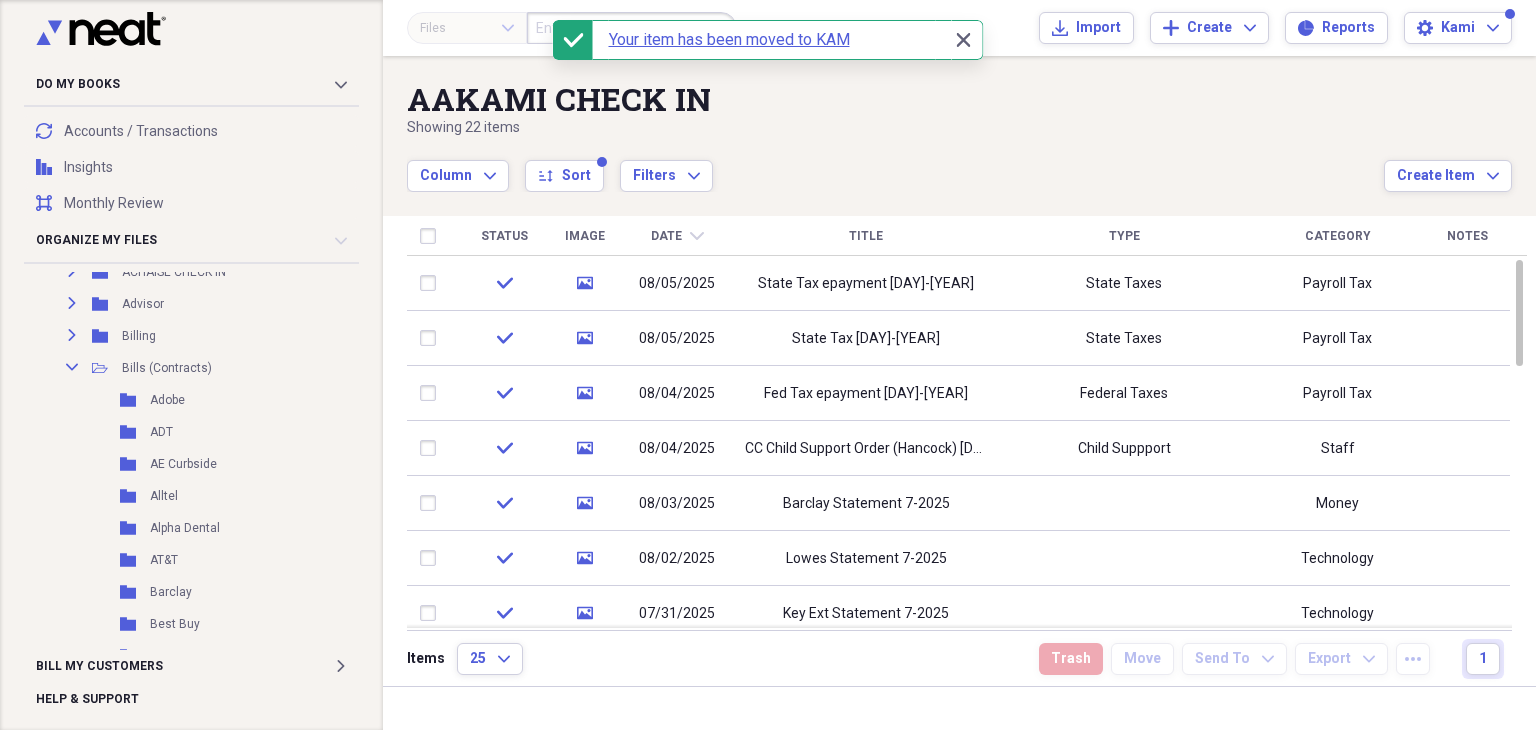 scroll, scrollTop: 300, scrollLeft: 0, axis: vertical 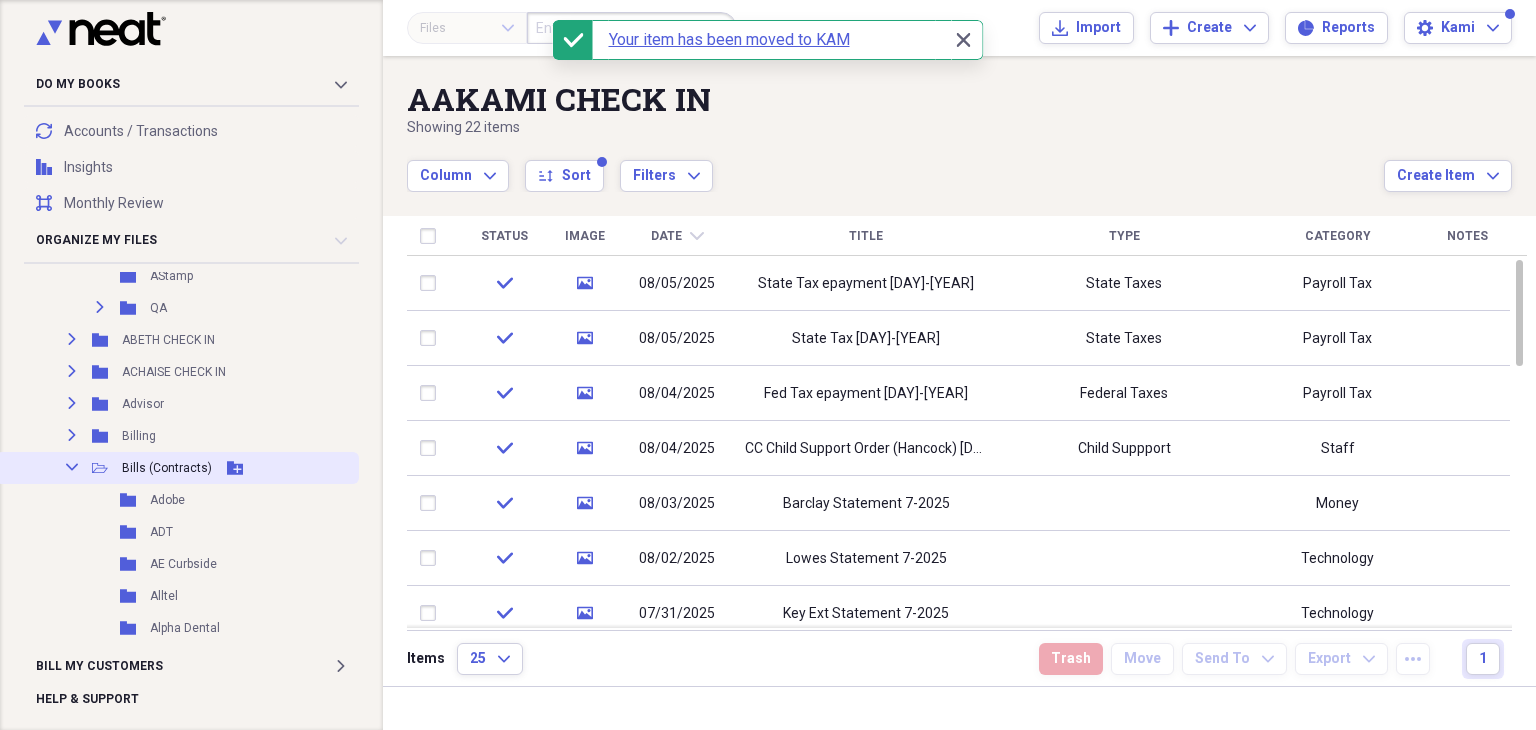 click on "Collapse" 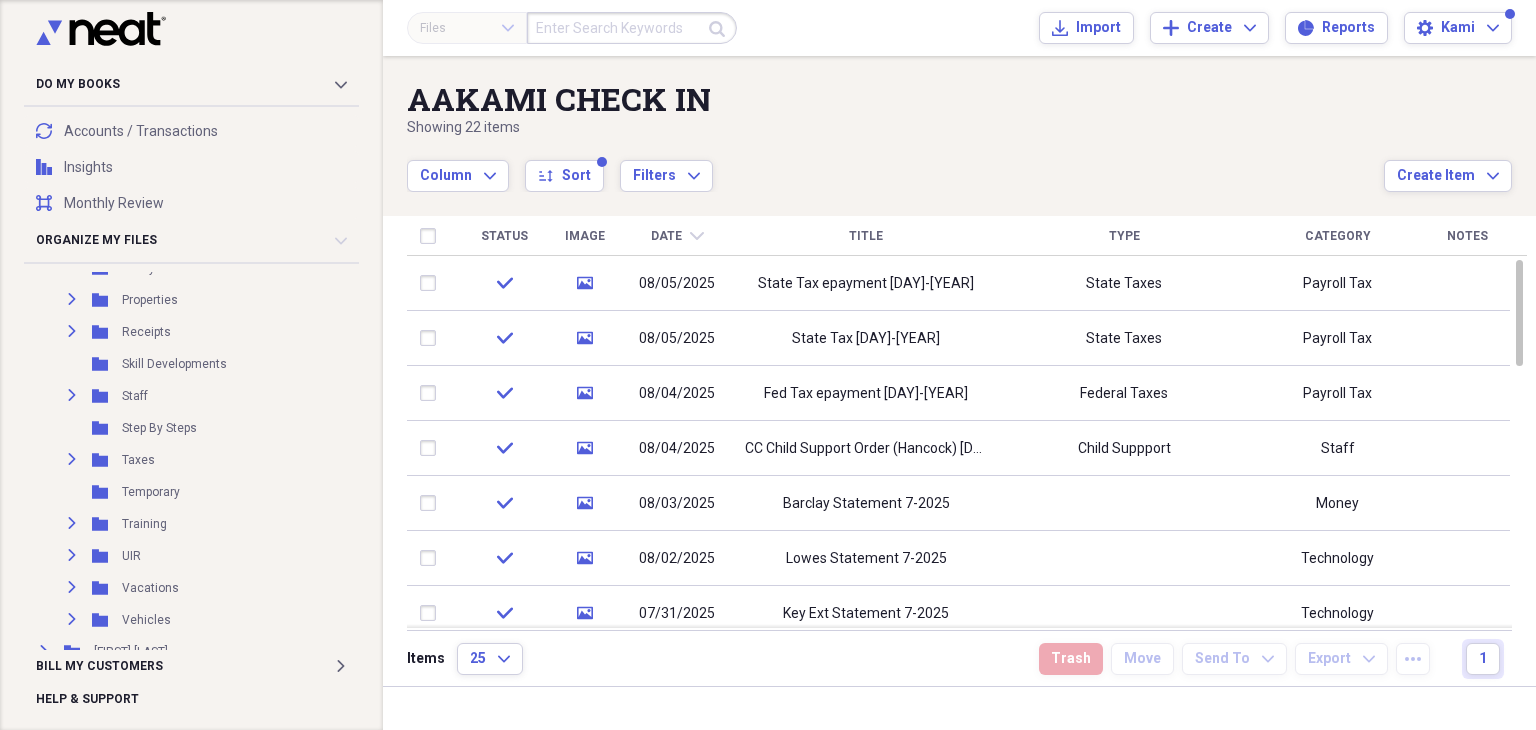 scroll, scrollTop: 1400, scrollLeft: 0, axis: vertical 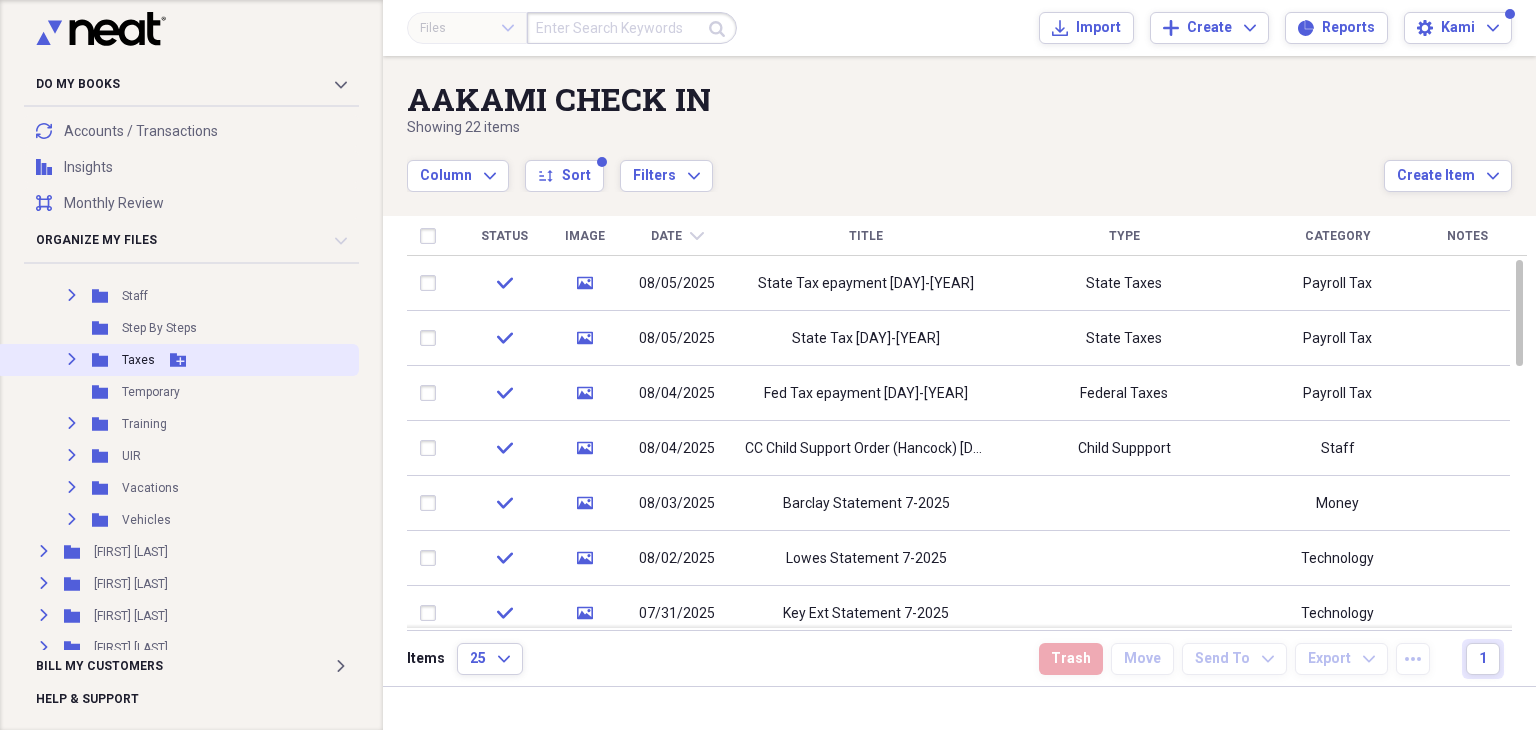 click on "Expand" 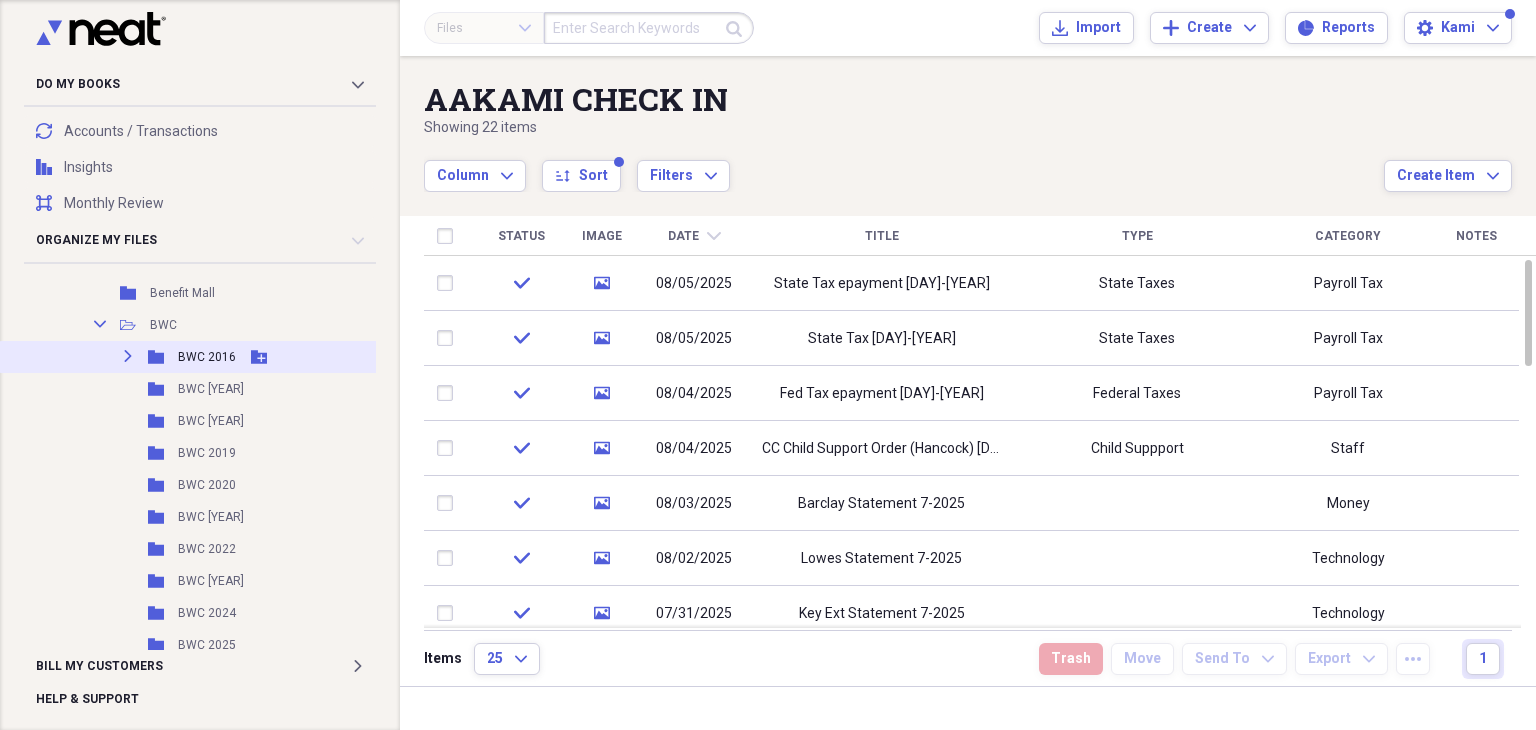 scroll, scrollTop: 1500, scrollLeft: 0, axis: vertical 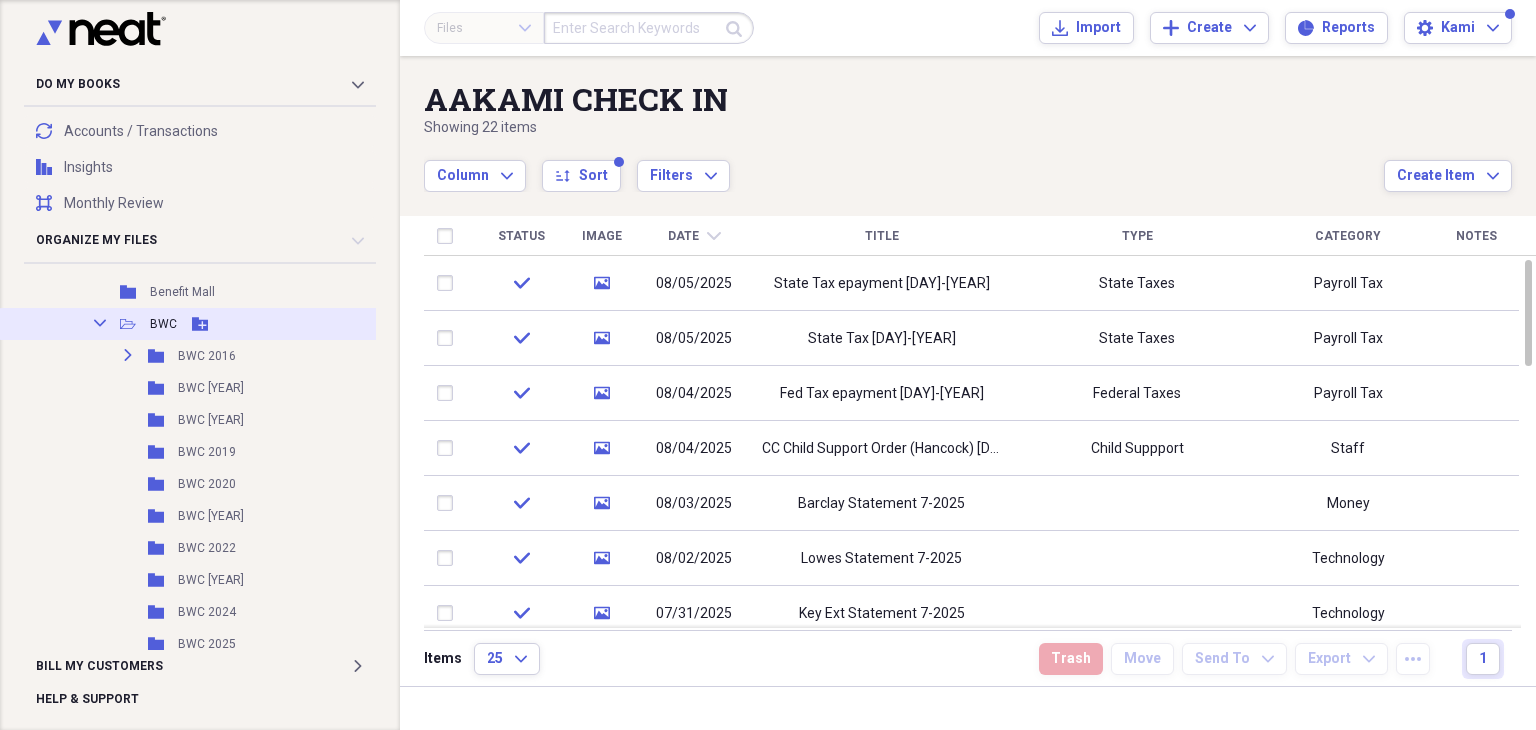 click on "Collapse" 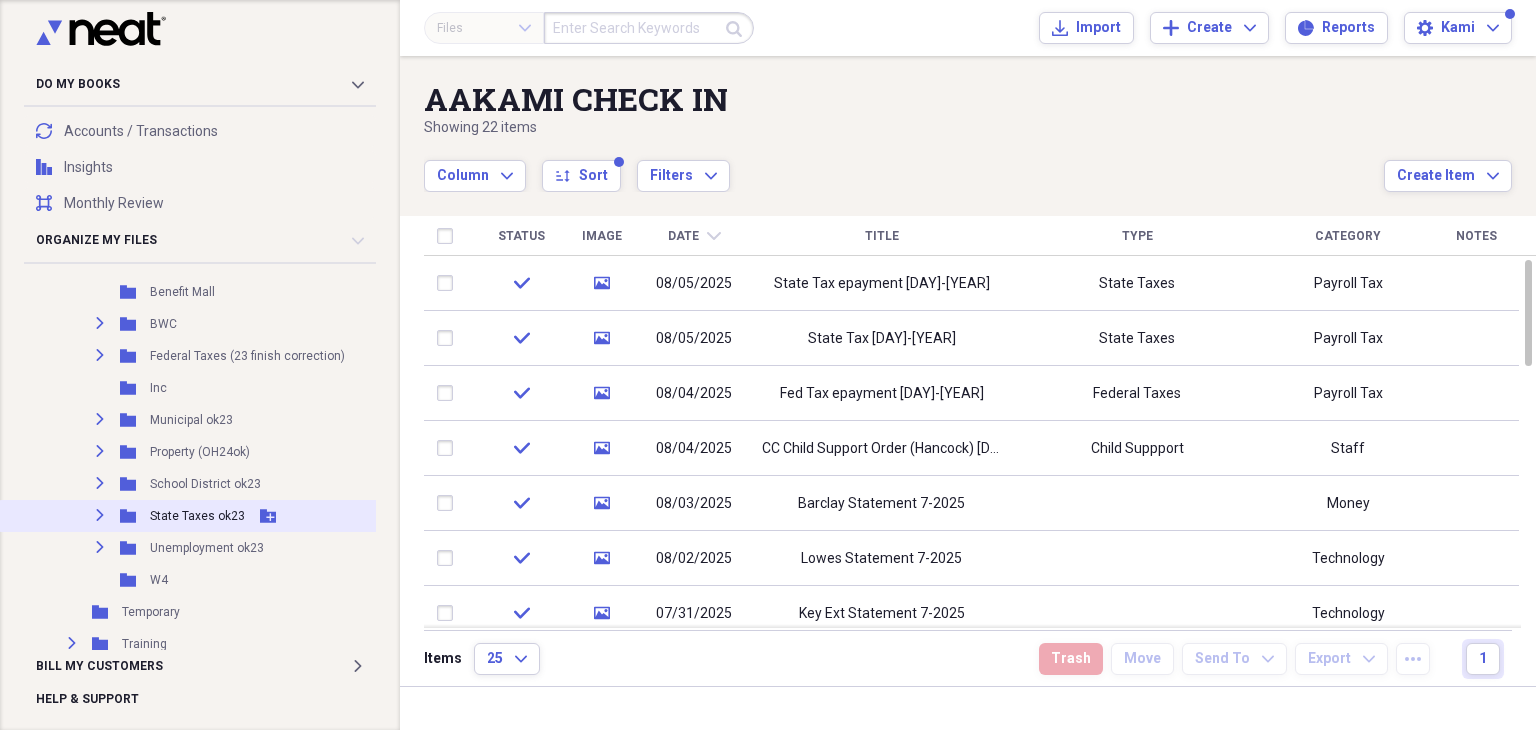 click on "Expand" 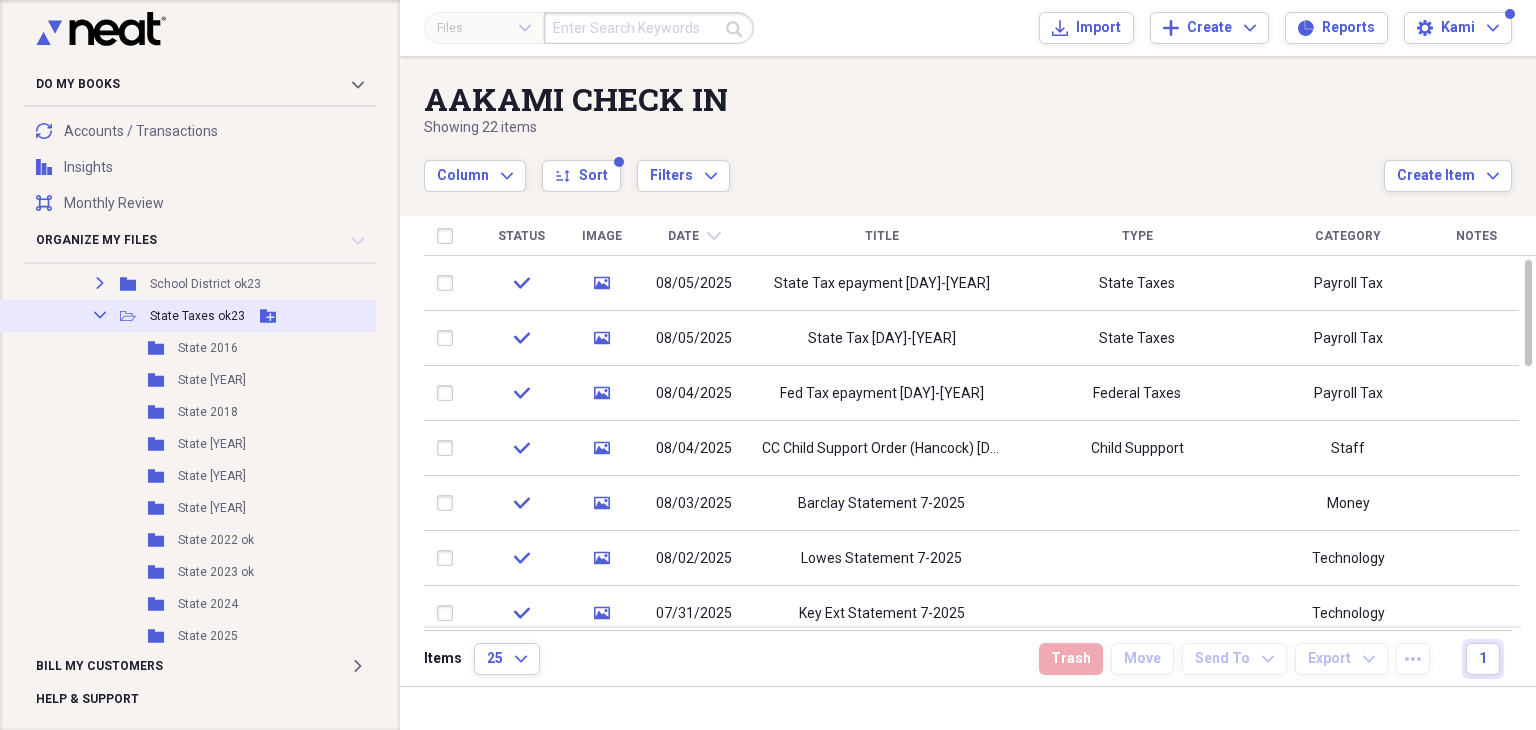 scroll, scrollTop: 1800, scrollLeft: 0, axis: vertical 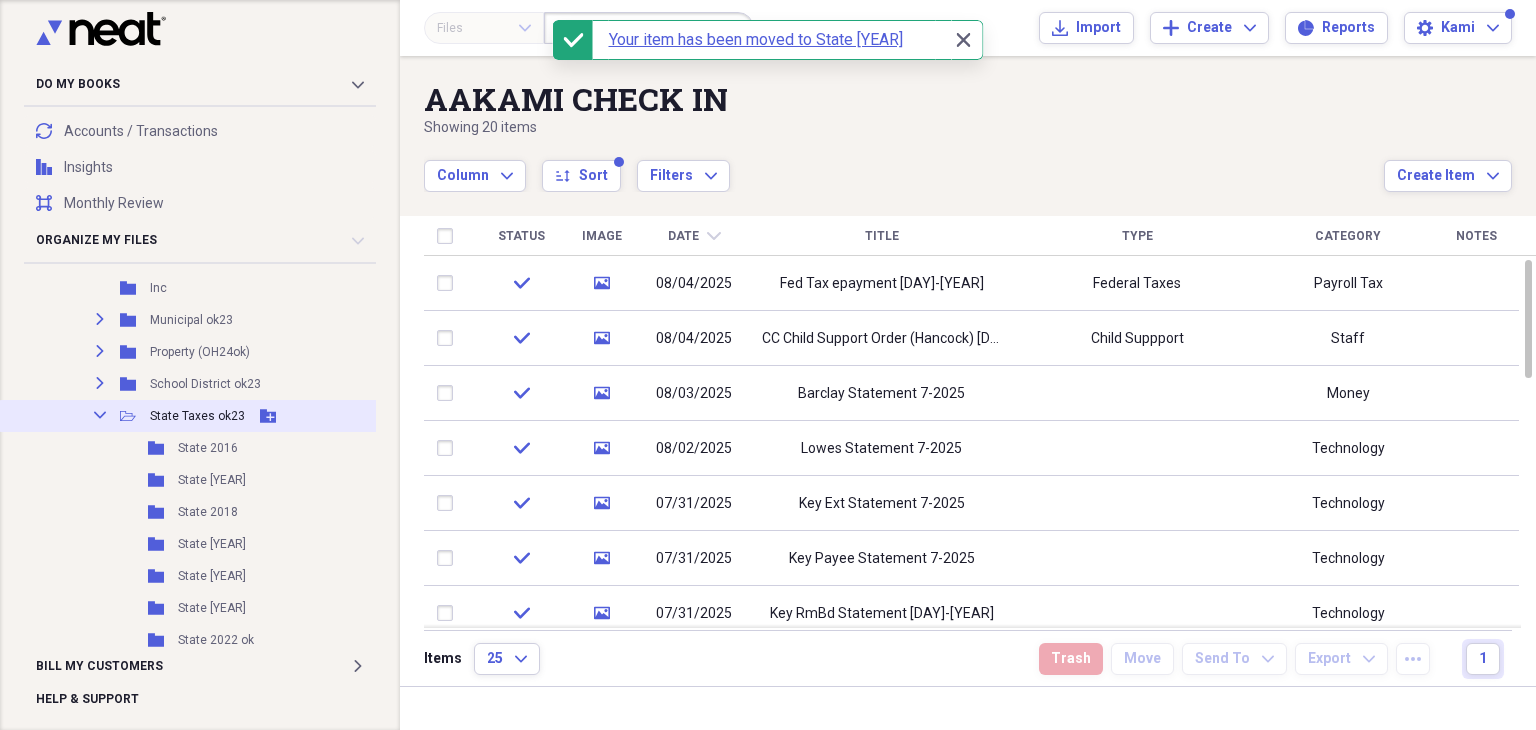 click 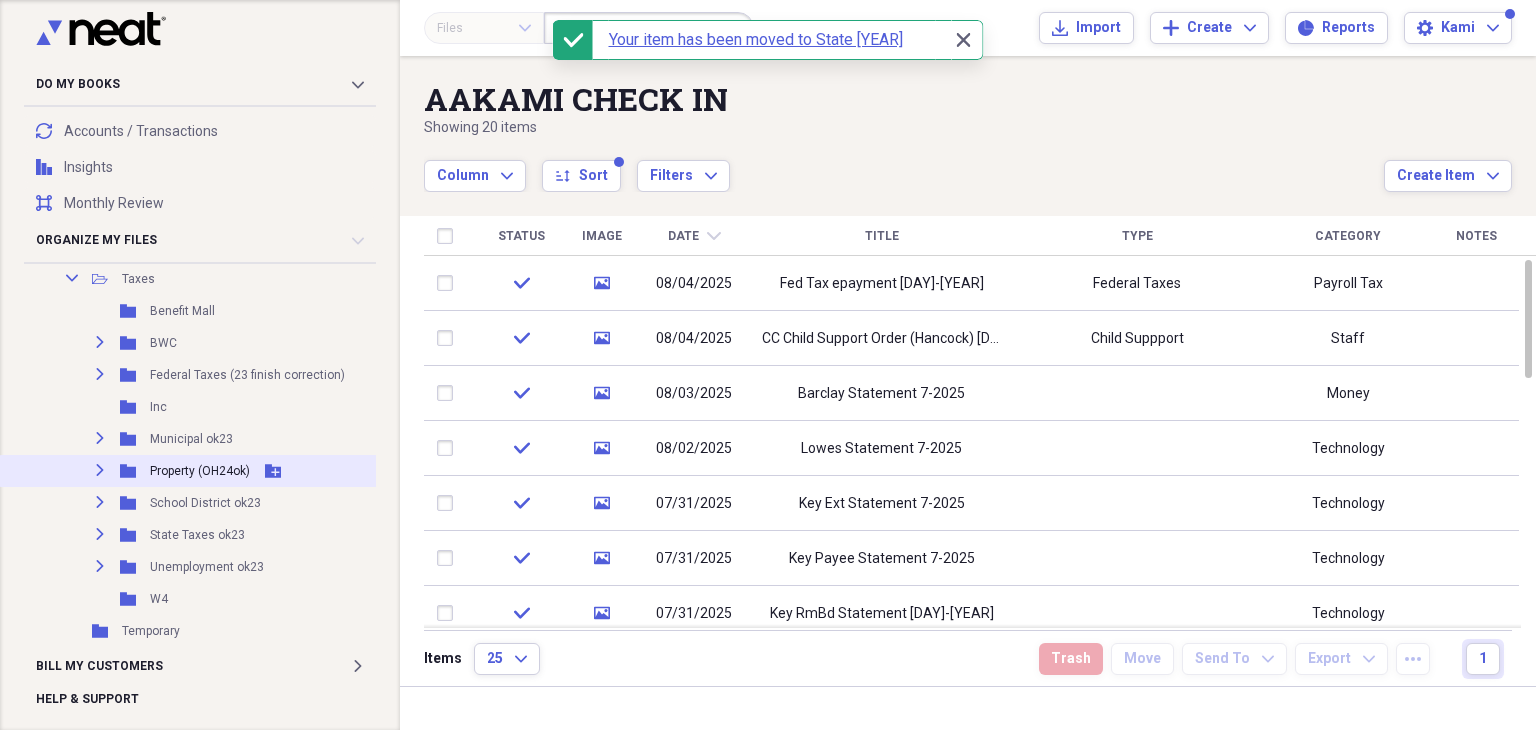 scroll, scrollTop: 1400, scrollLeft: 0, axis: vertical 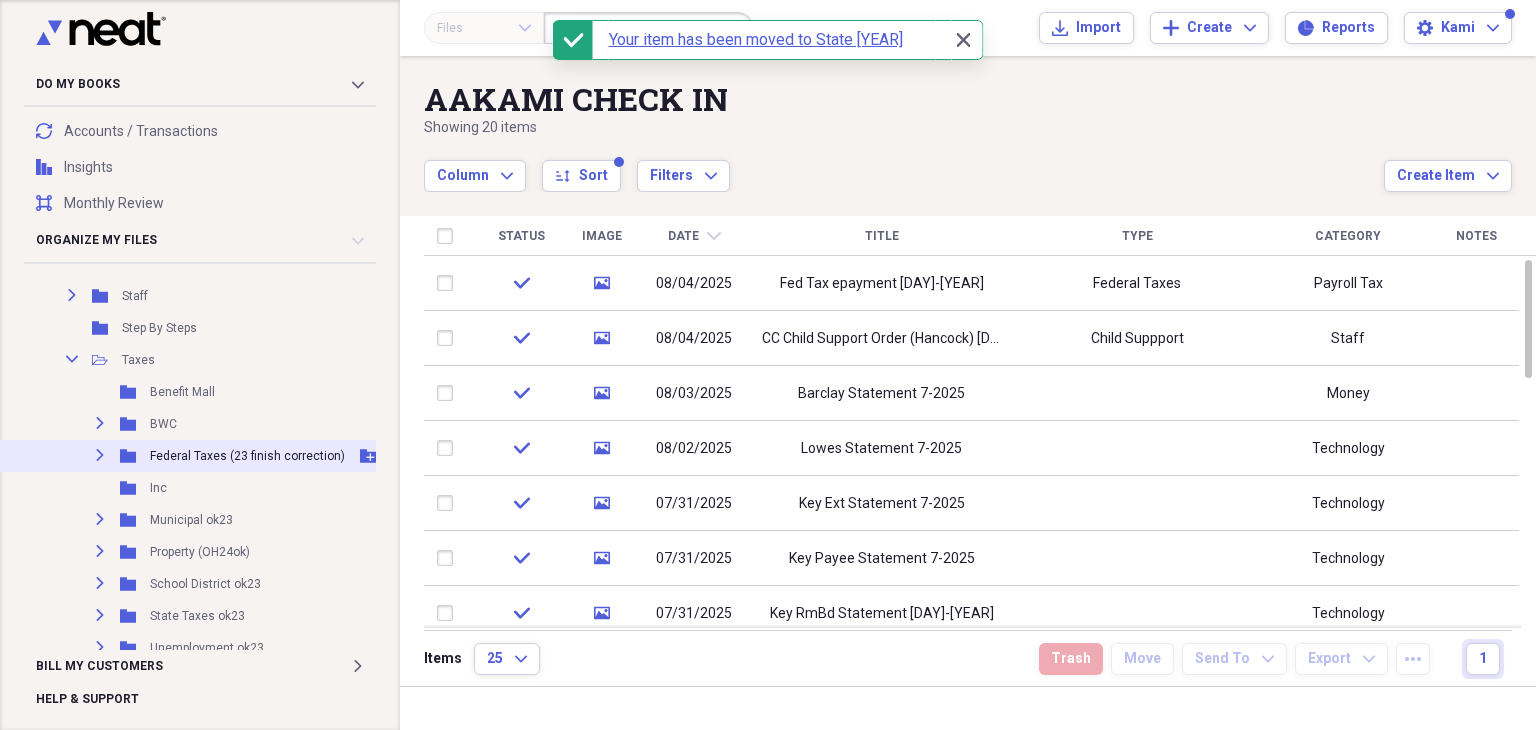 click on "Expand" 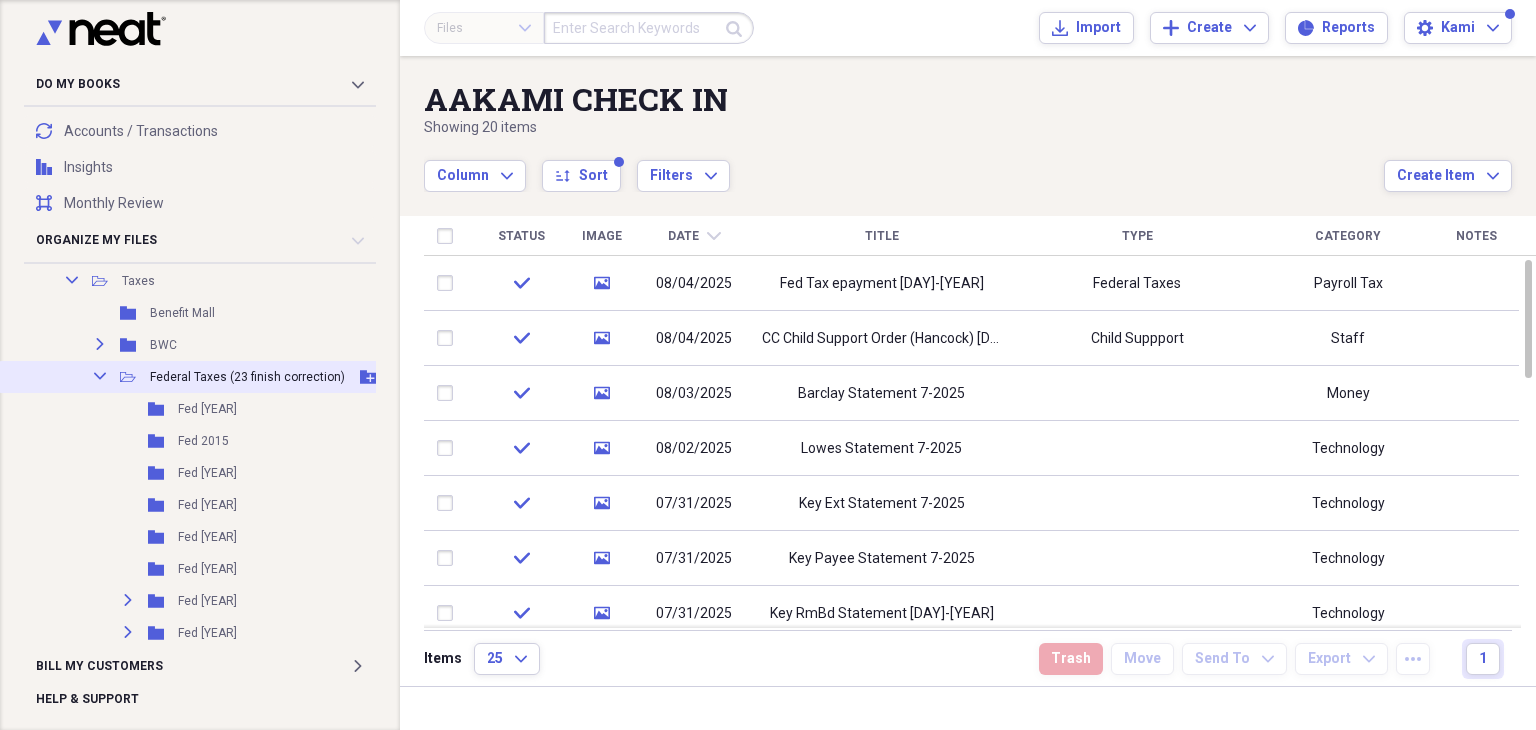 scroll, scrollTop: 1700, scrollLeft: 0, axis: vertical 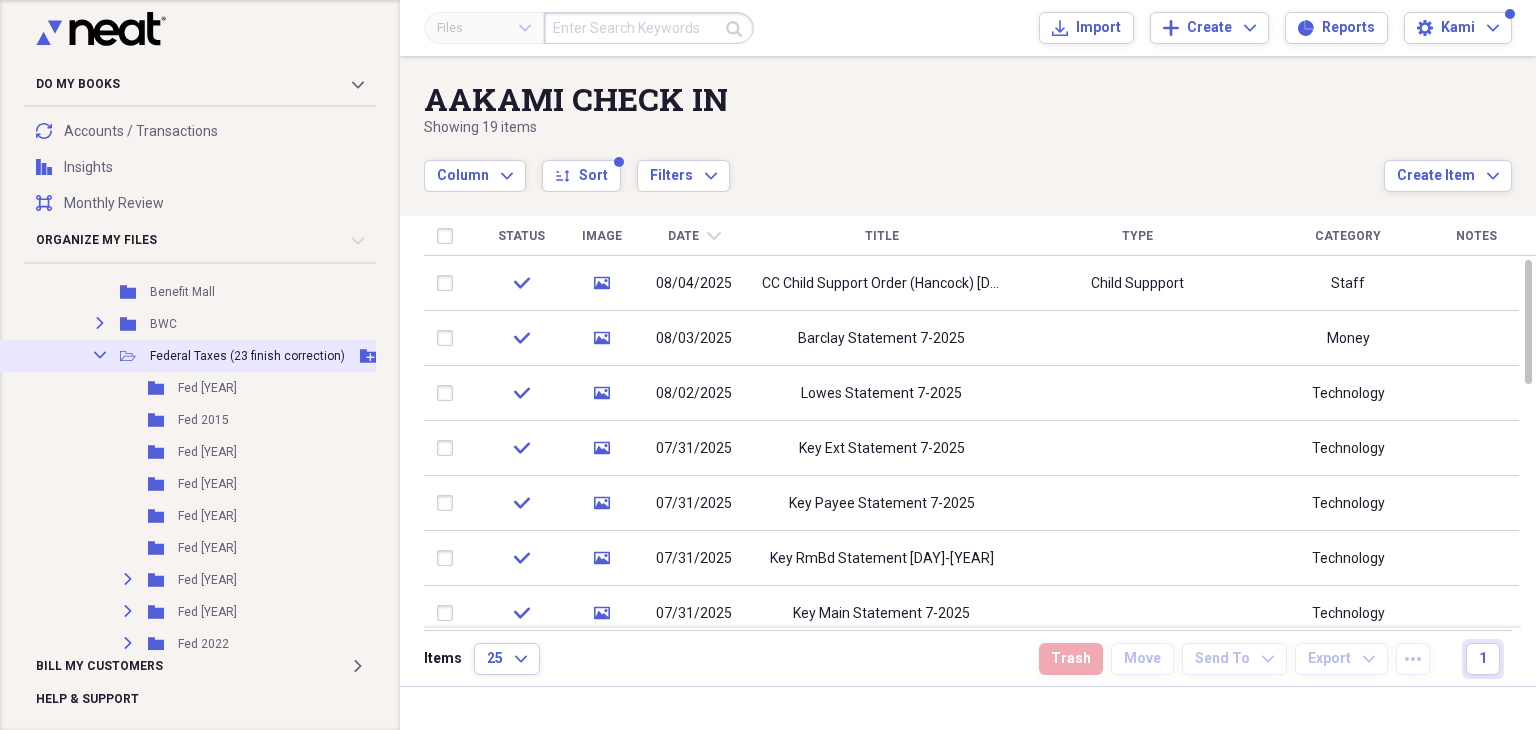 click on "Collapse" 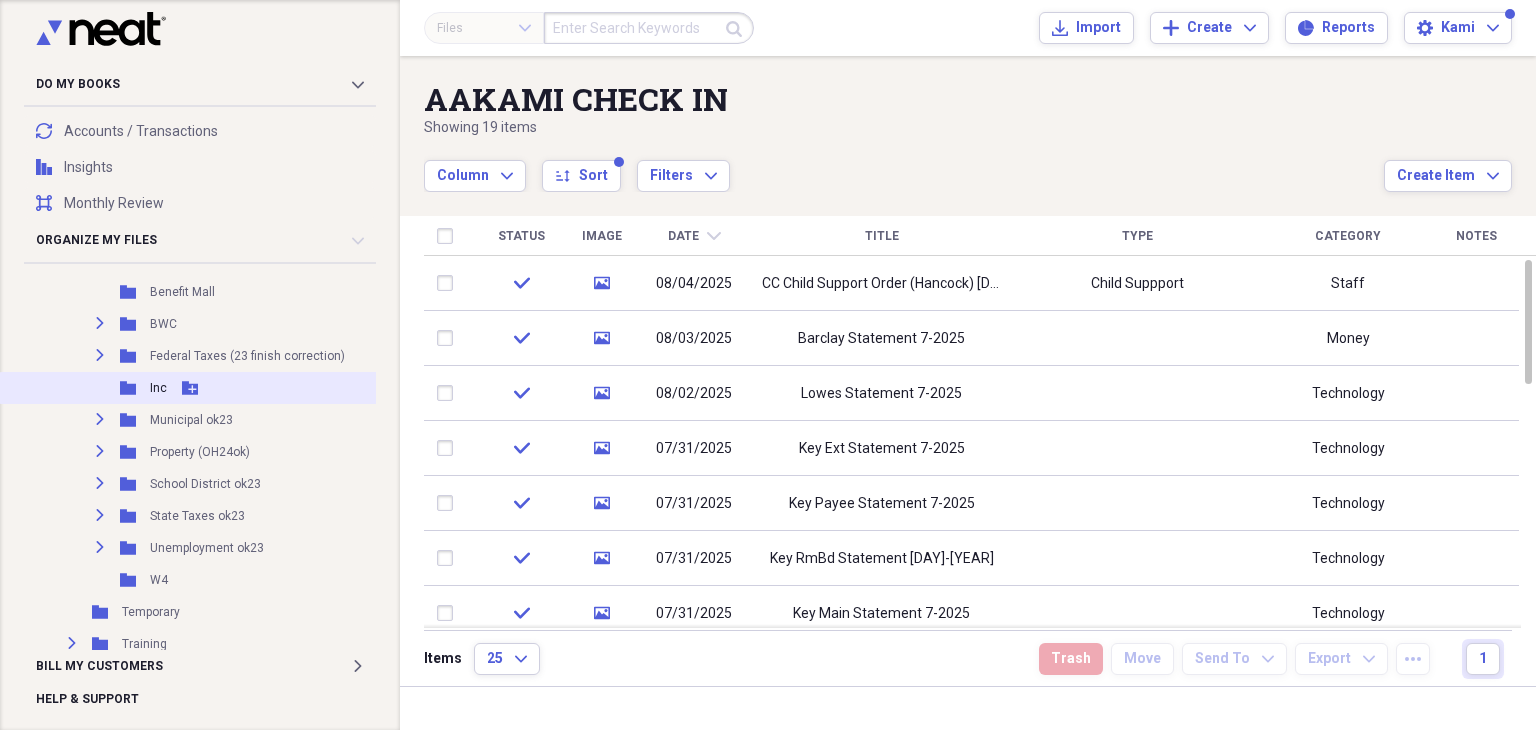 scroll, scrollTop: 1300, scrollLeft: 0, axis: vertical 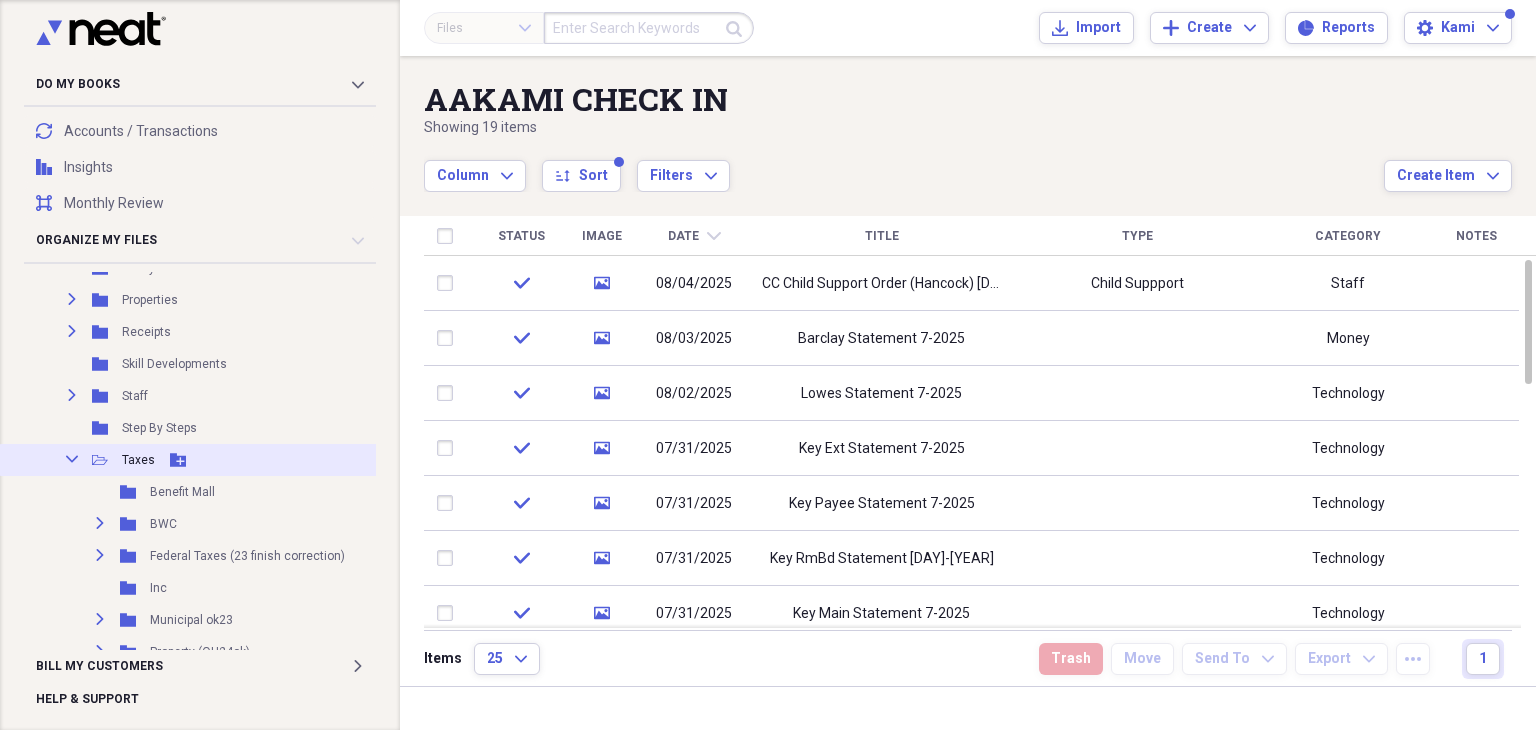 click on "Collapse" 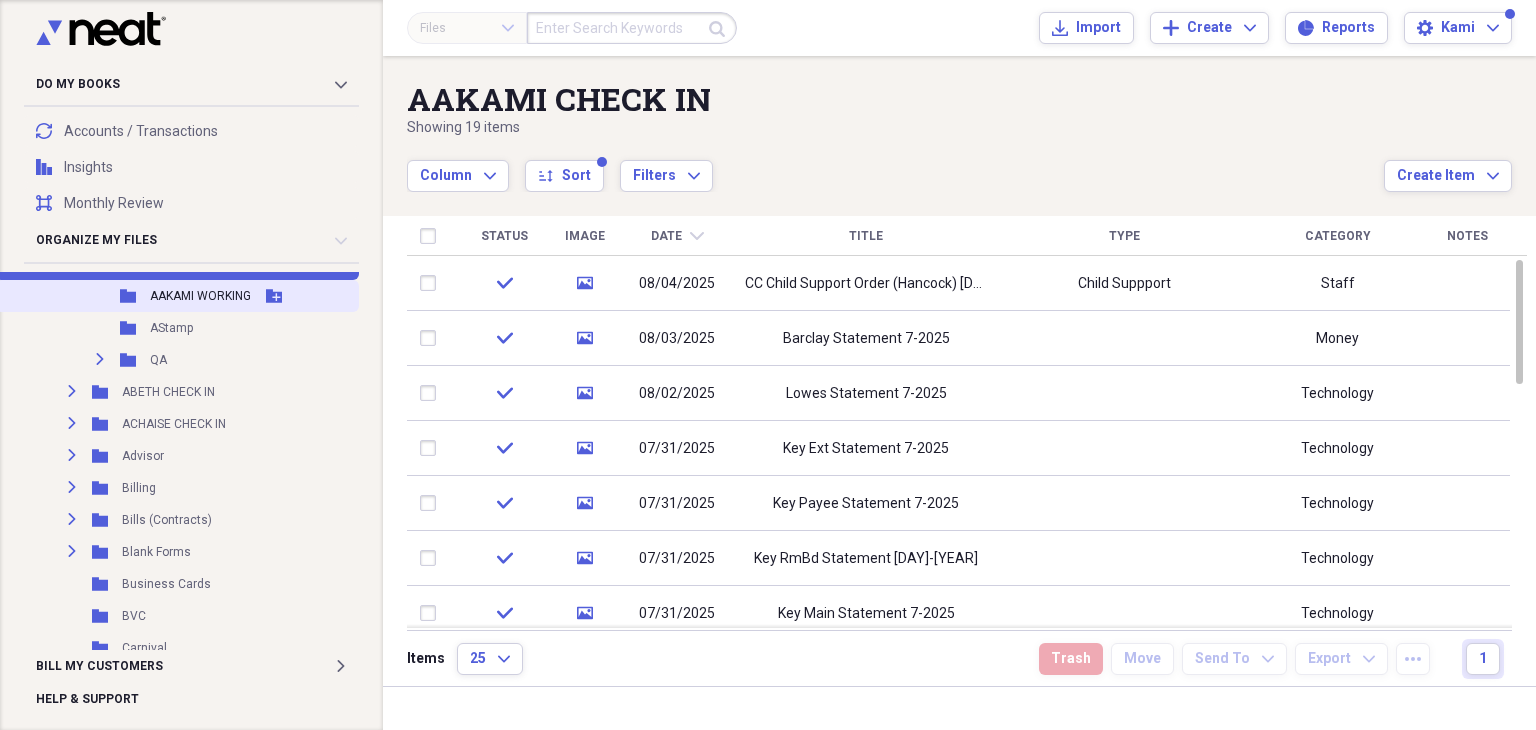 scroll, scrollTop: 300, scrollLeft: 0, axis: vertical 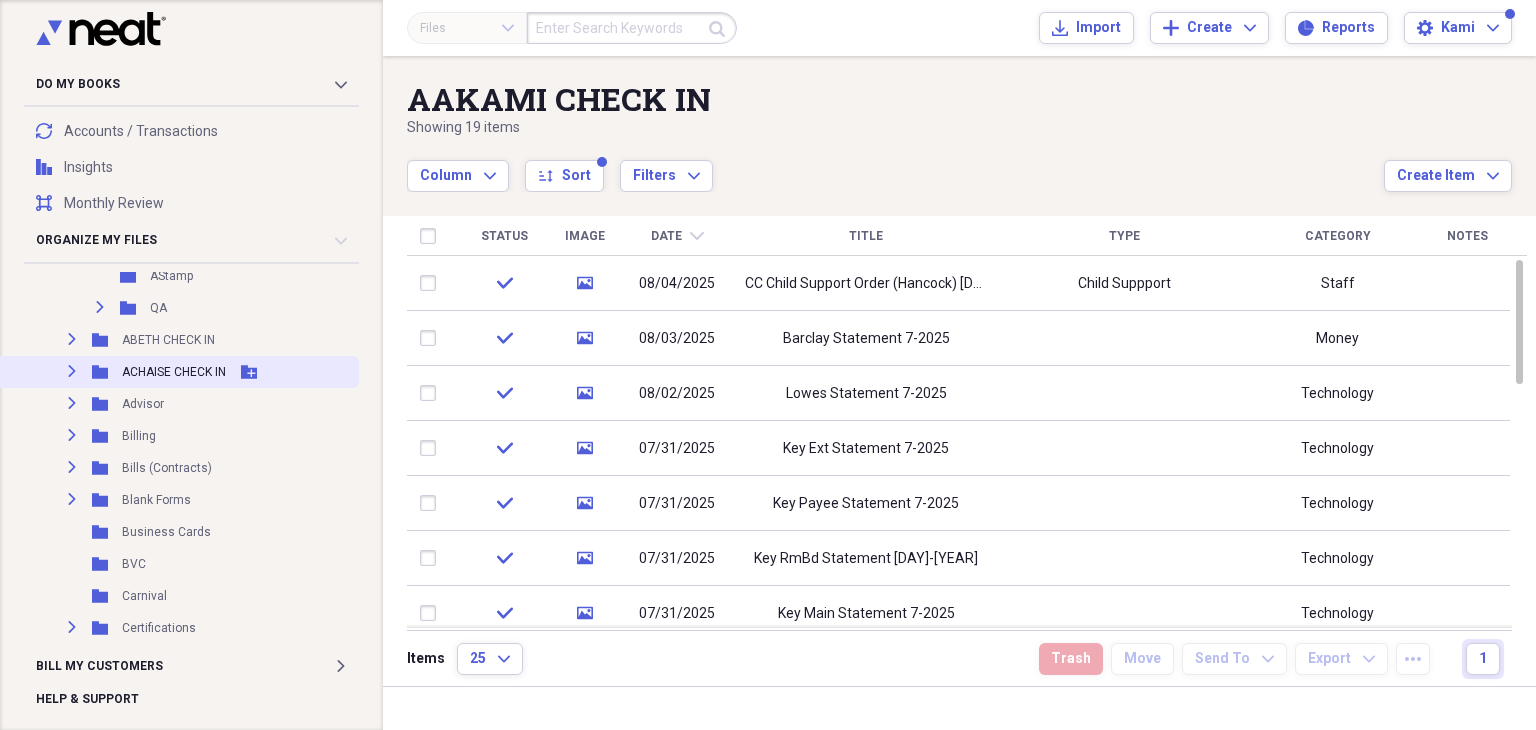 click on "Expand" 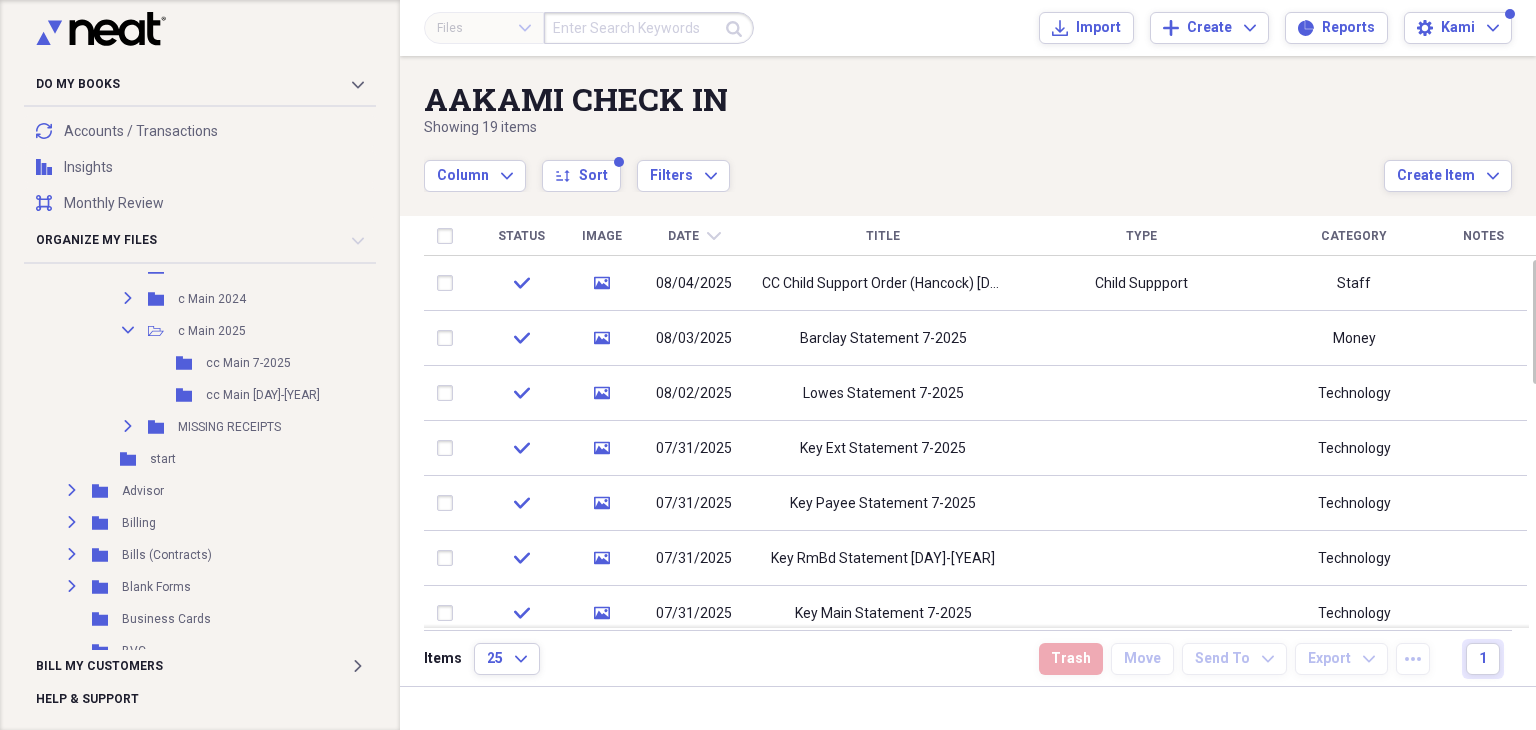 scroll, scrollTop: 600, scrollLeft: 0, axis: vertical 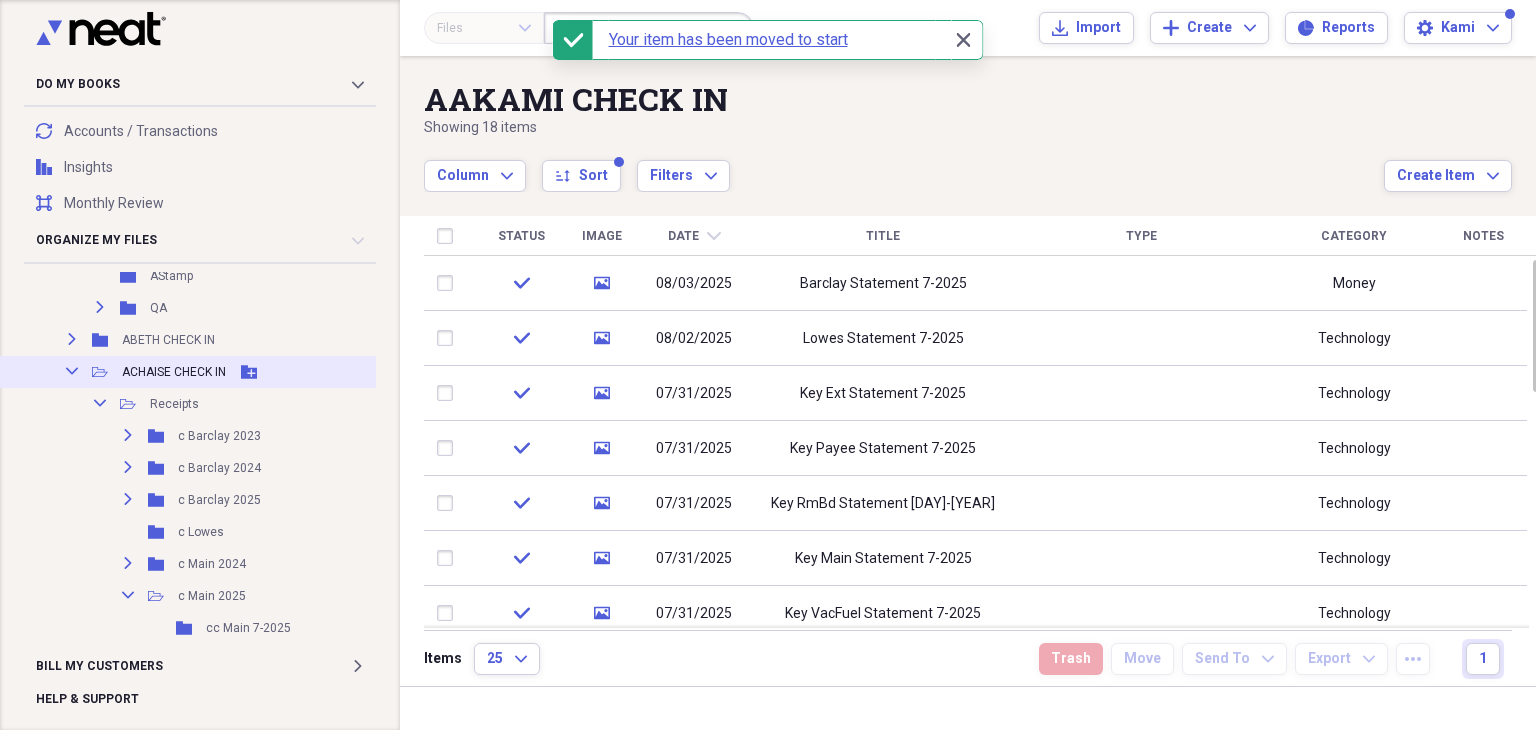 click on "Collapse" at bounding box center (72, 371) 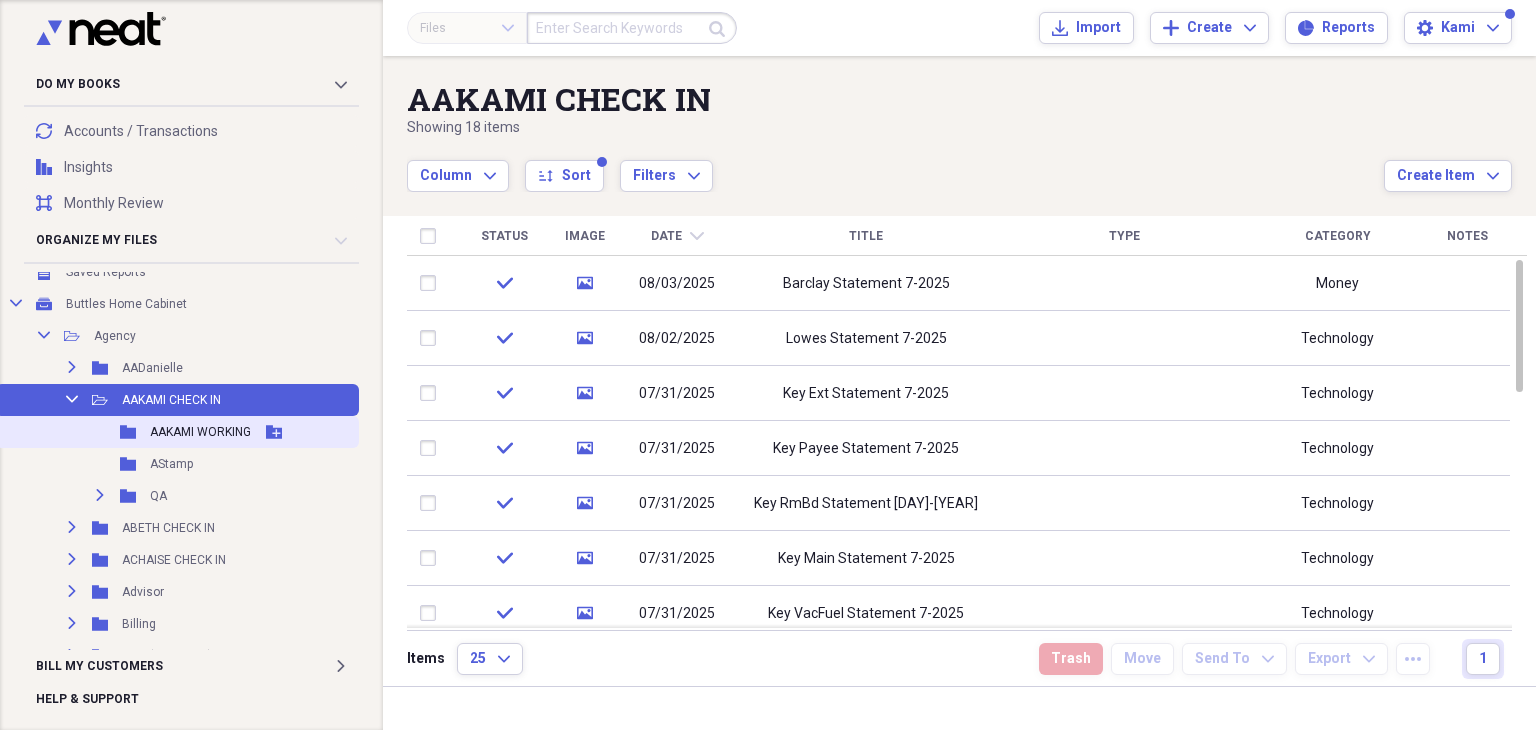 scroll, scrollTop: 100, scrollLeft: 0, axis: vertical 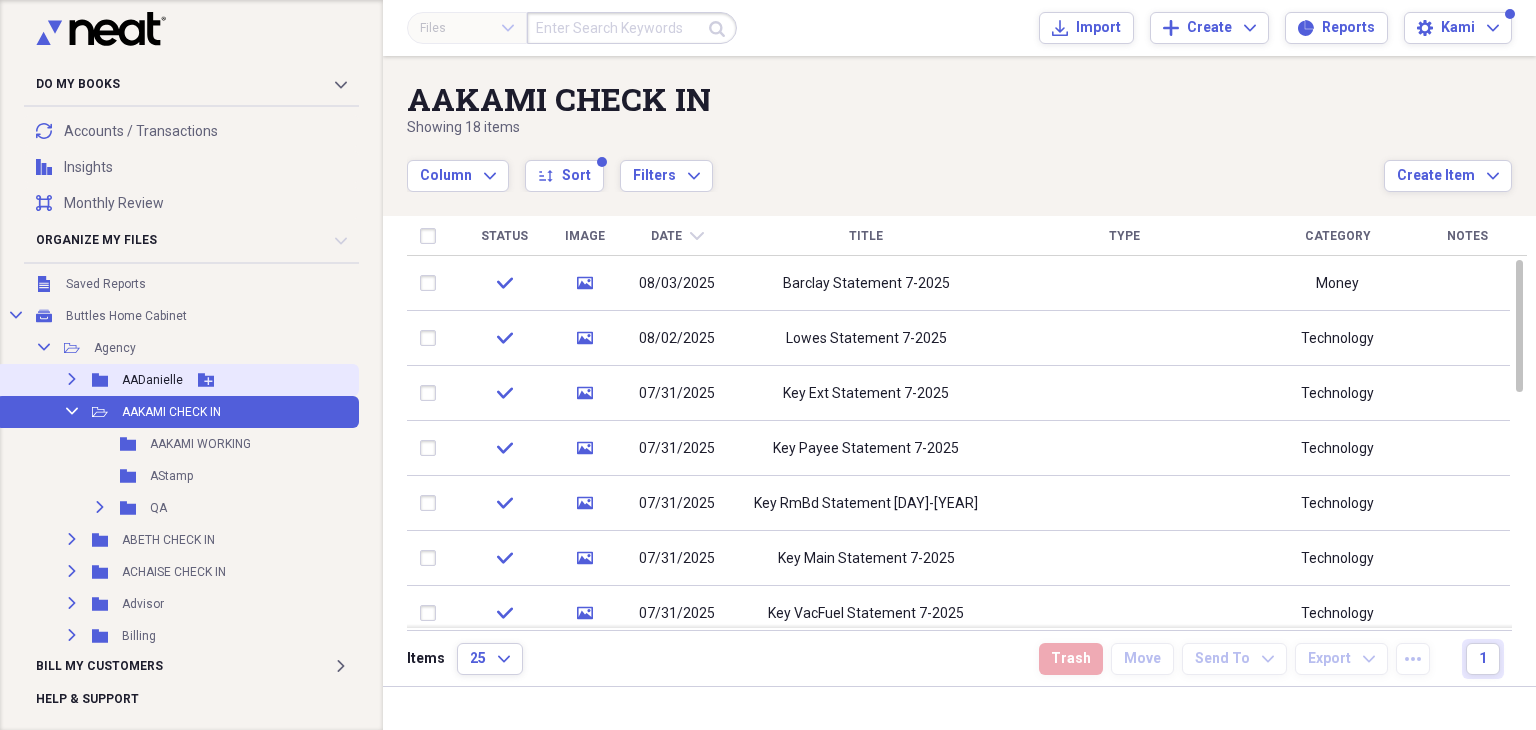 click 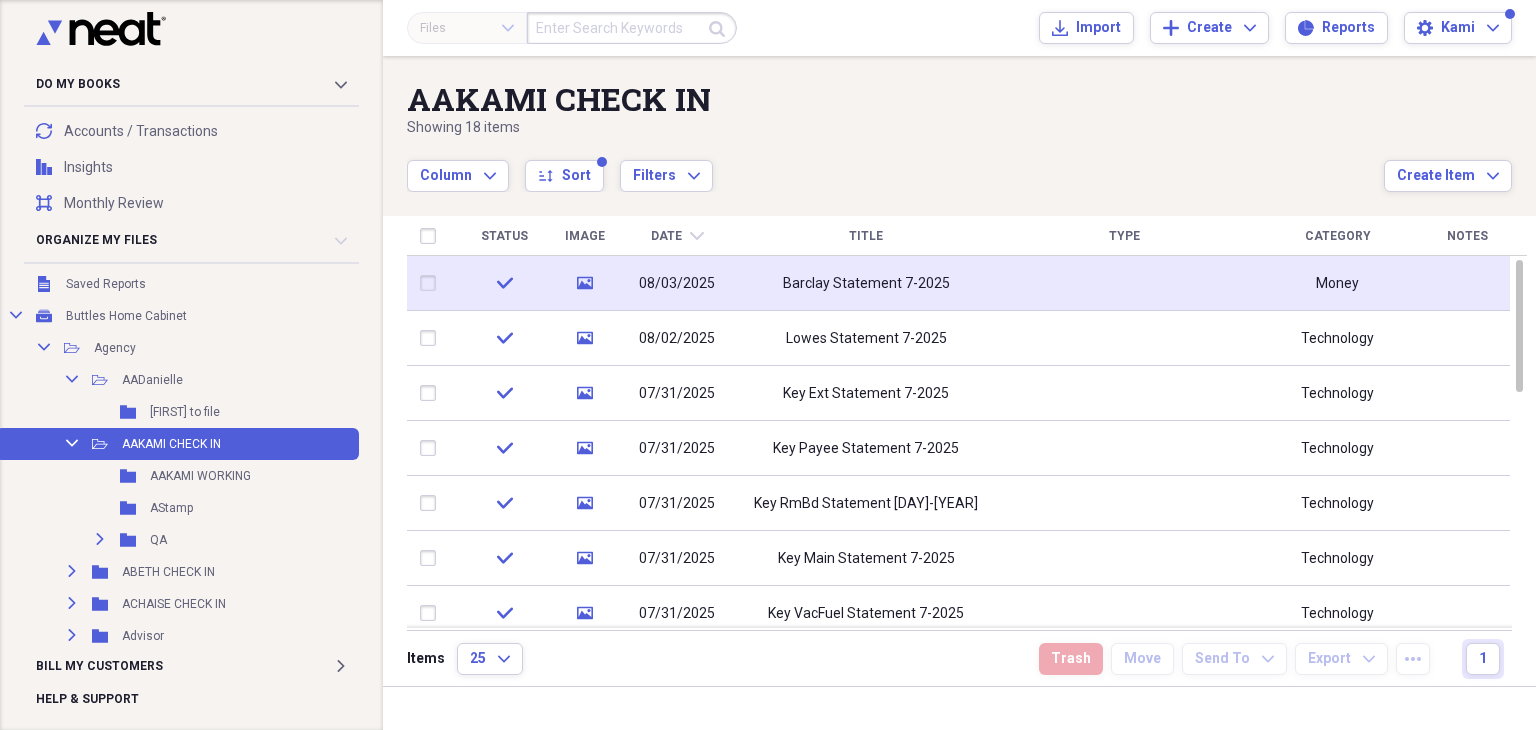 click at bounding box center (432, 283) 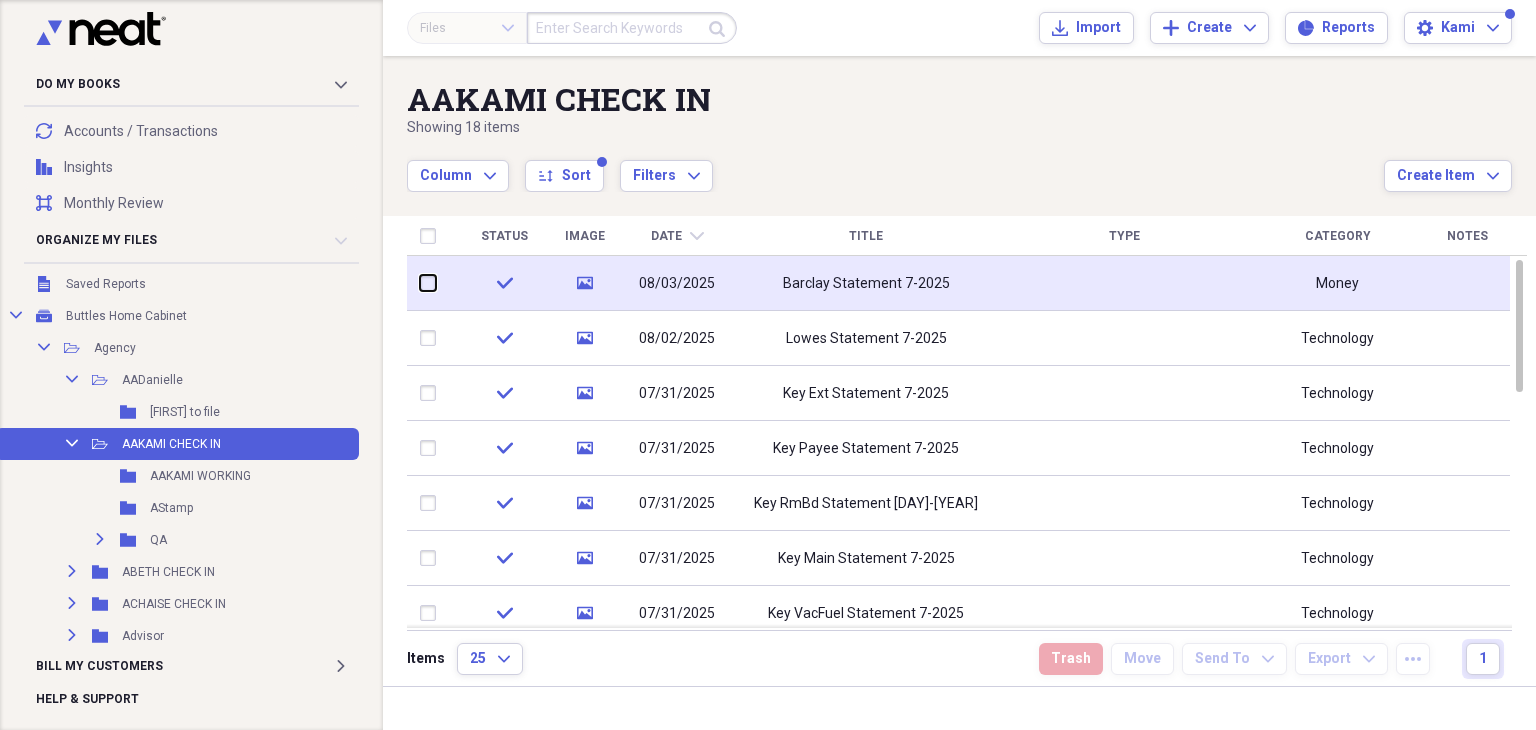 click at bounding box center [420, 283] 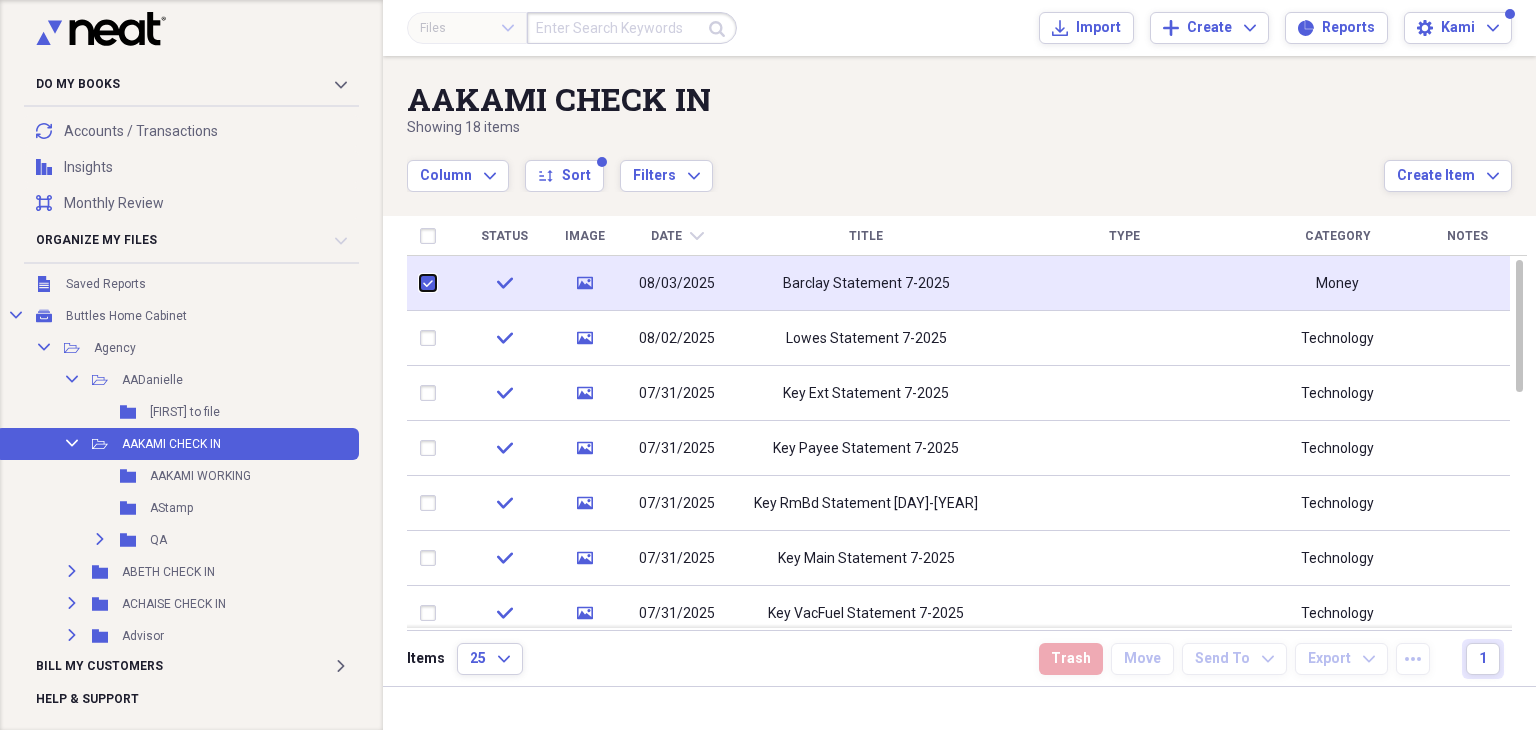 checkbox on "true" 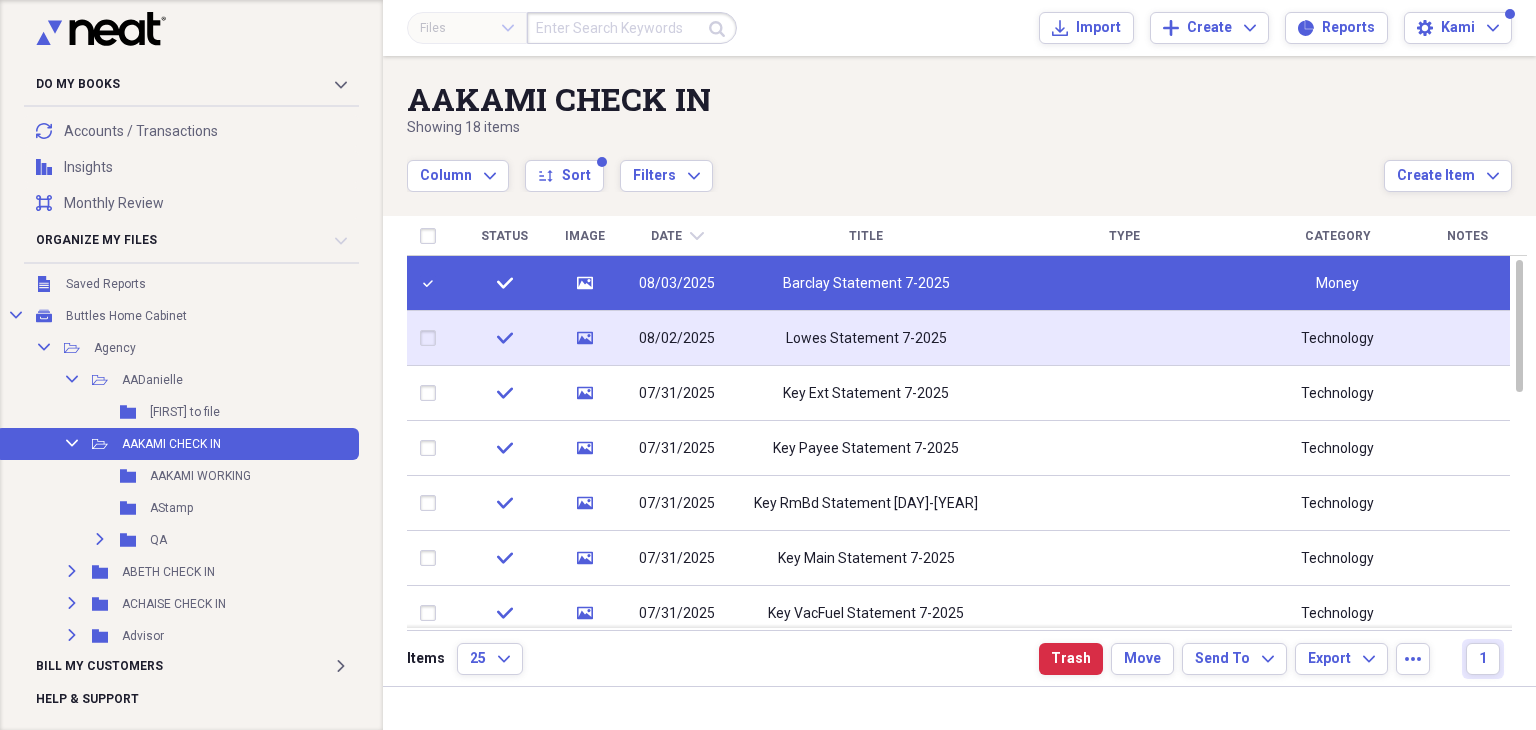 click at bounding box center (432, 338) 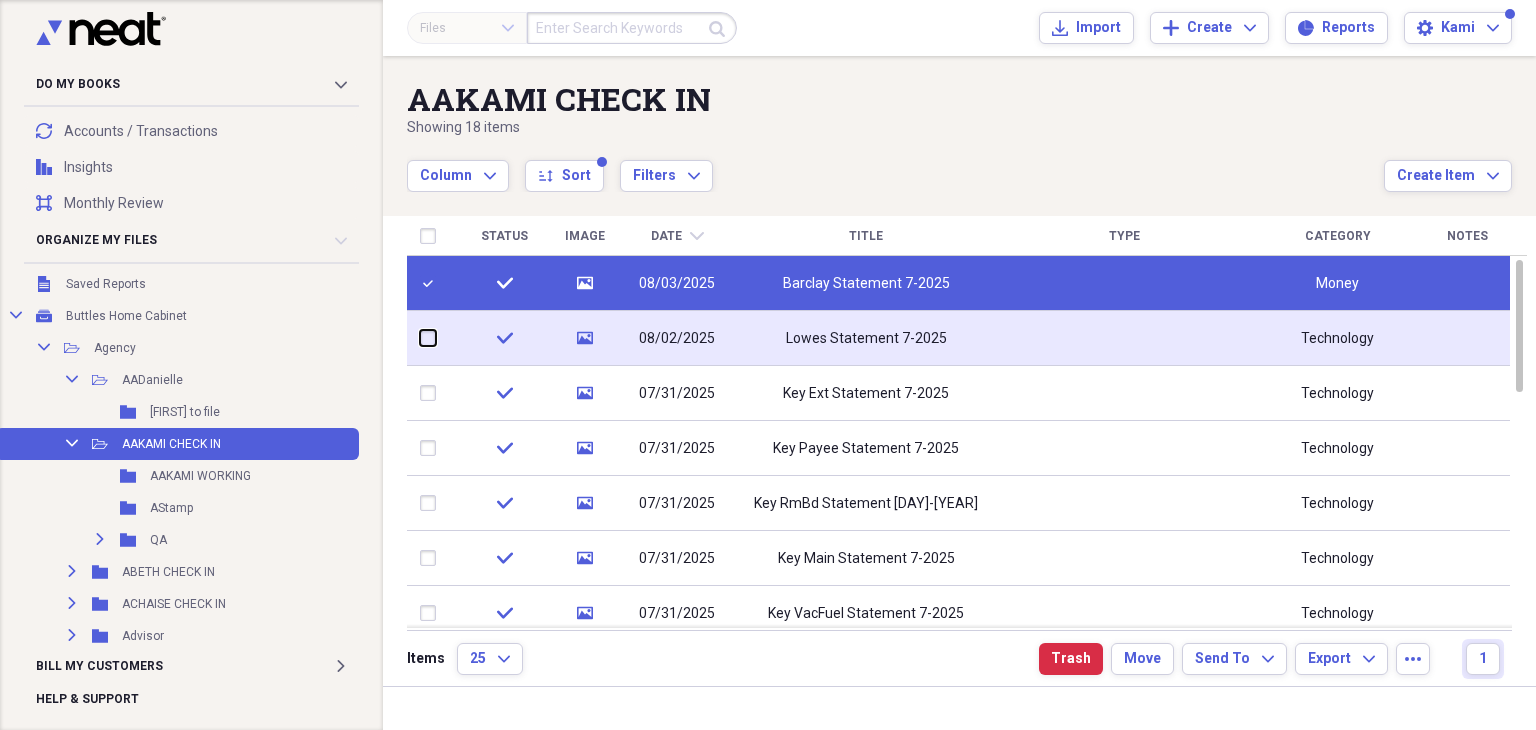 click at bounding box center (420, 338) 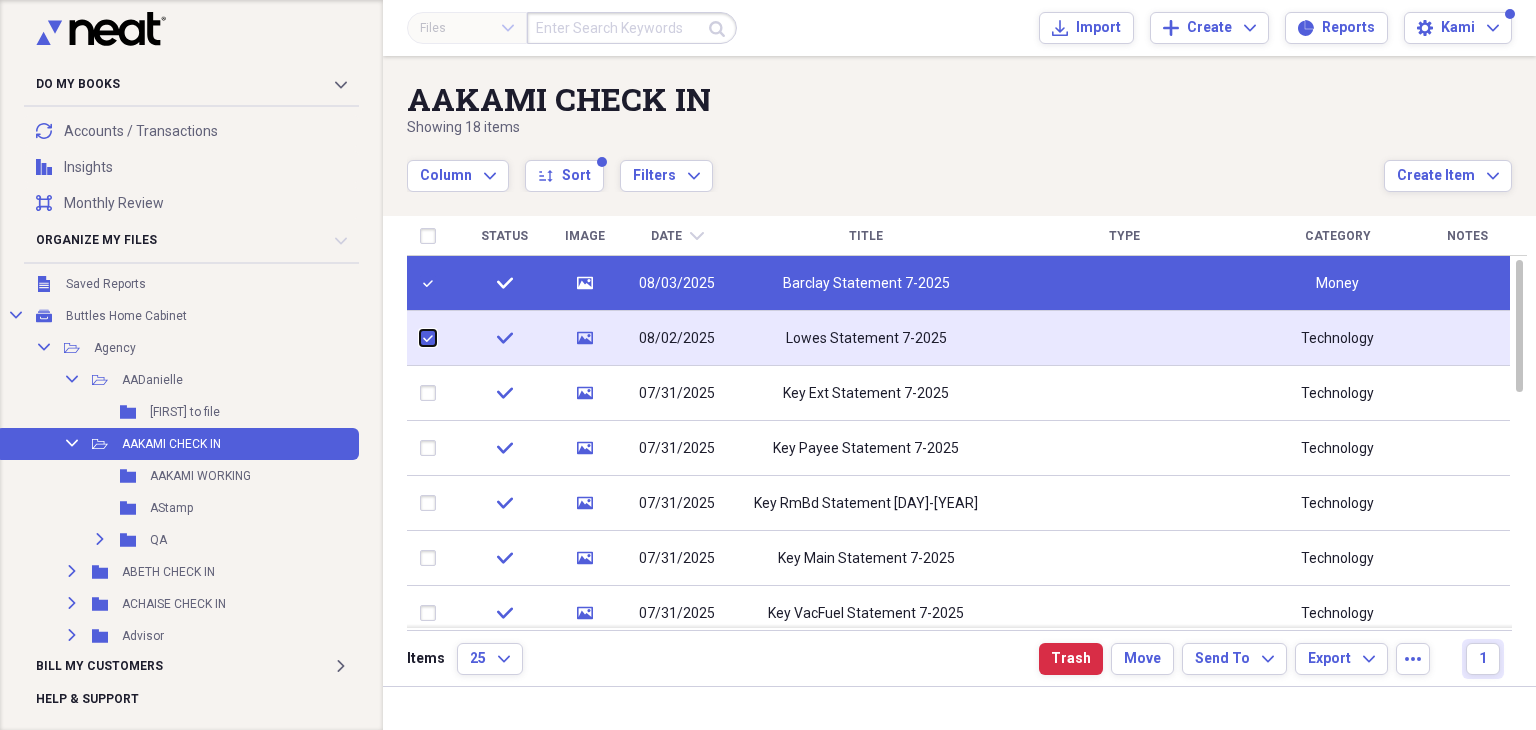 checkbox on "true" 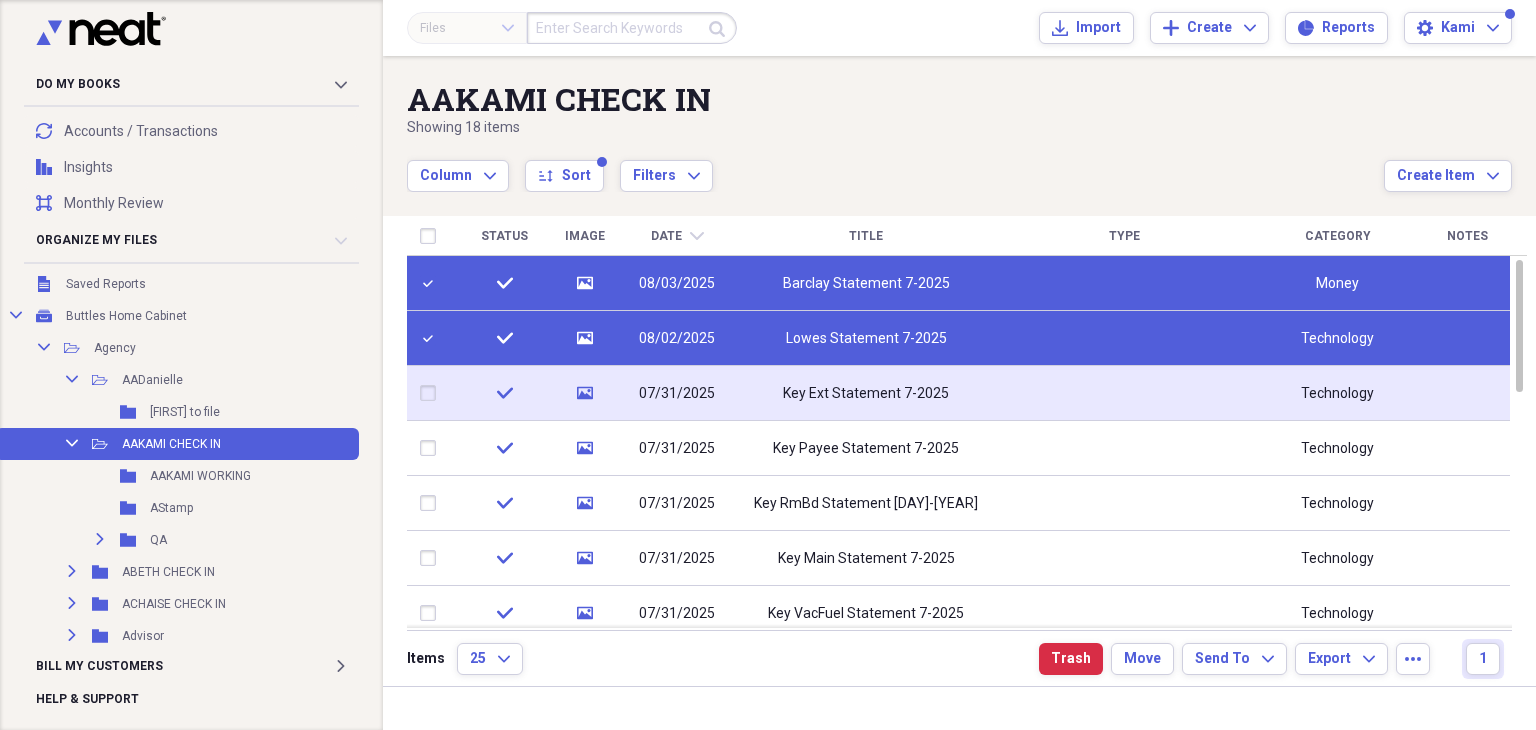 click at bounding box center [432, 393] 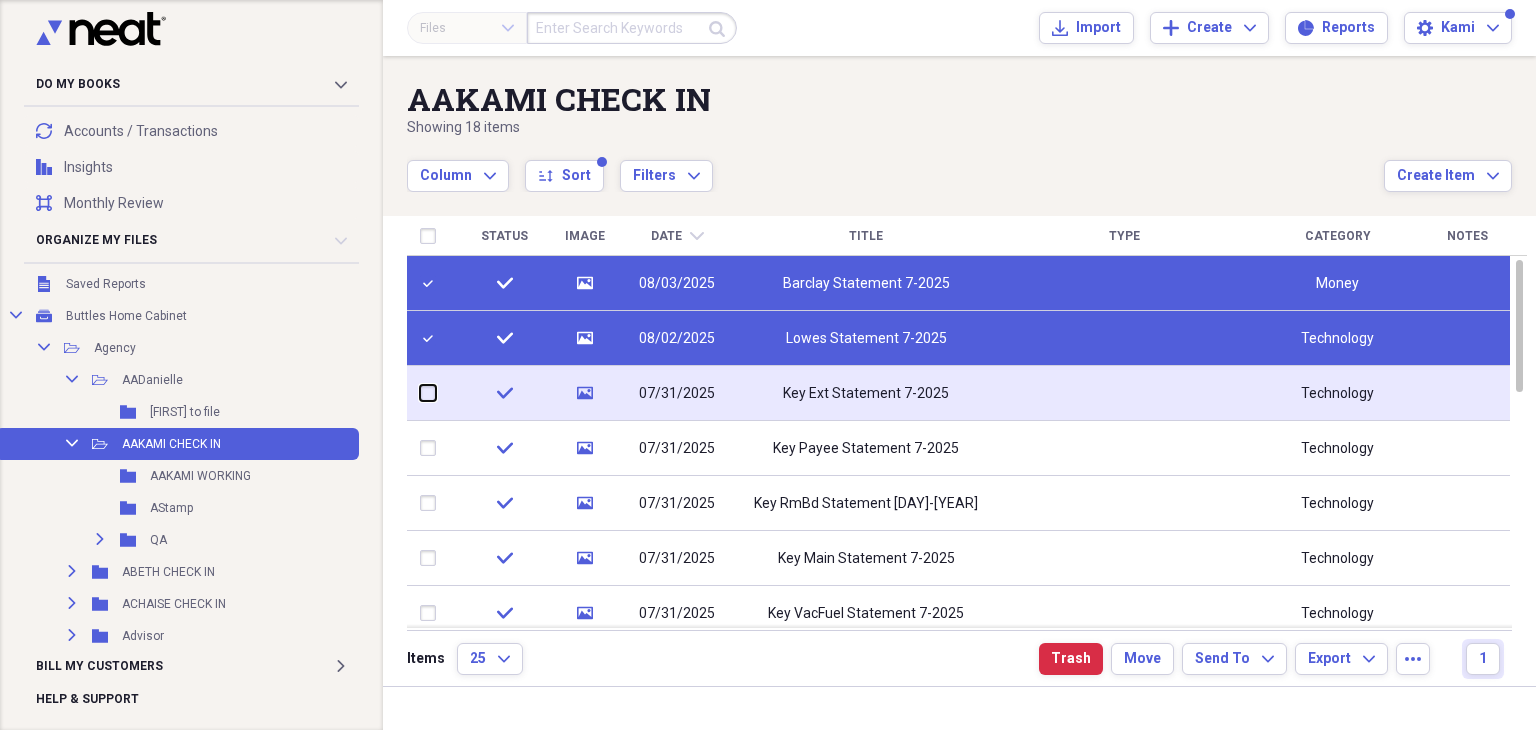 click at bounding box center (420, 393) 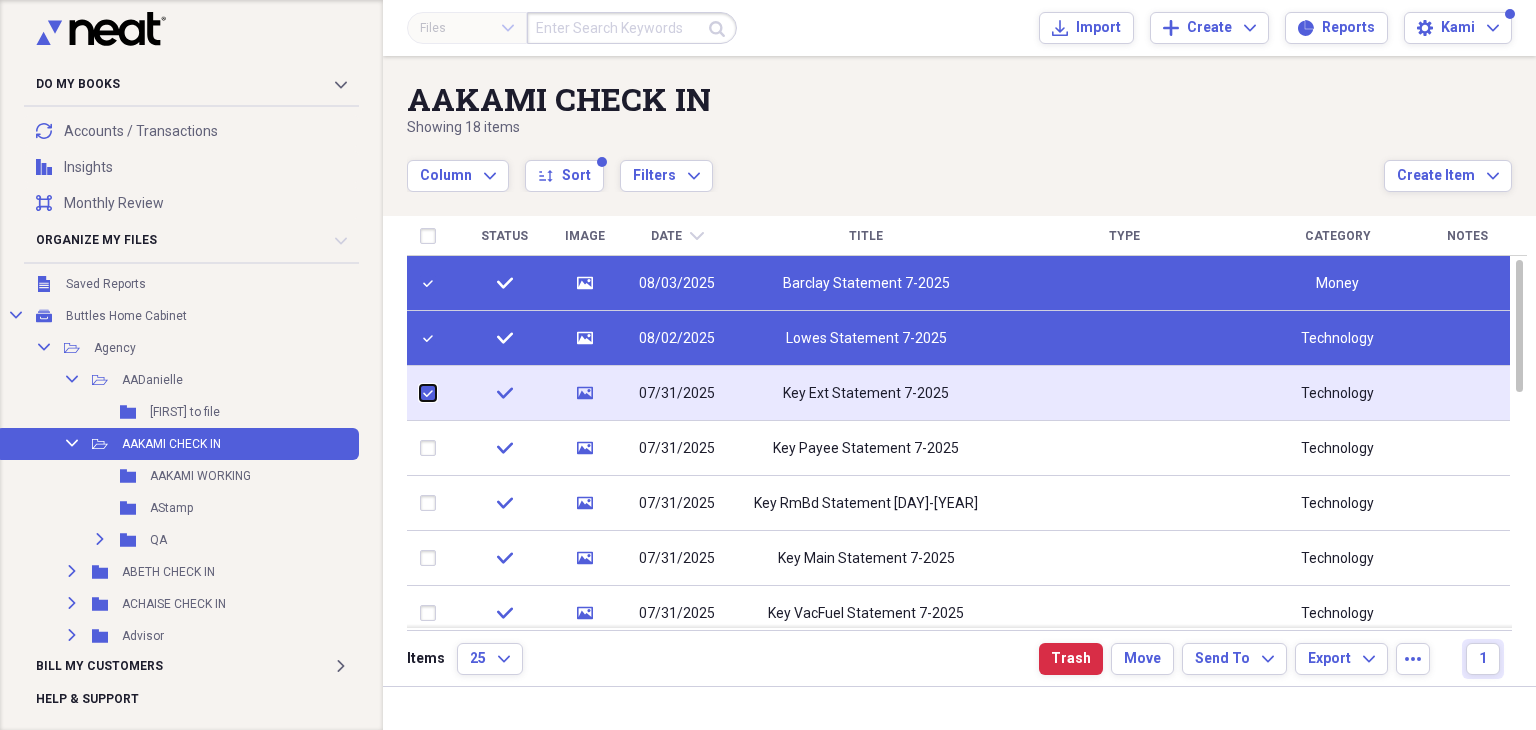 checkbox on "true" 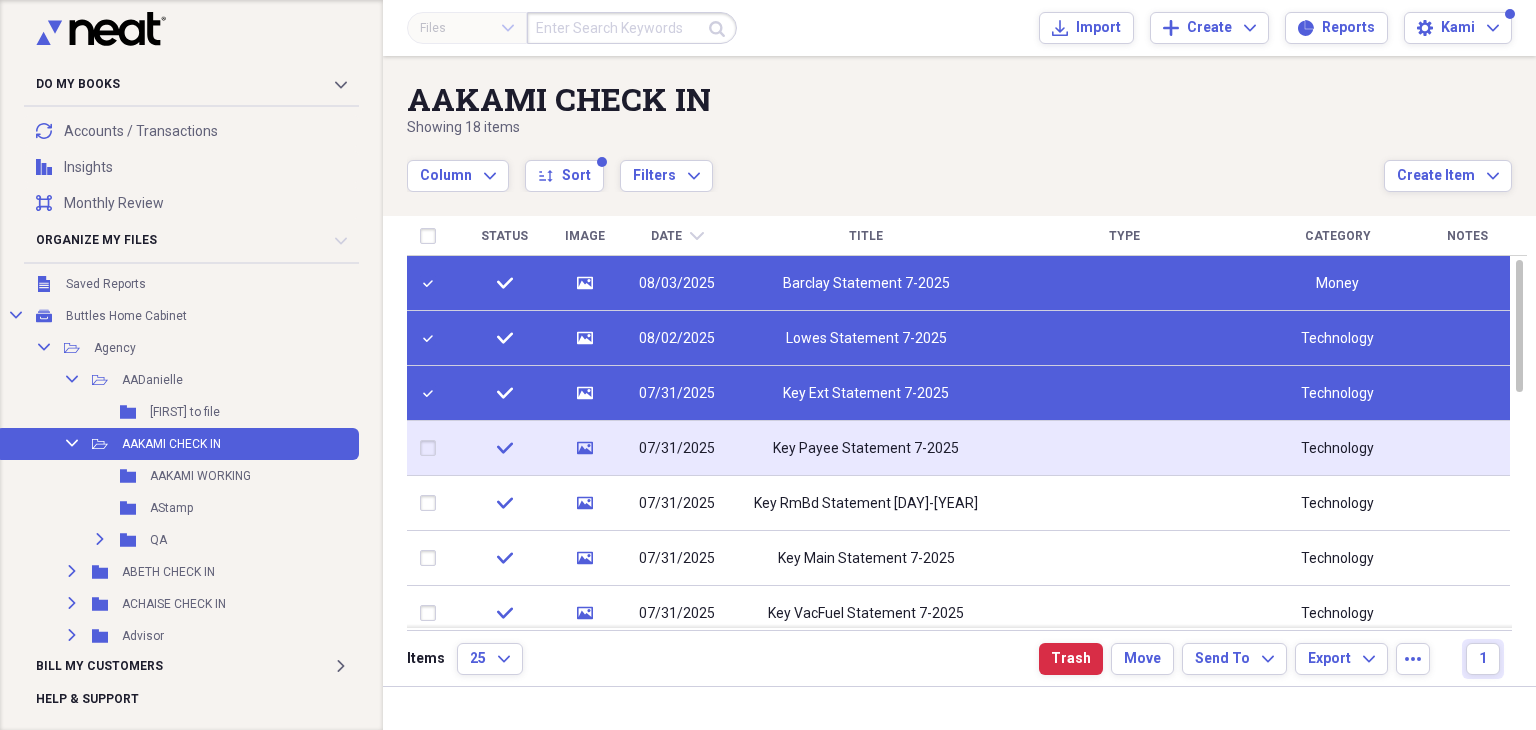 click at bounding box center (432, 448) 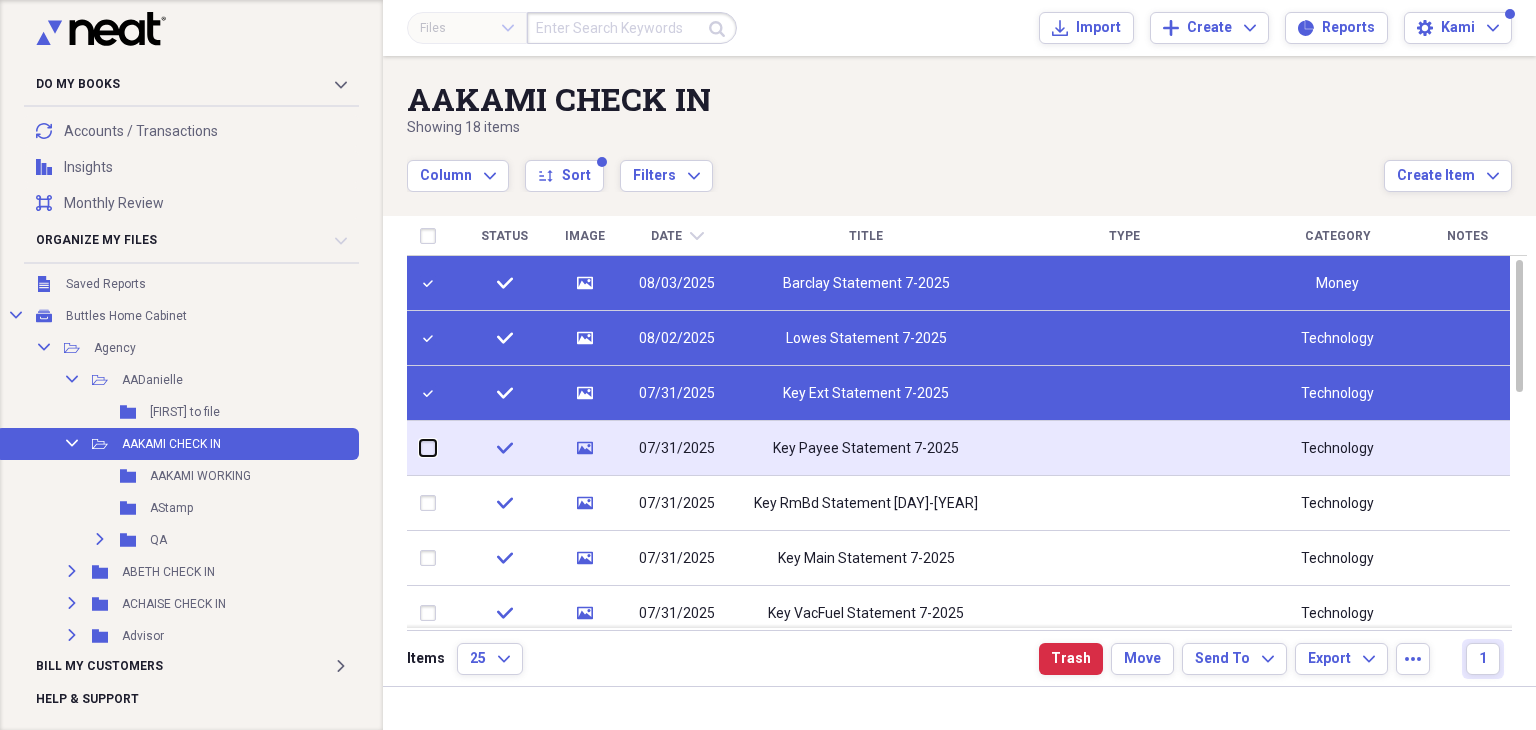click at bounding box center (420, 448) 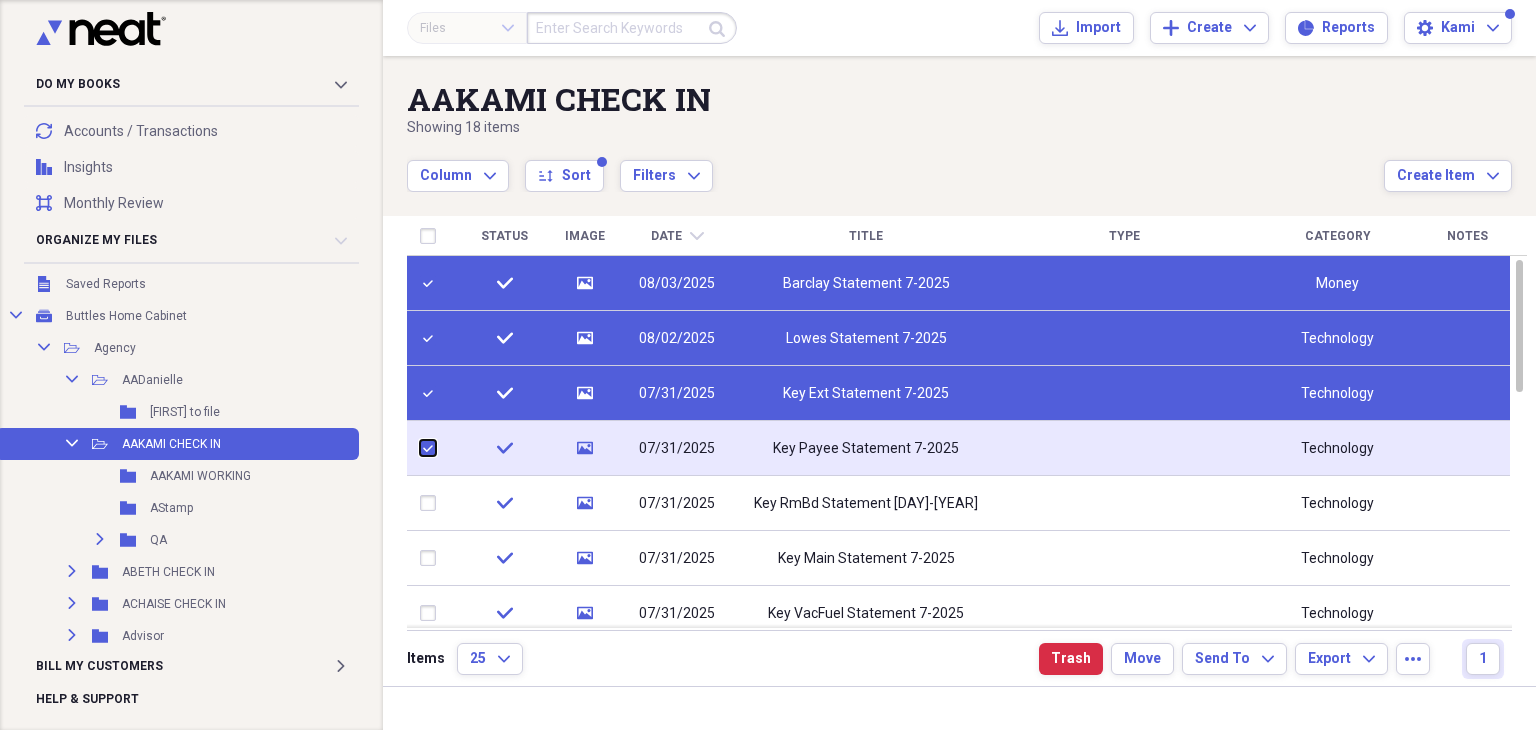 checkbox on "true" 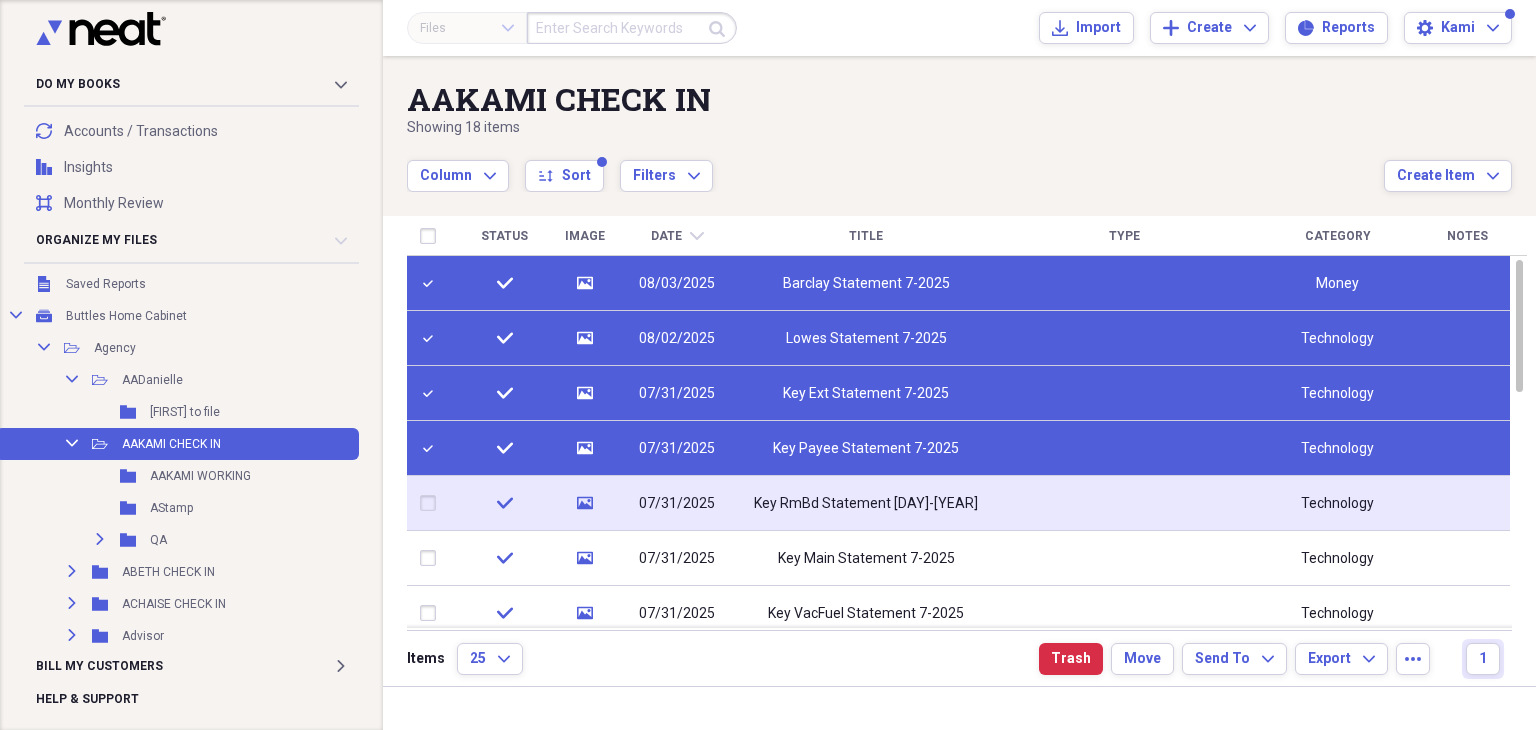 click at bounding box center (432, 503) 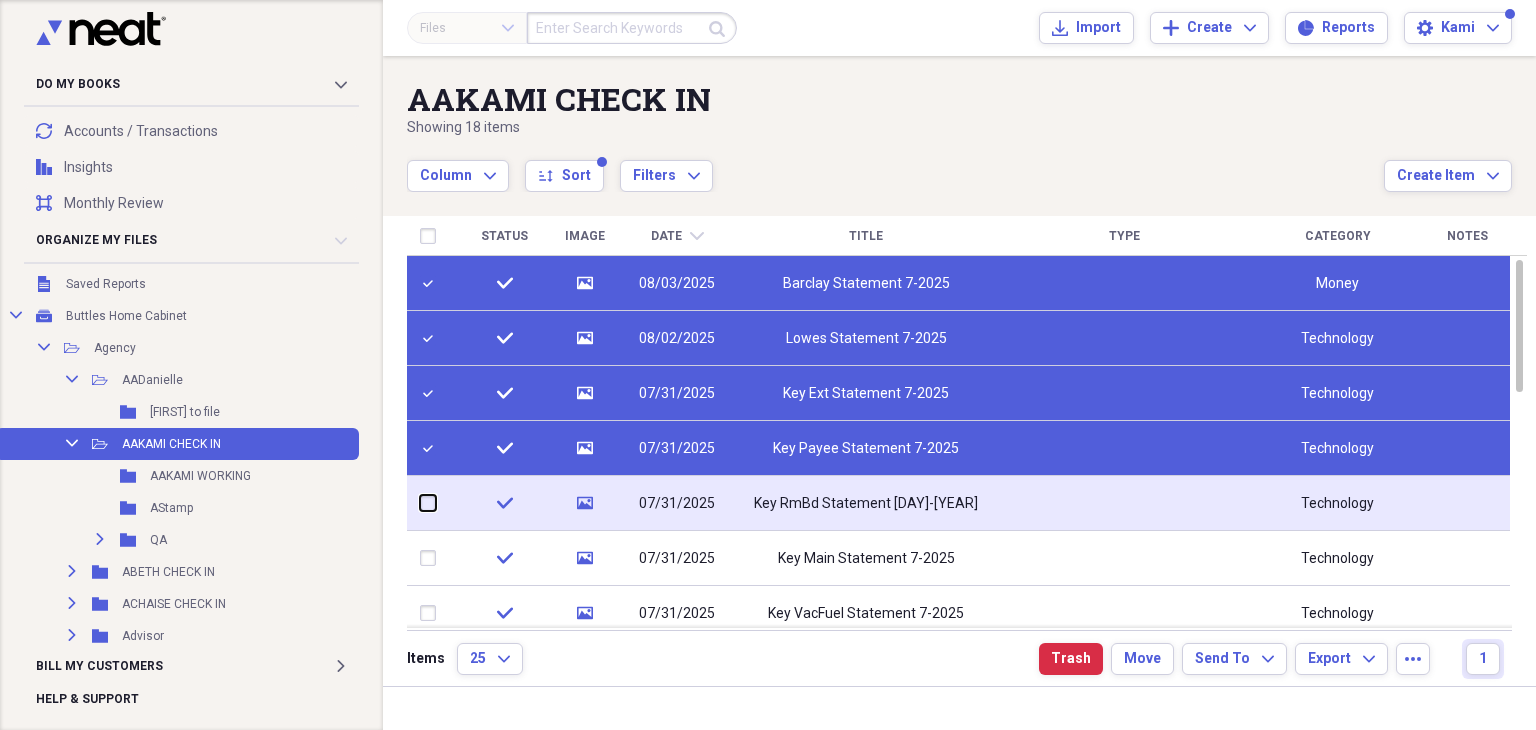 click at bounding box center [420, 503] 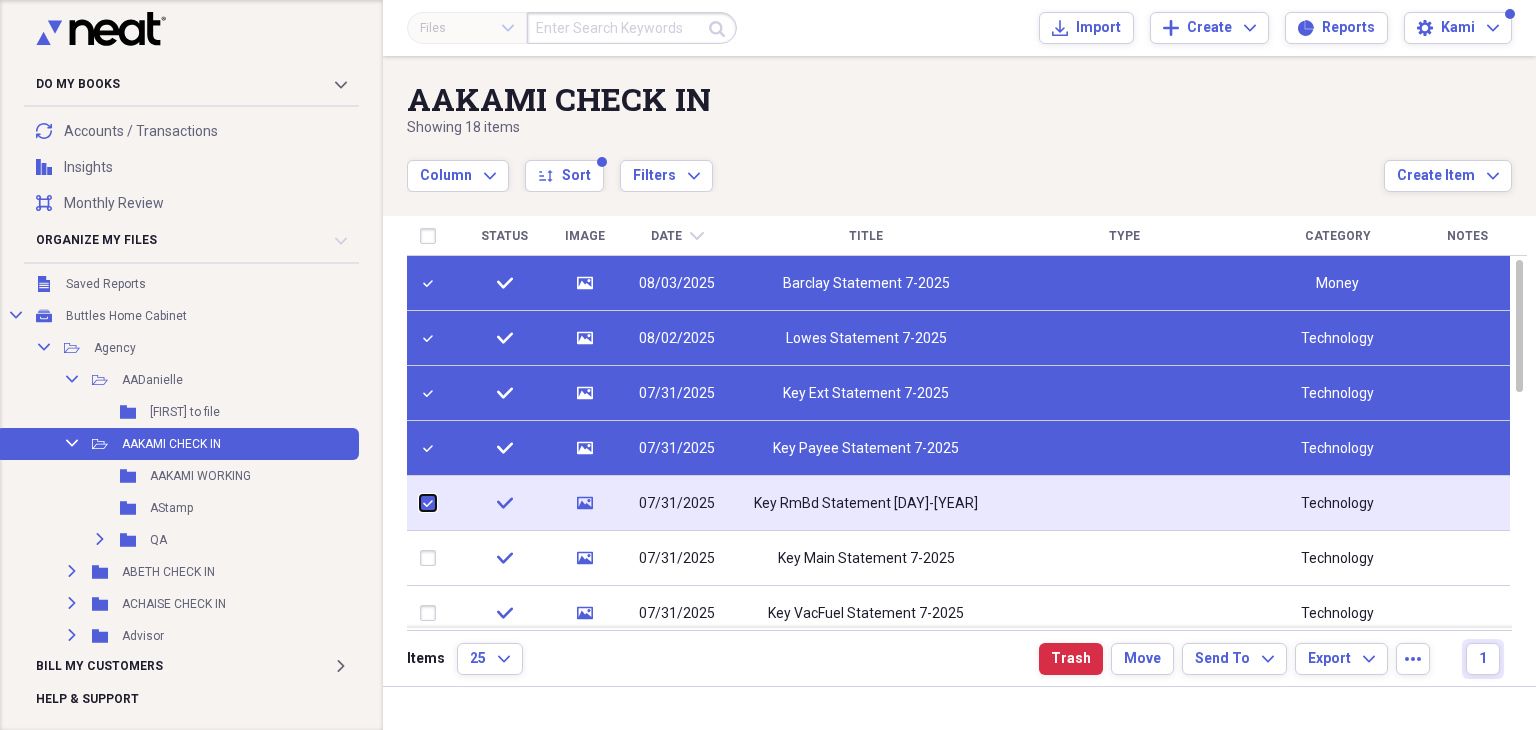 checkbox on "true" 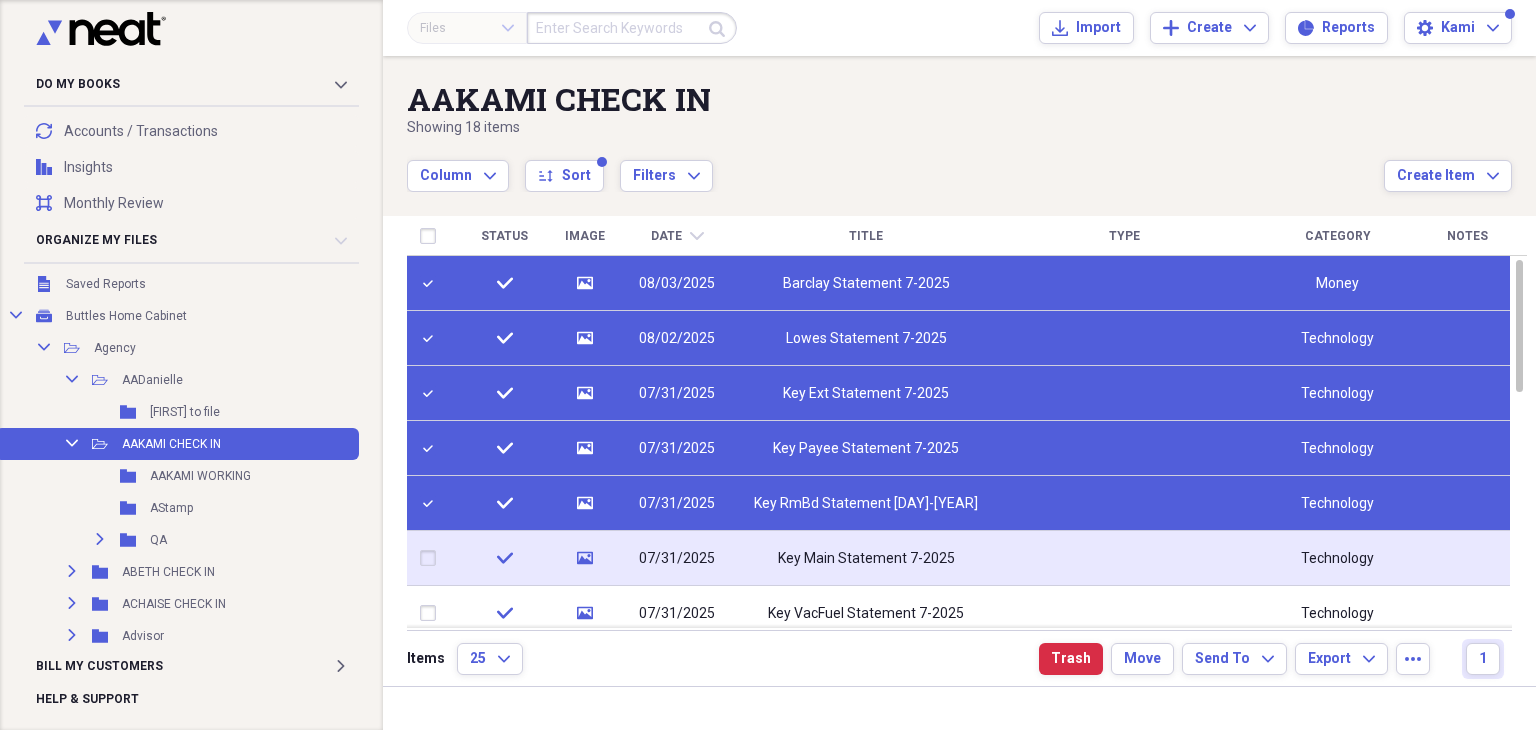 click at bounding box center [432, 558] 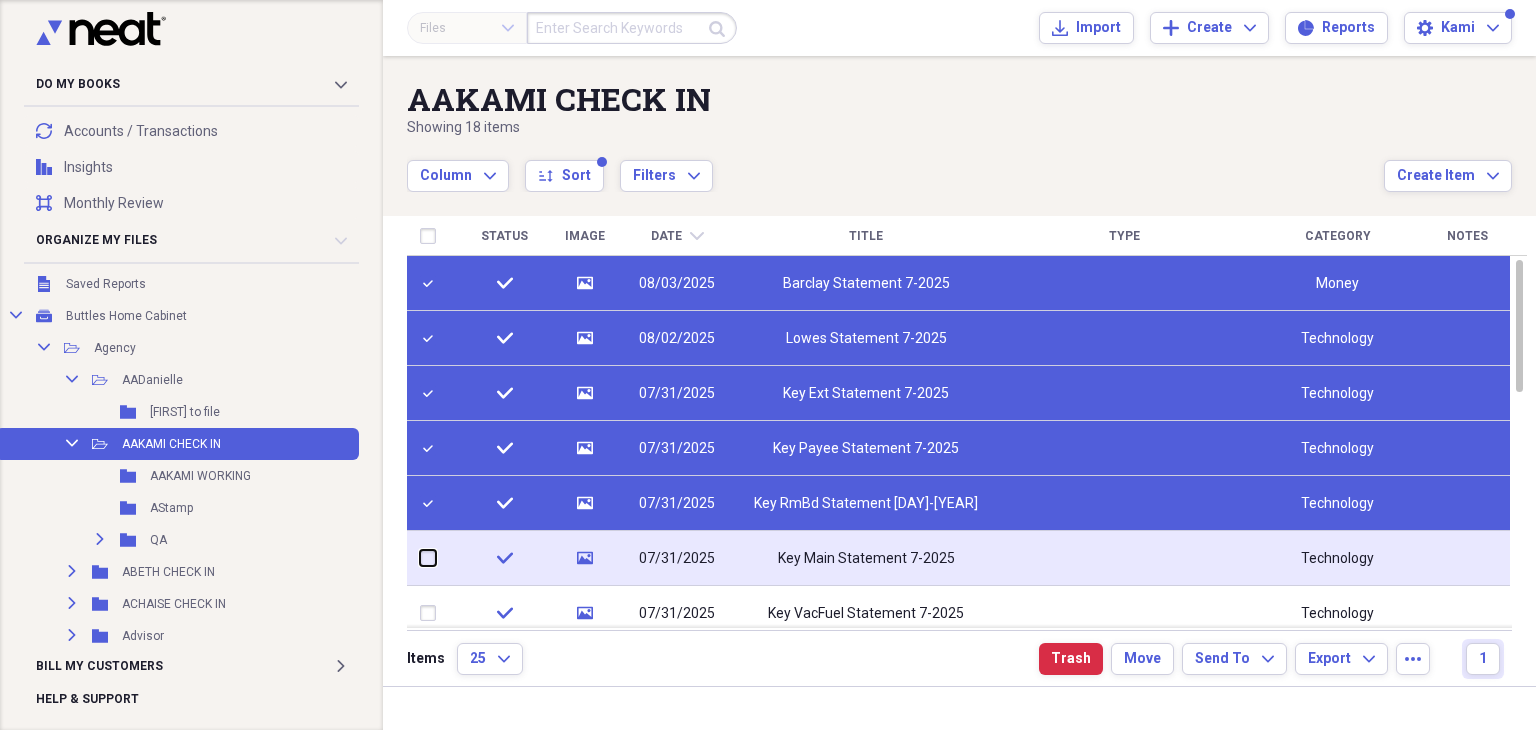 click at bounding box center [420, 558] 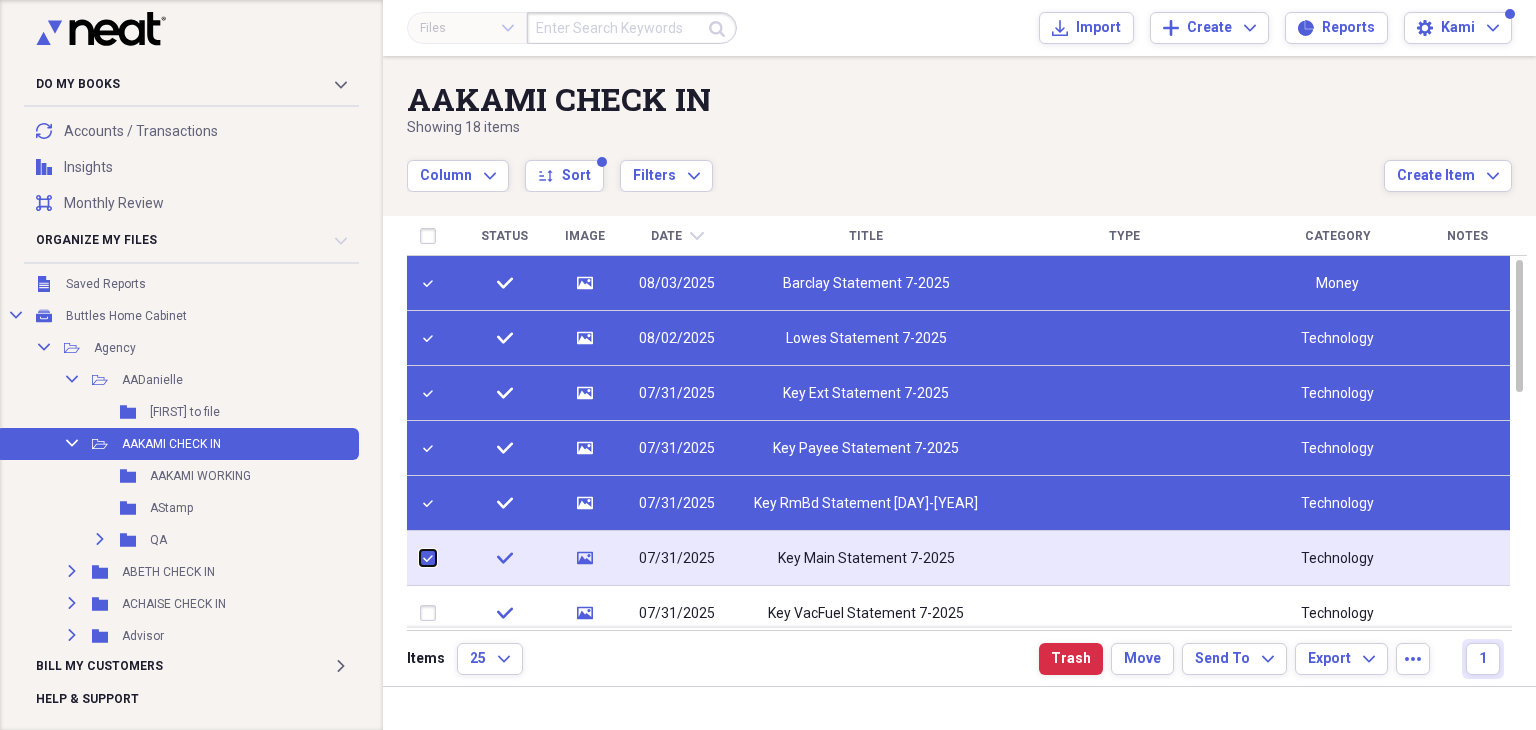 checkbox on "true" 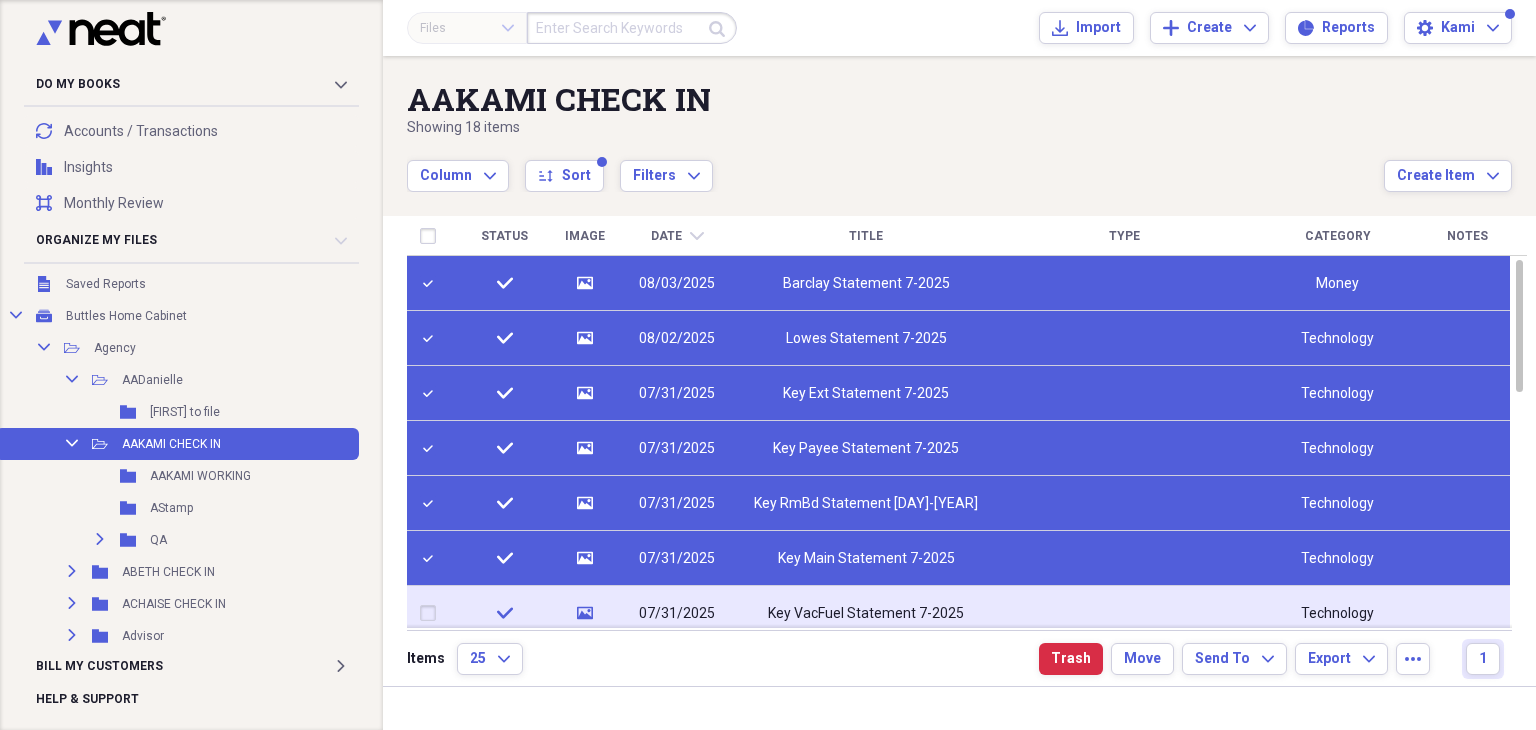 click at bounding box center [432, 613] 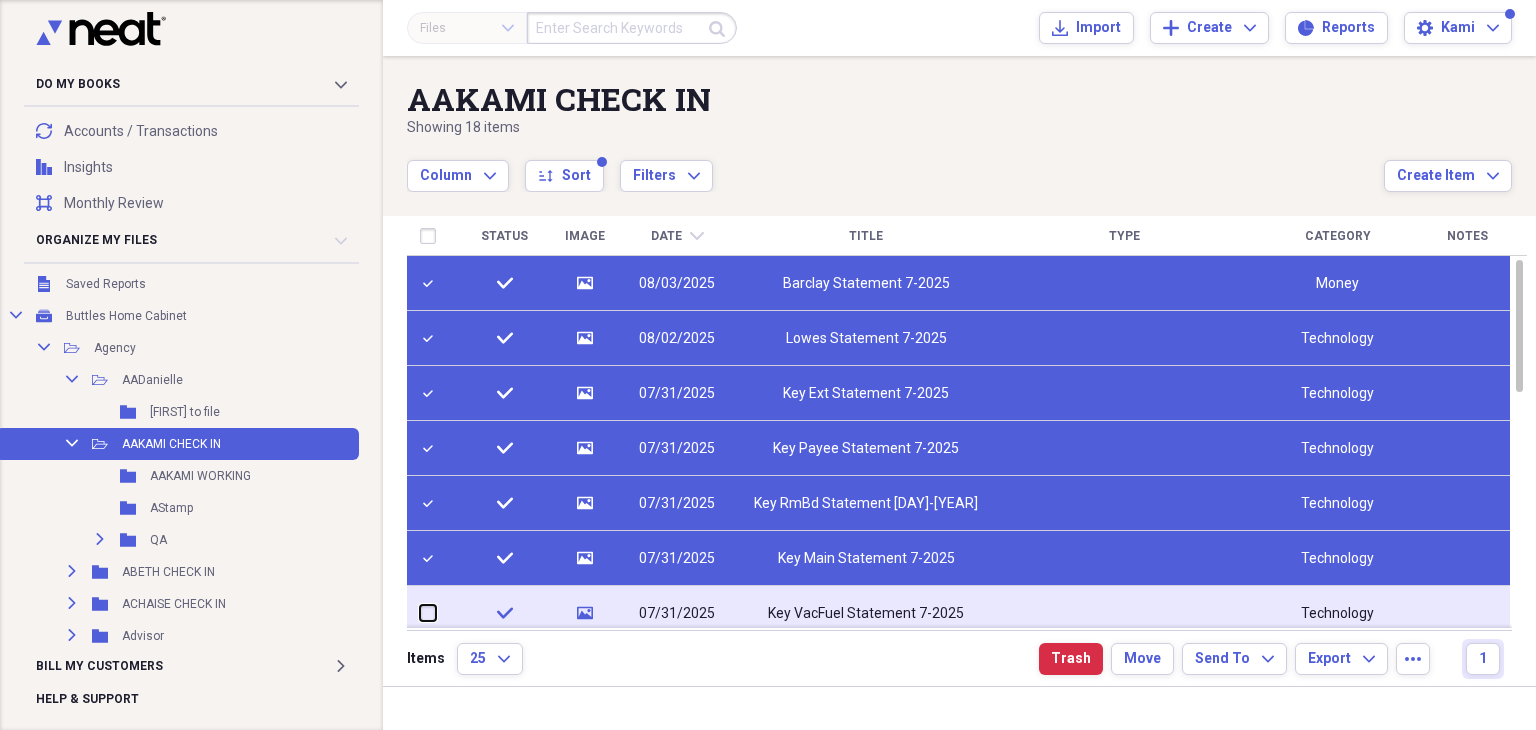 click at bounding box center [420, 613] 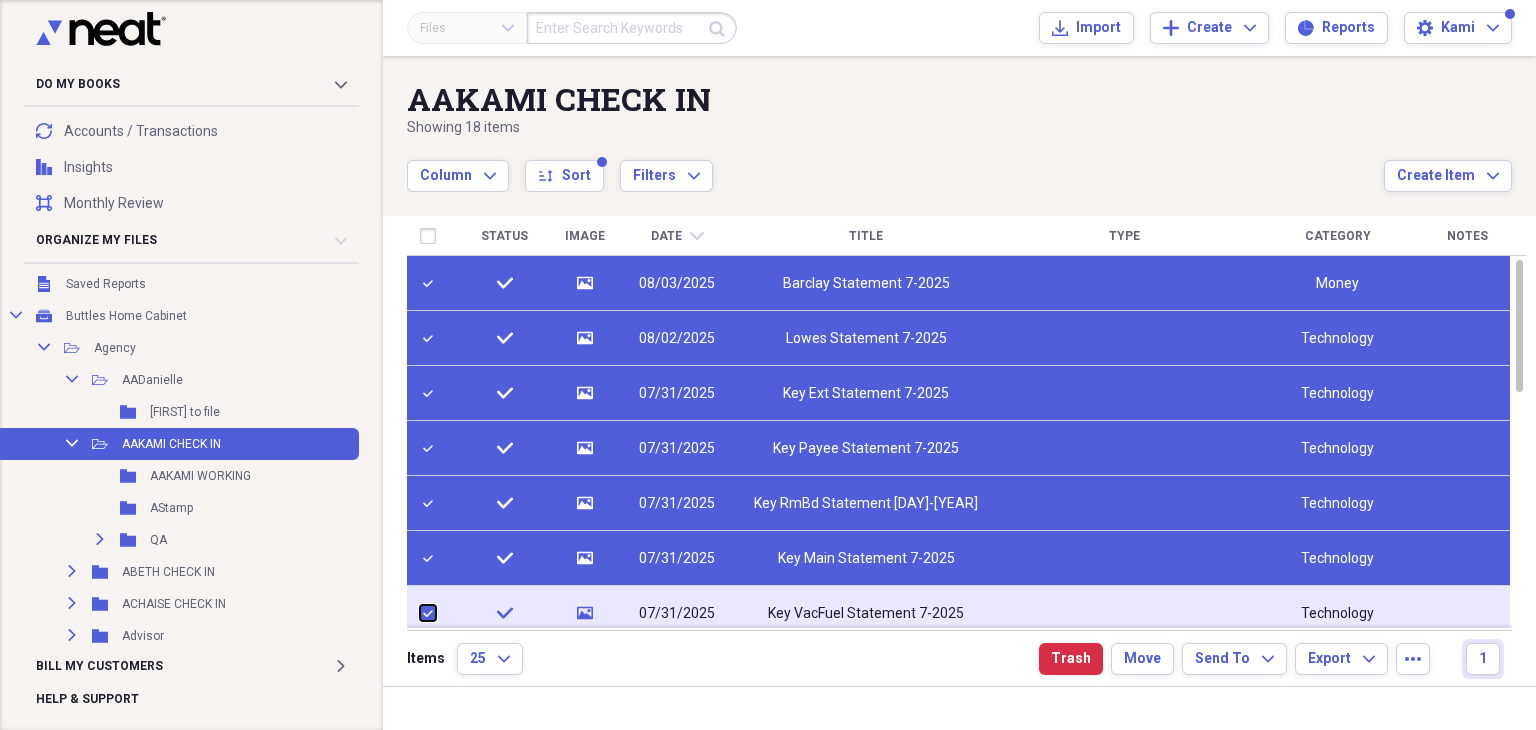 checkbox on "true" 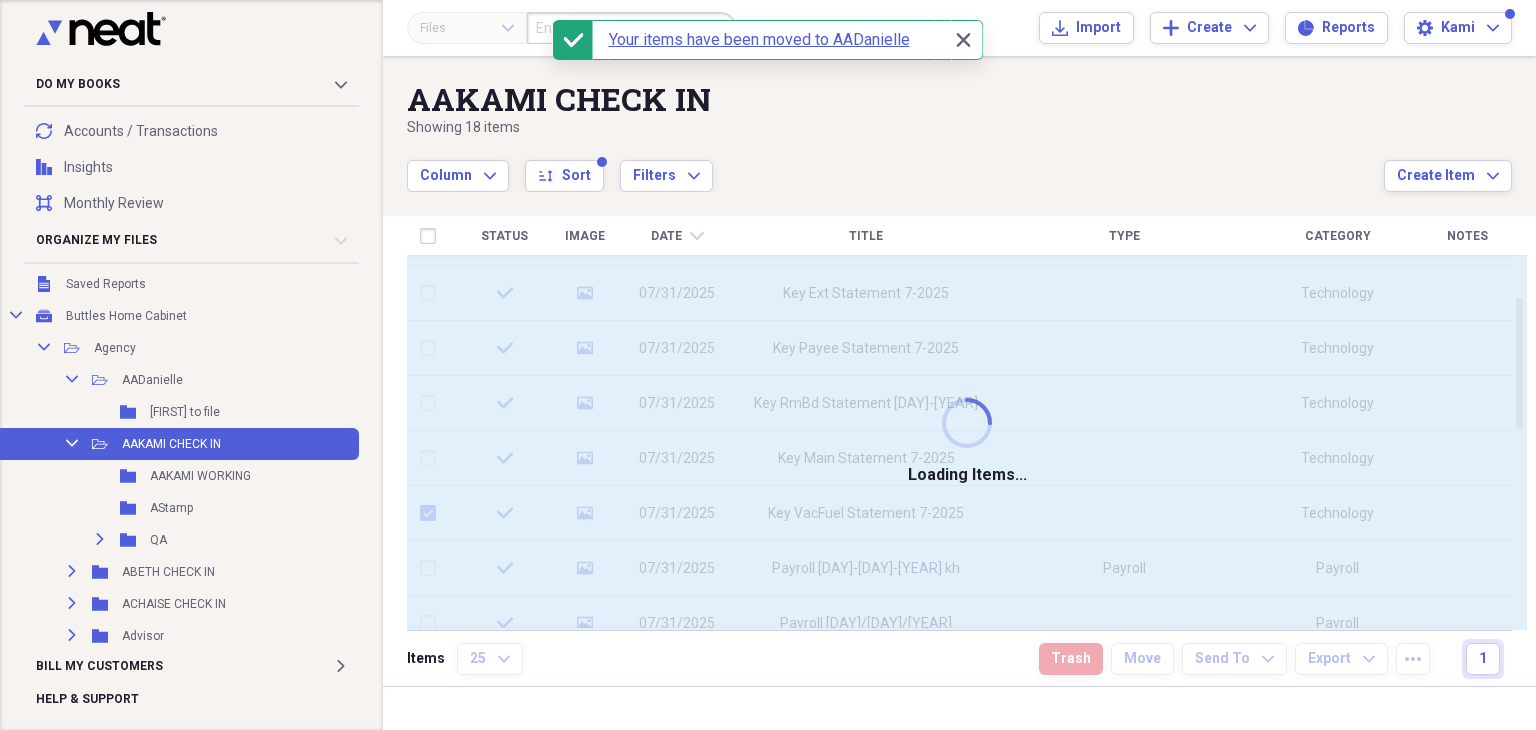 checkbox on "false" 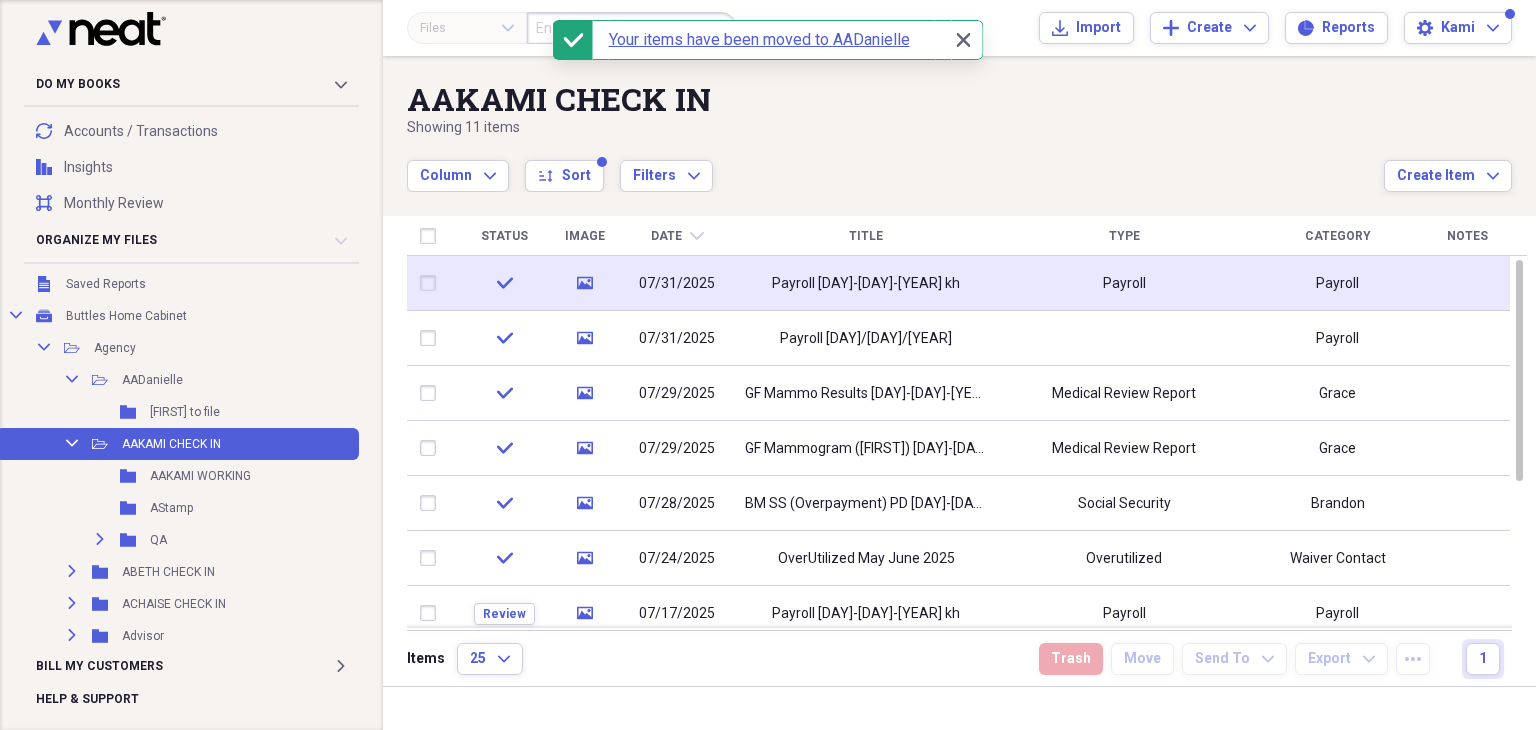 click at bounding box center (432, 283) 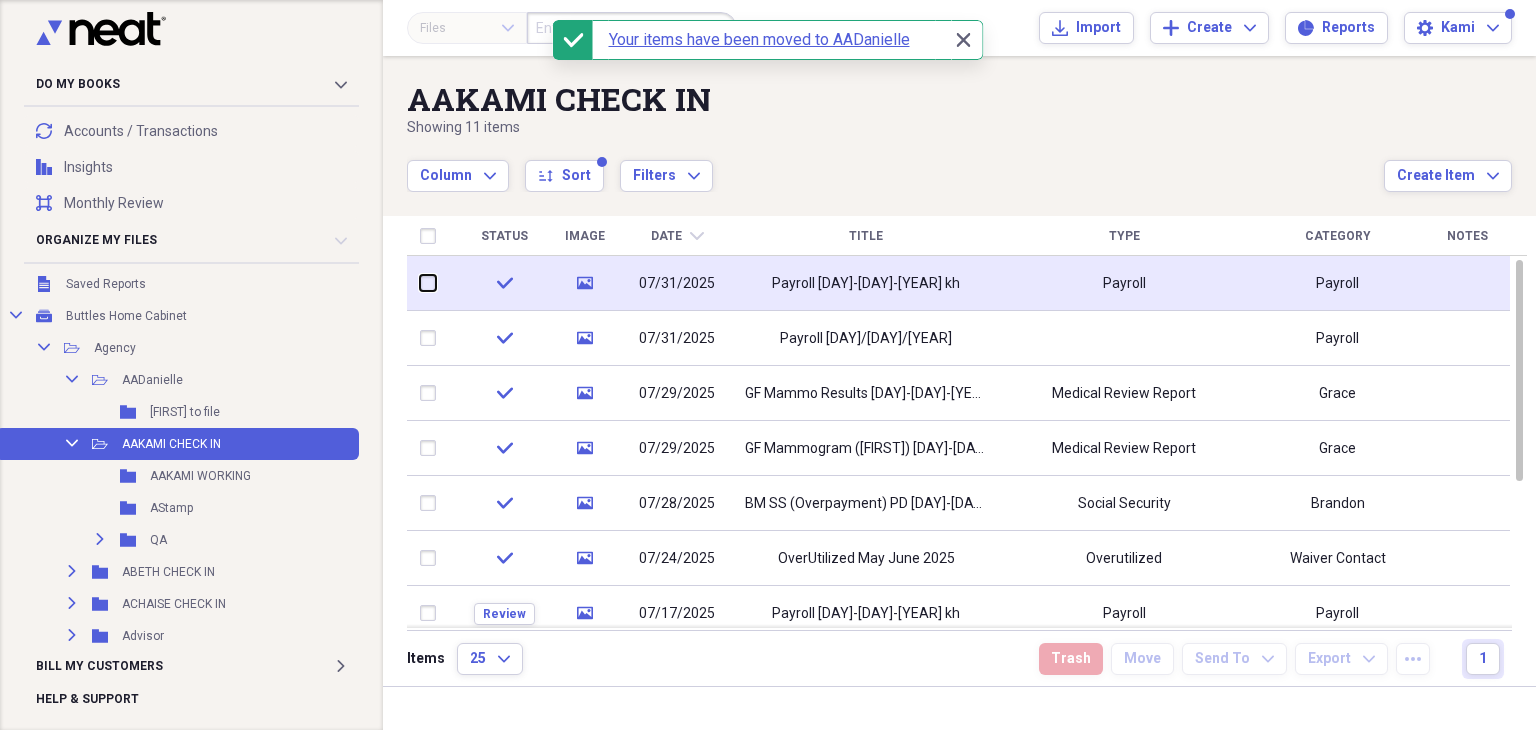 click at bounding box center [420, 283] 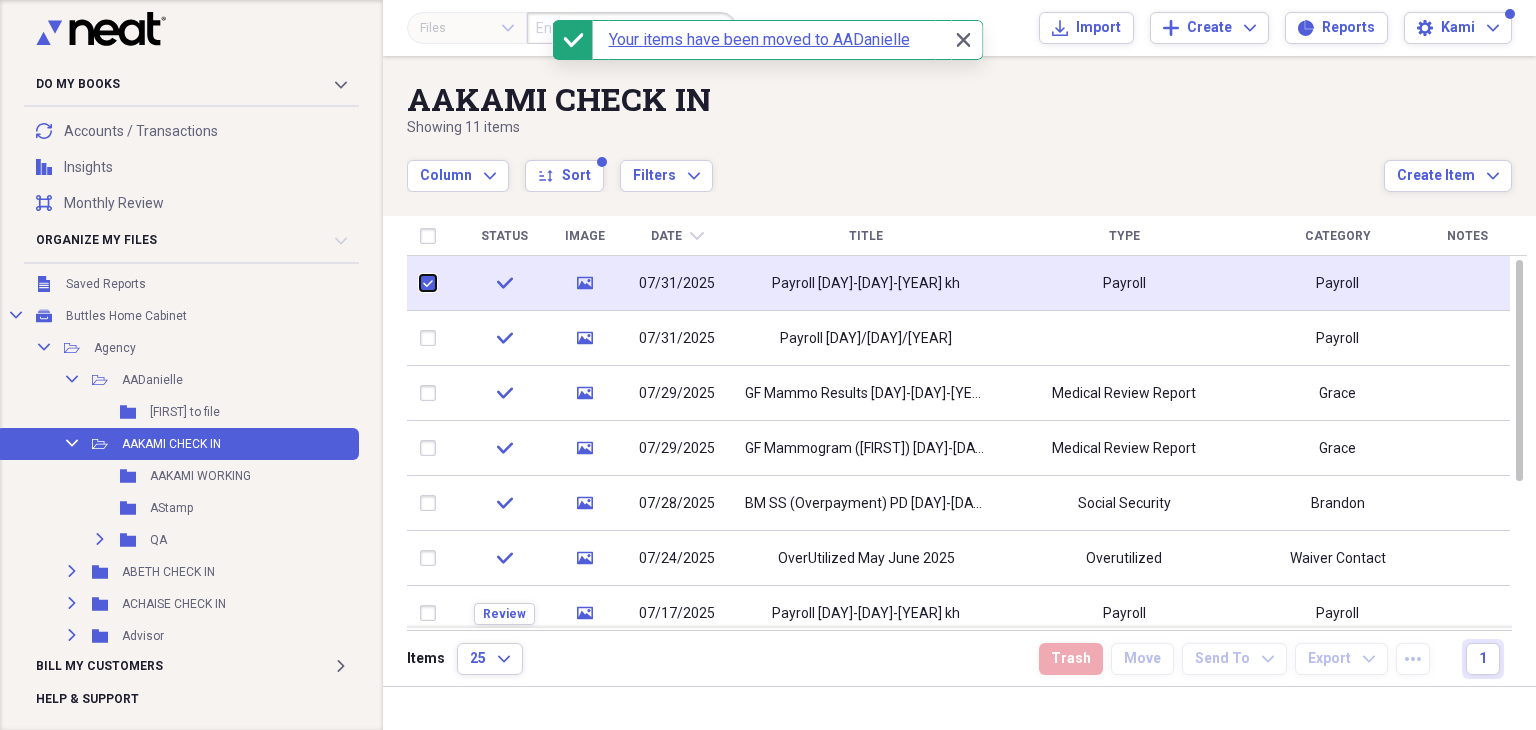 checkbox on "true" 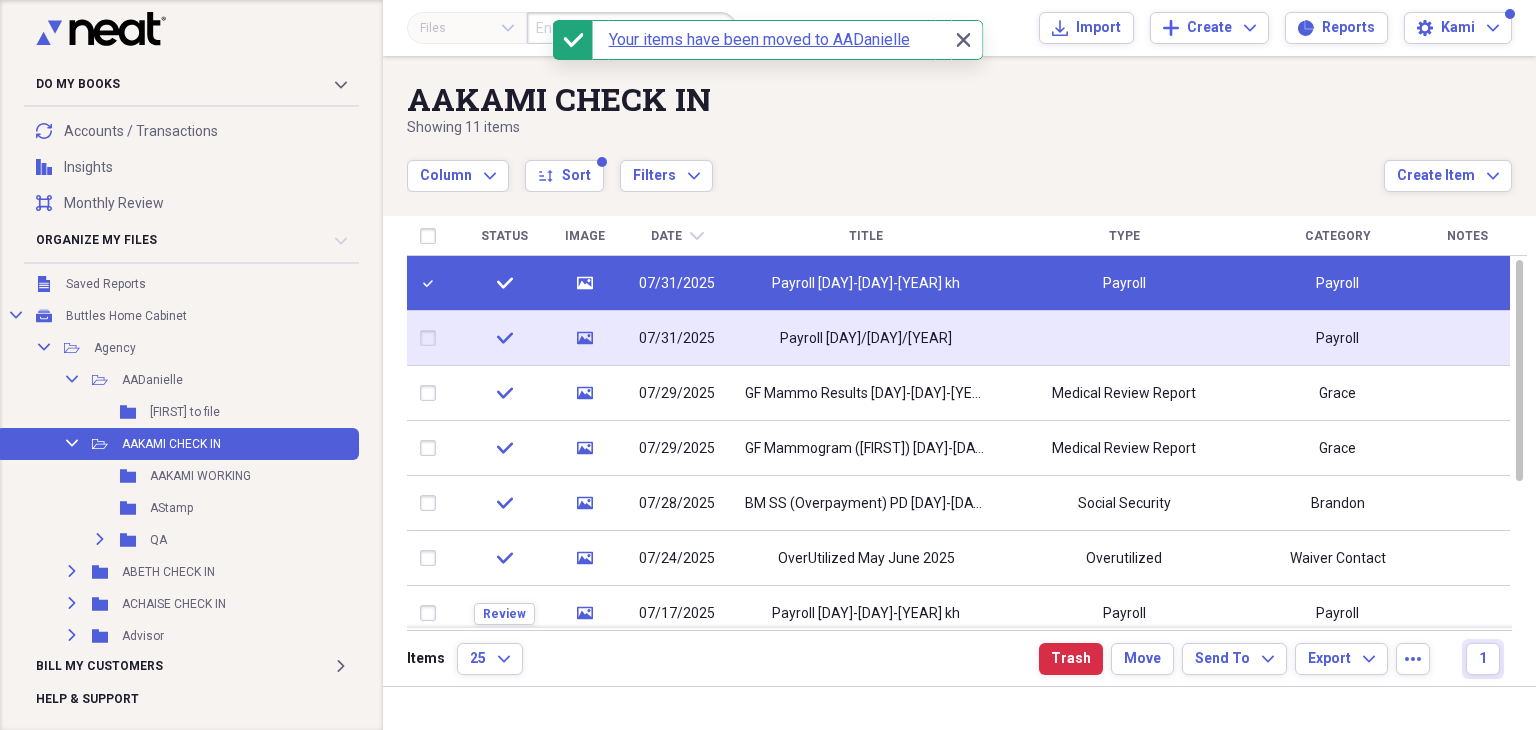 click at bounding box center (432, 338) 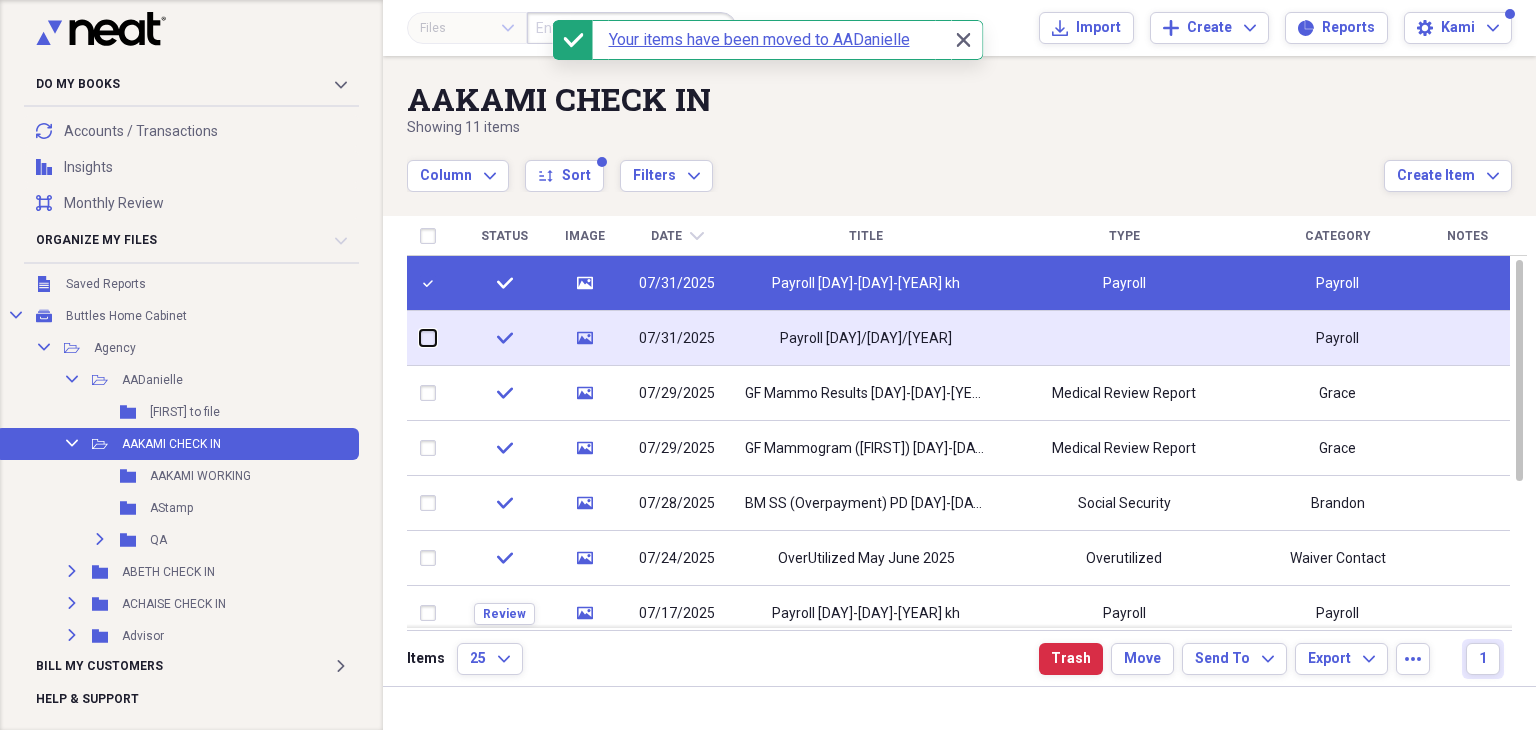 click at bounding box center [420, 338] 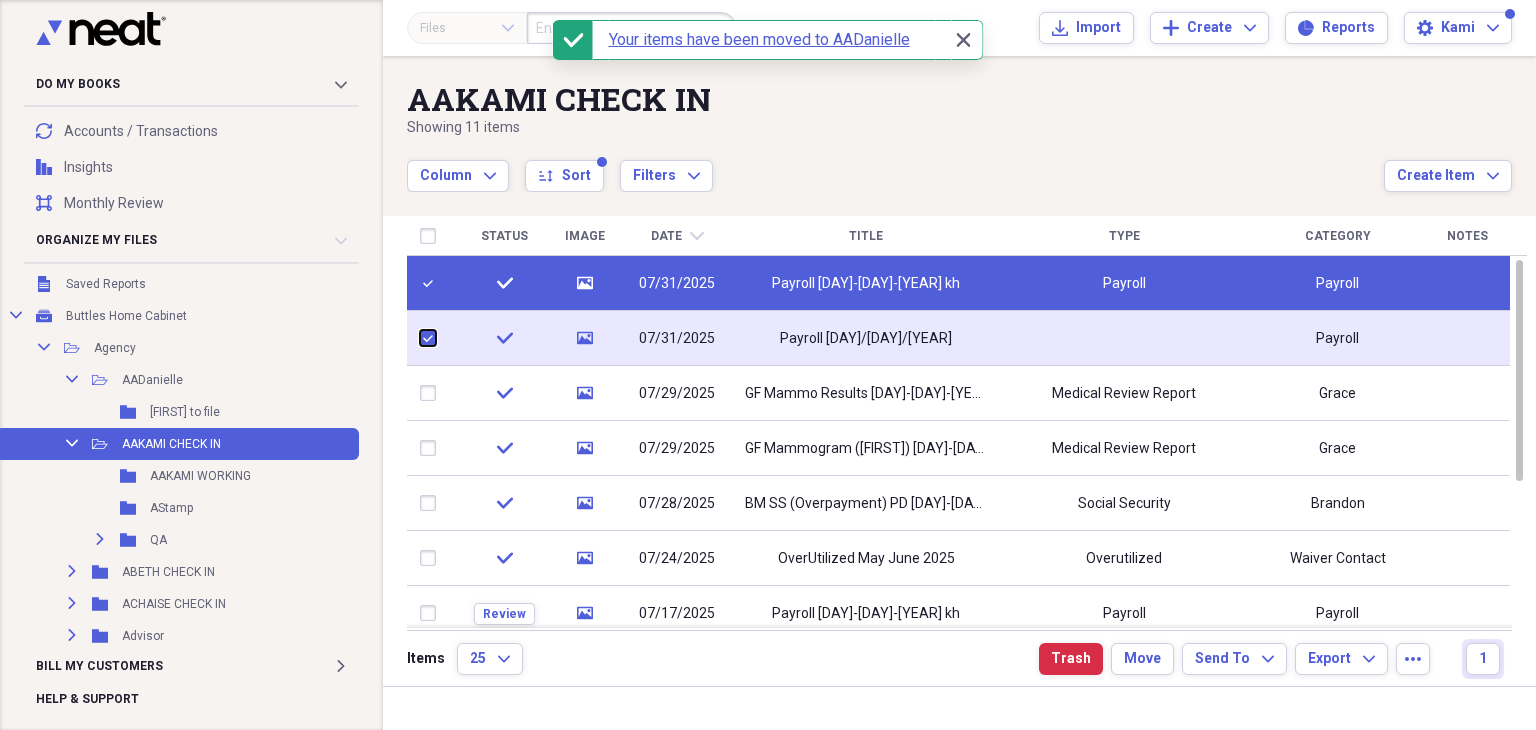 checkbox on "true" 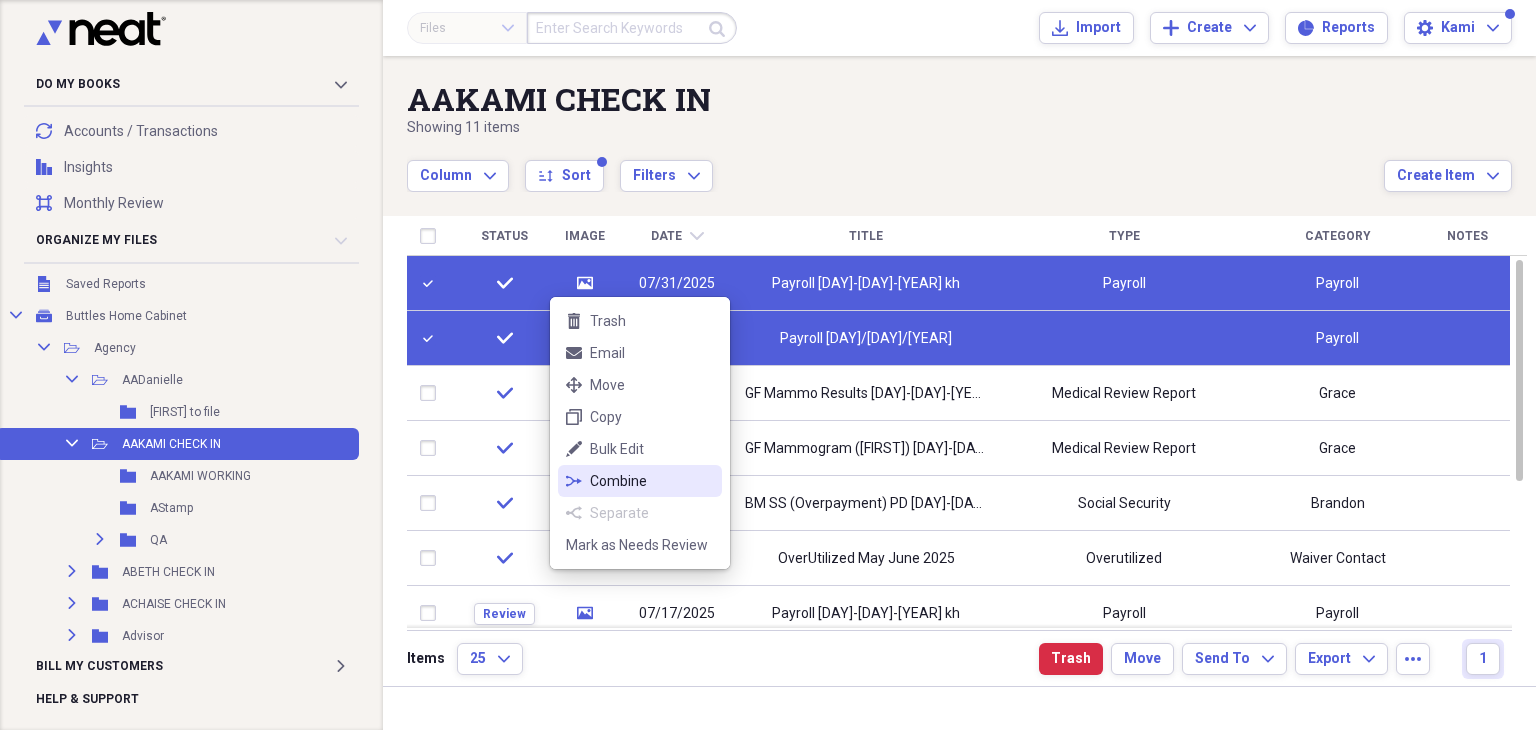 click on "Combine" at bounding box center [652, 481] 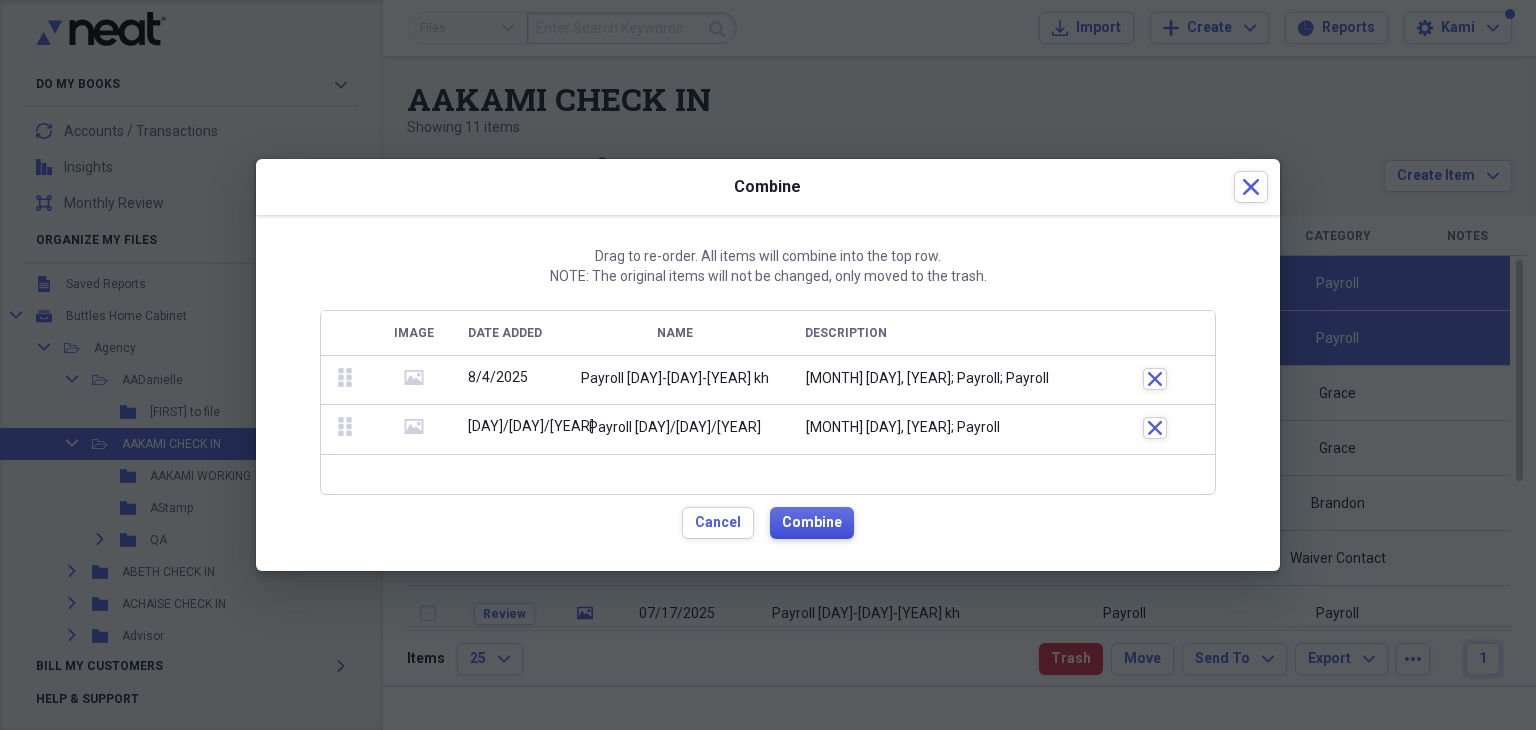 click on "Combine" at bounding box center [812, 523] 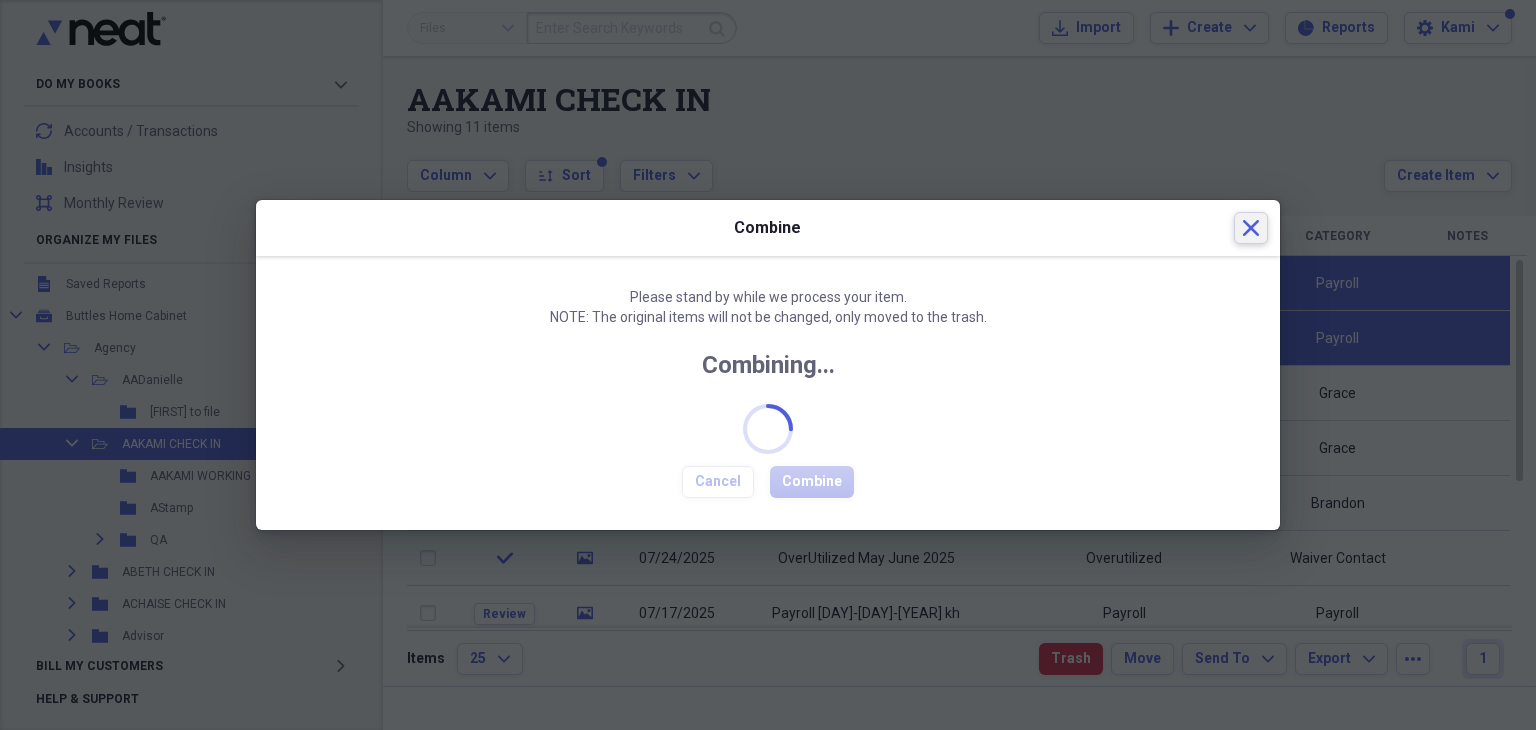 click on "Close" 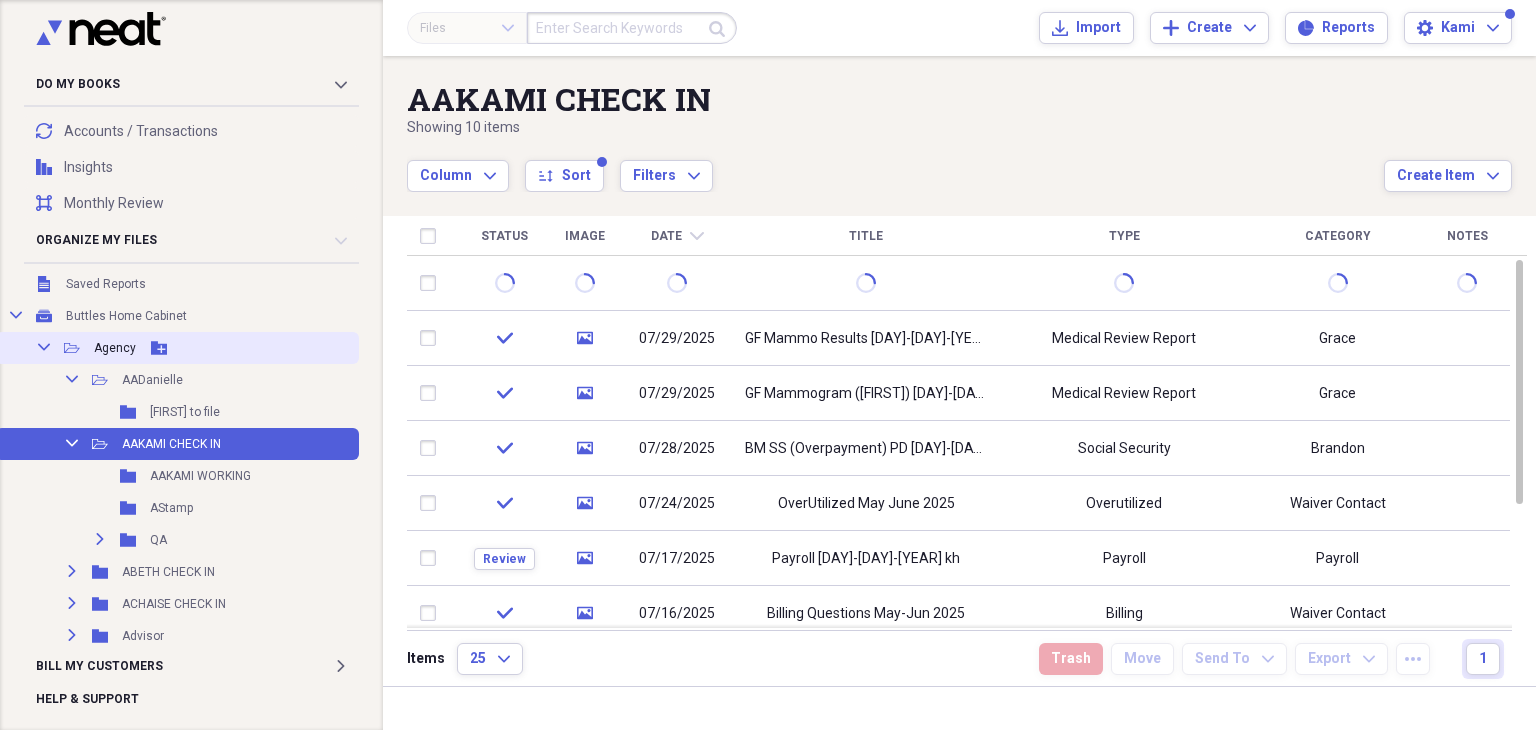 click on "Collapse" 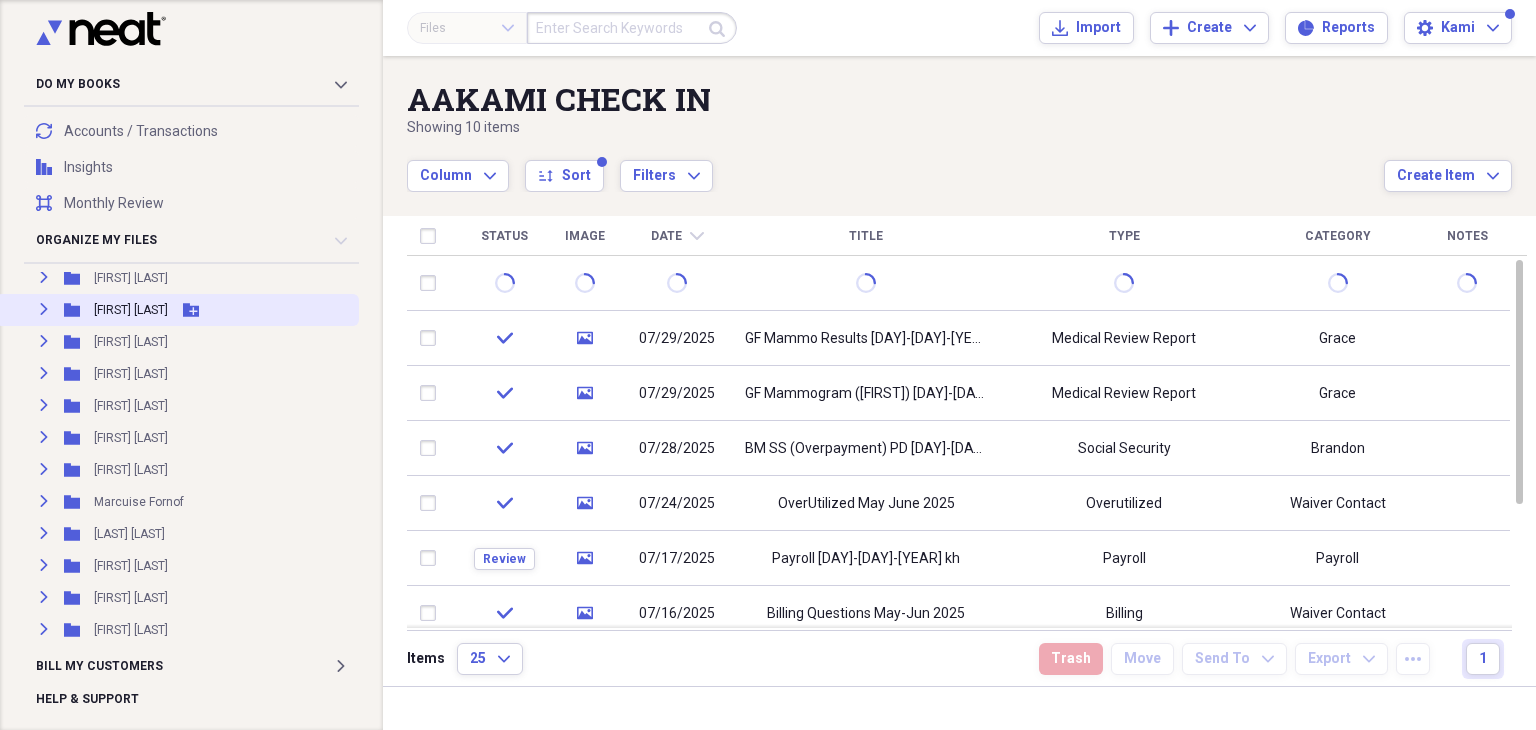 scroll, scrollTop: 200, scrollLeft: 0, axis: vertical 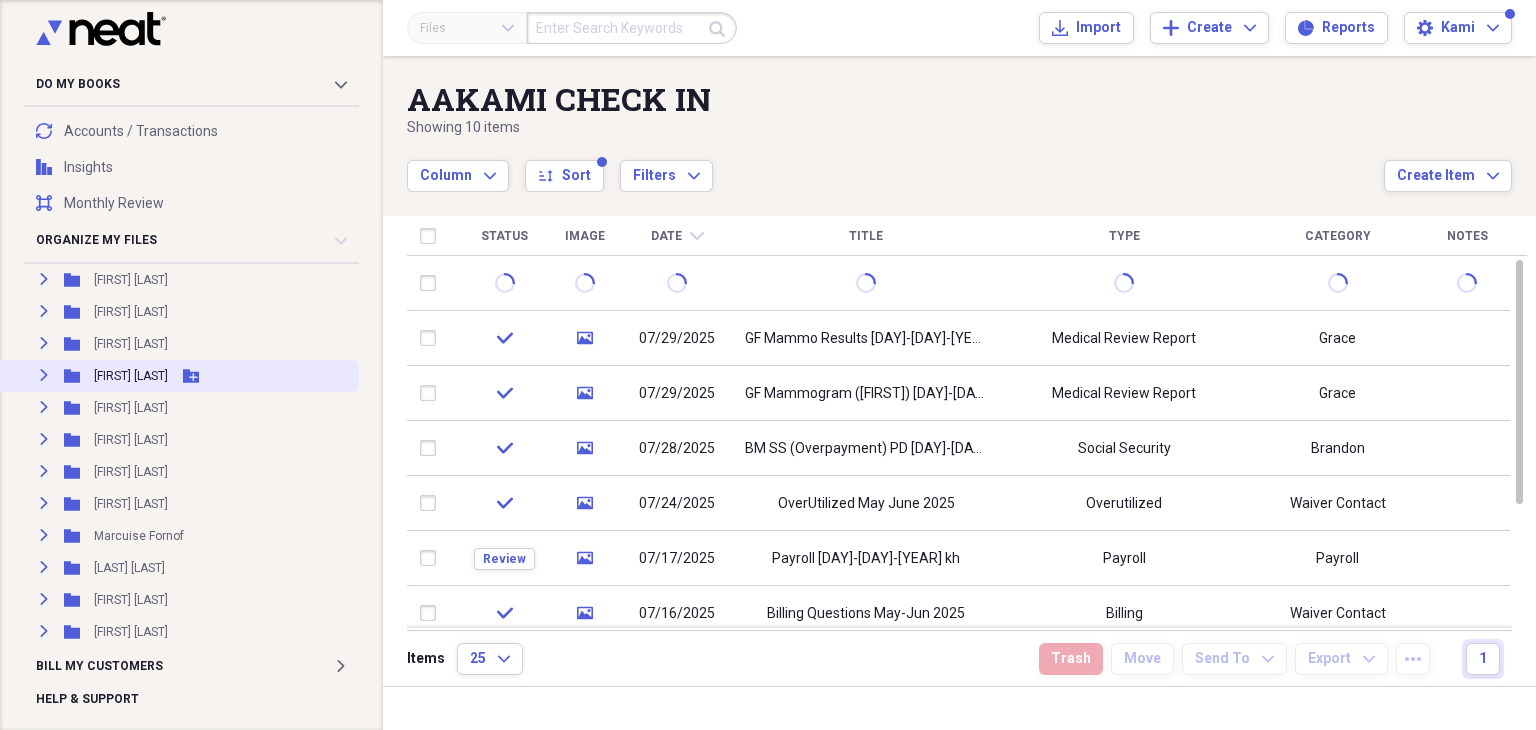 click 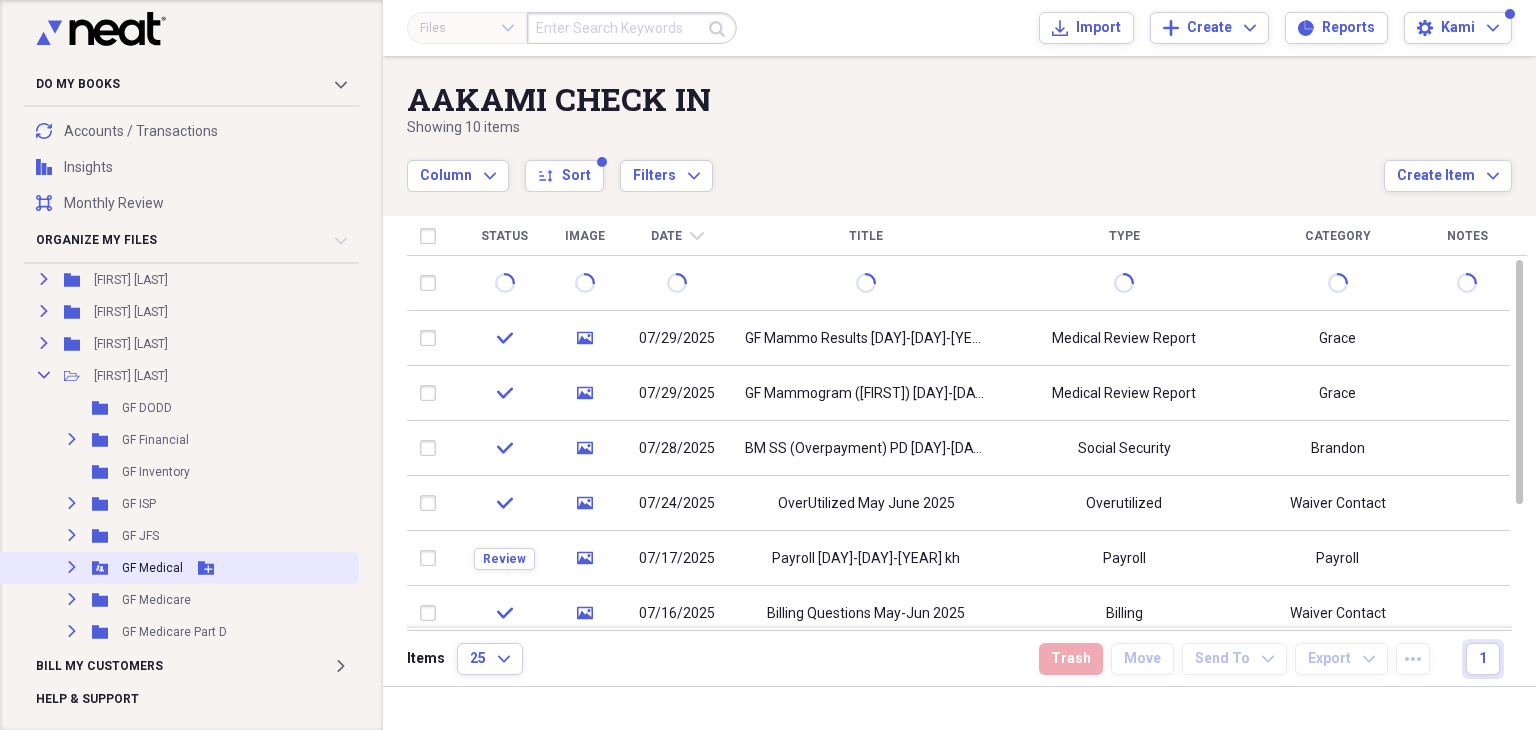 click on "Expand" 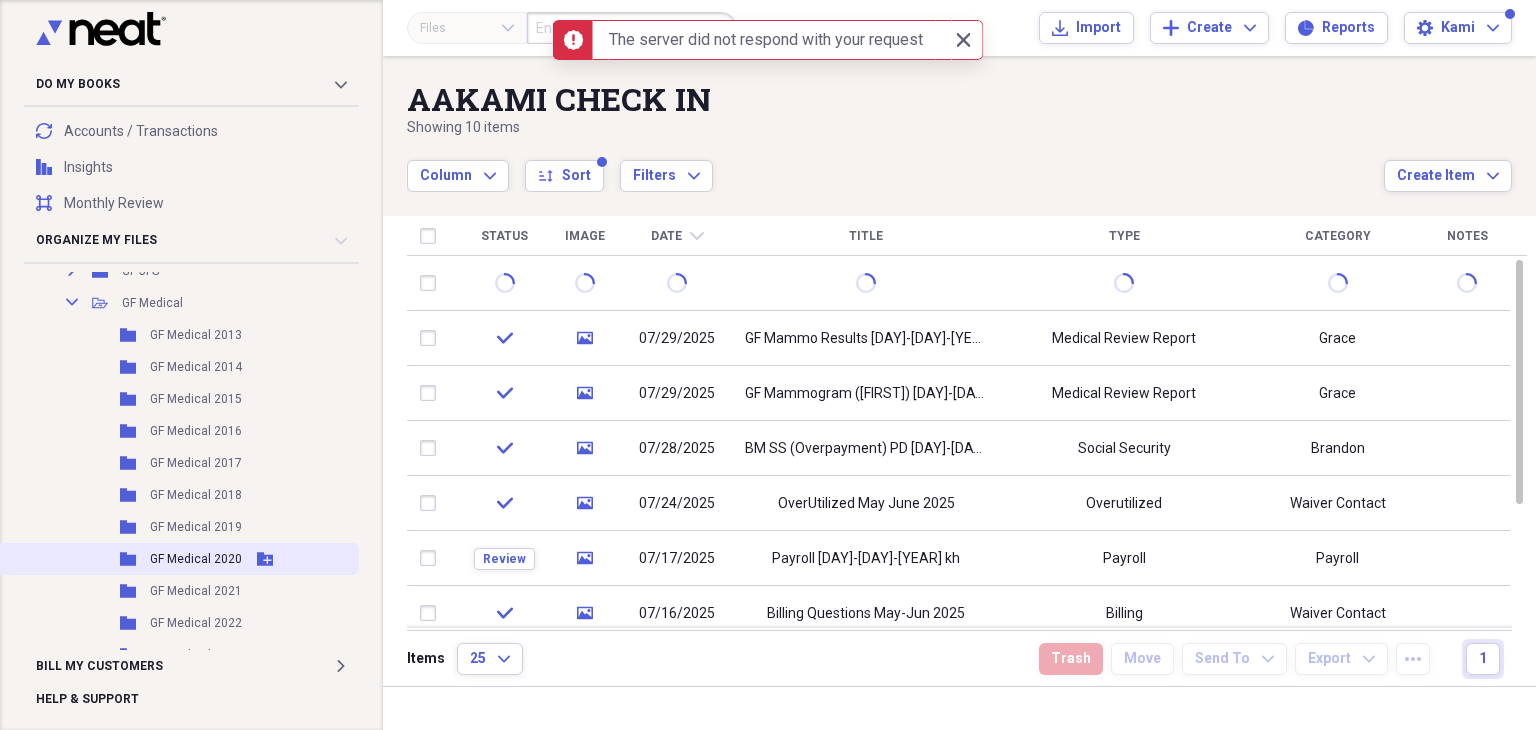 scroll, scrollTop: 500, scrollLeft: 0, axis: vertical 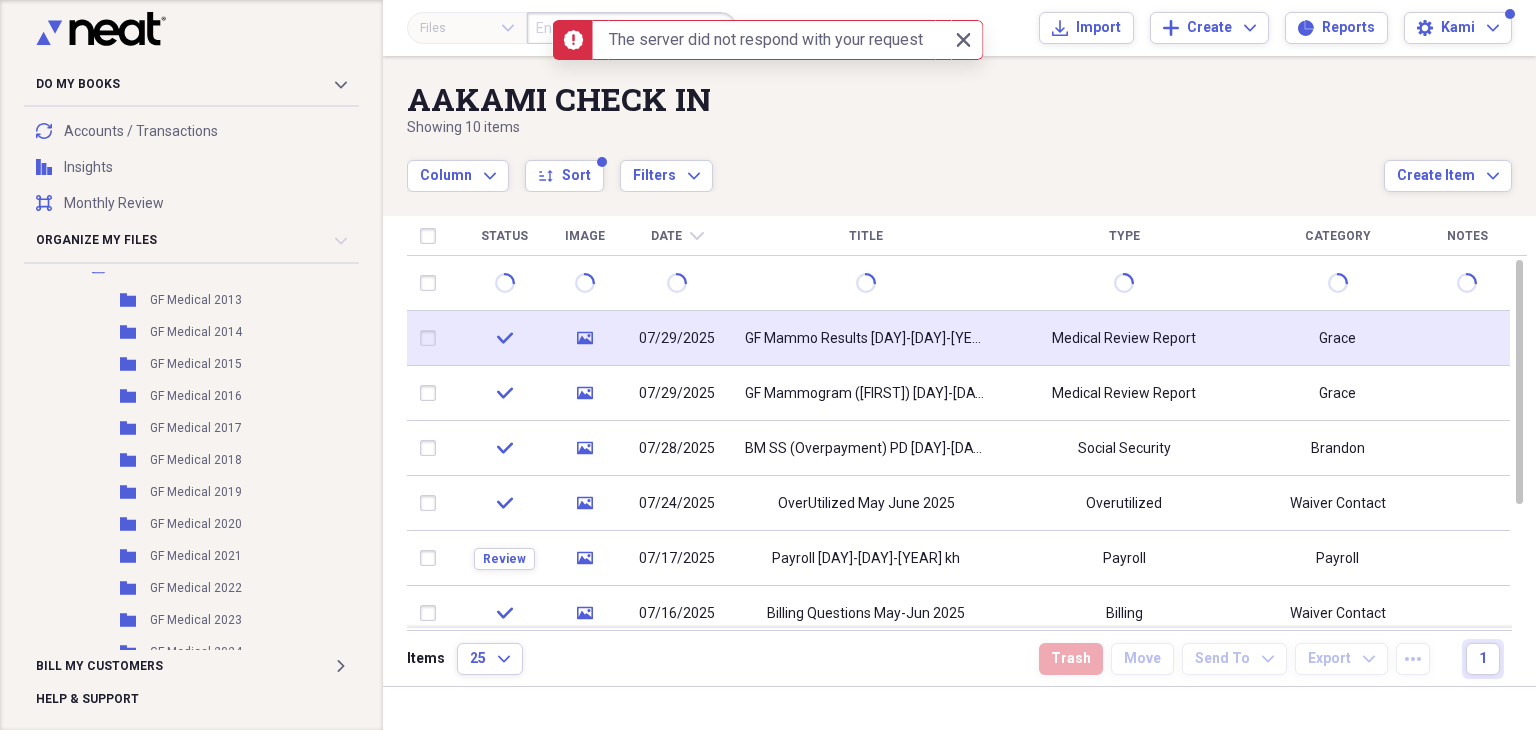 click at bounding box center (432, 338) 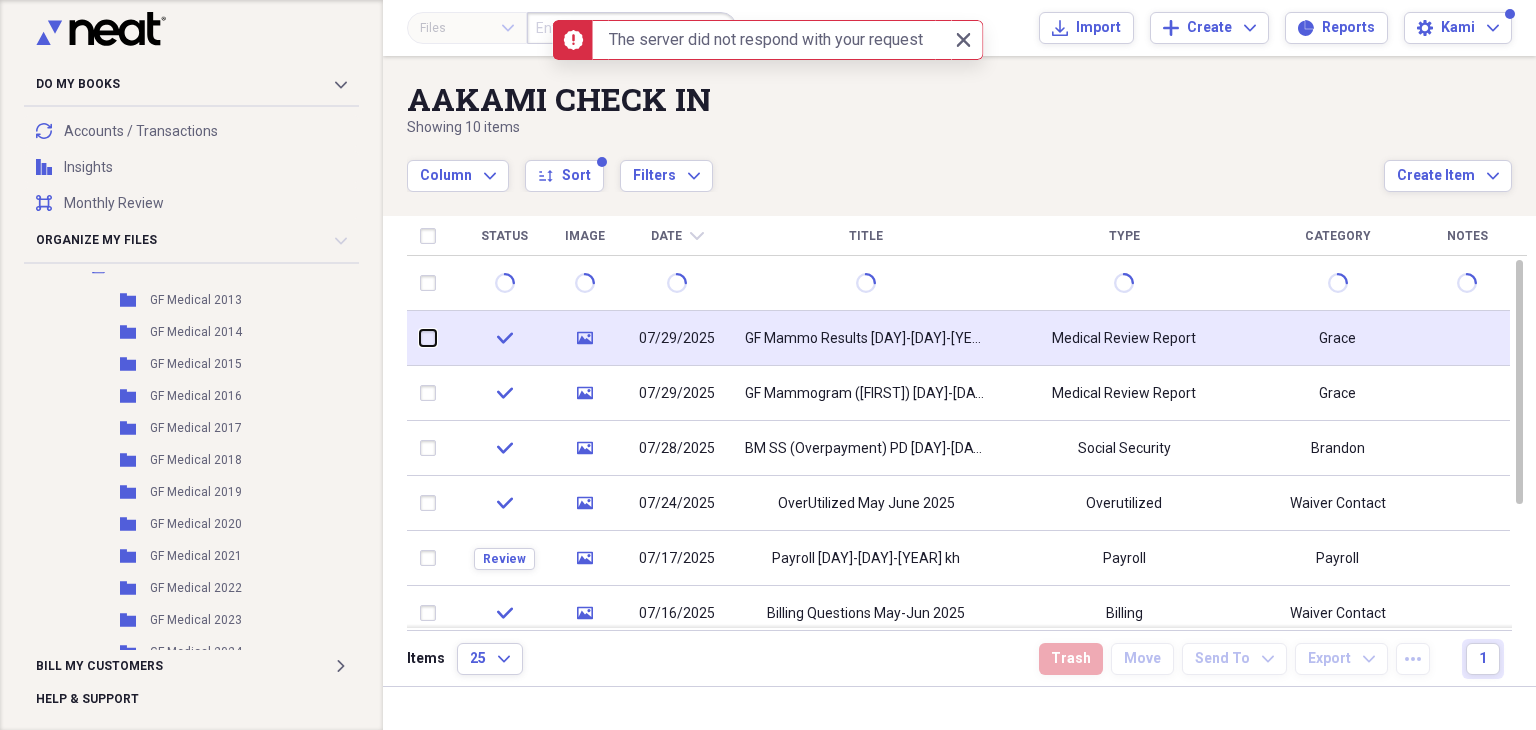 click at bounding box center [420, 338] 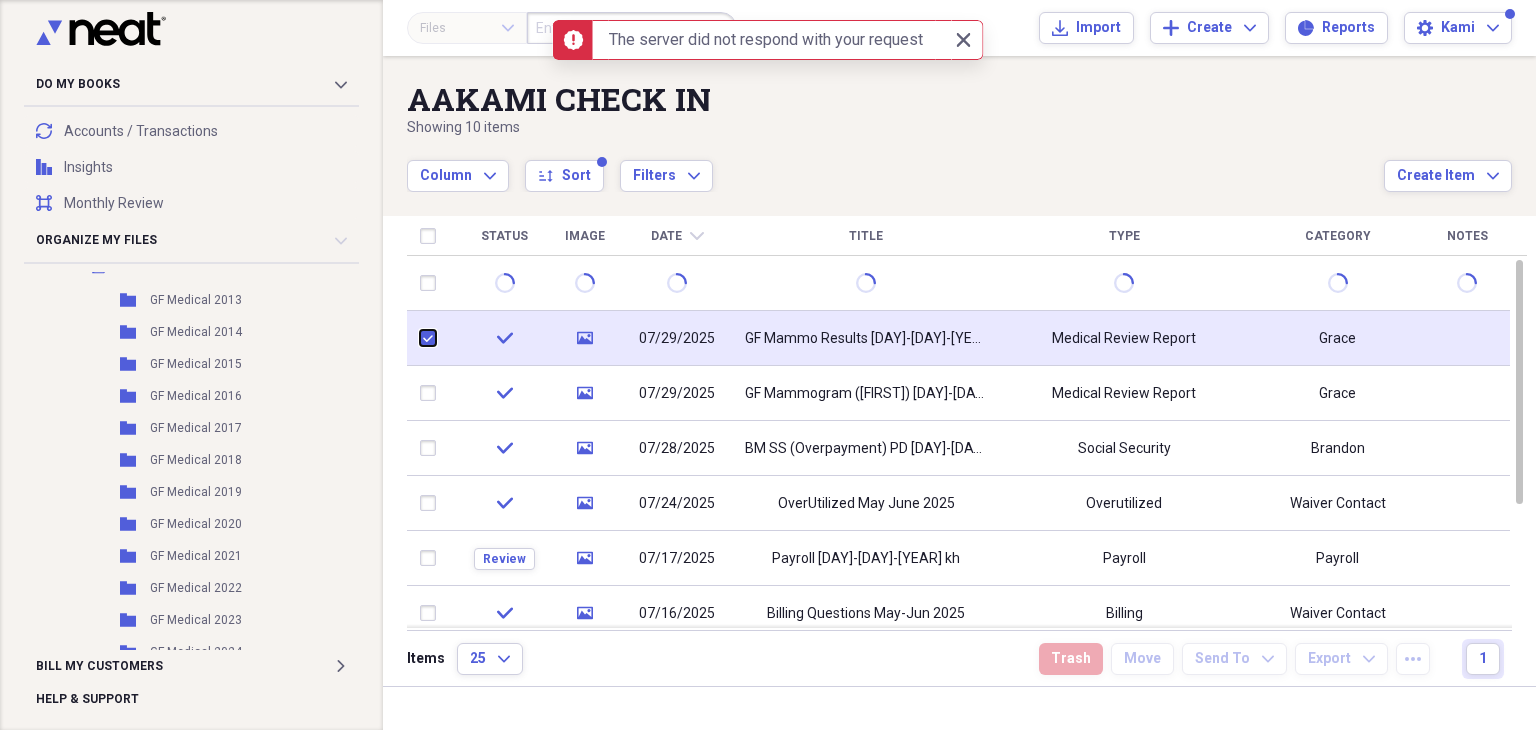checkbox on "true" 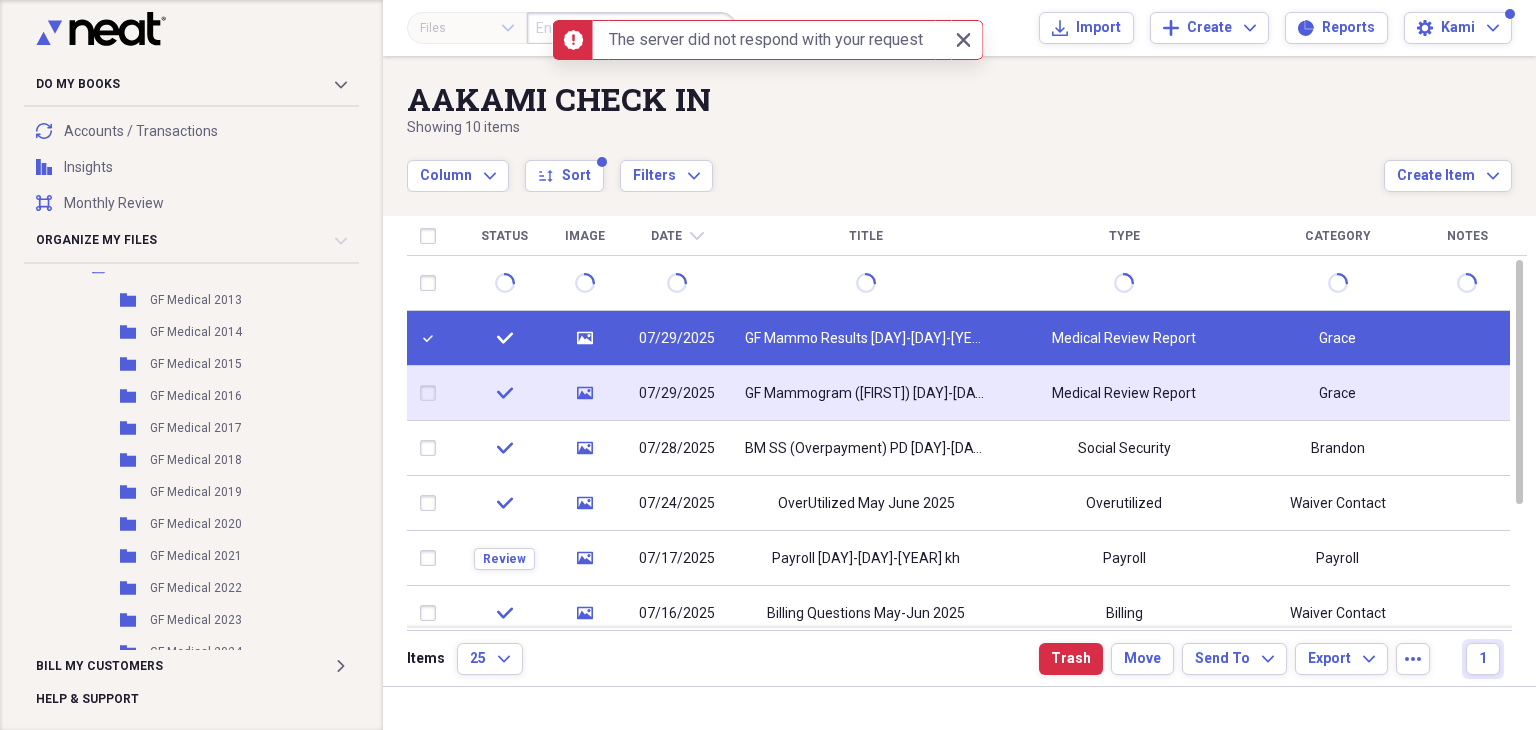 click at bounding box center (432, 393) 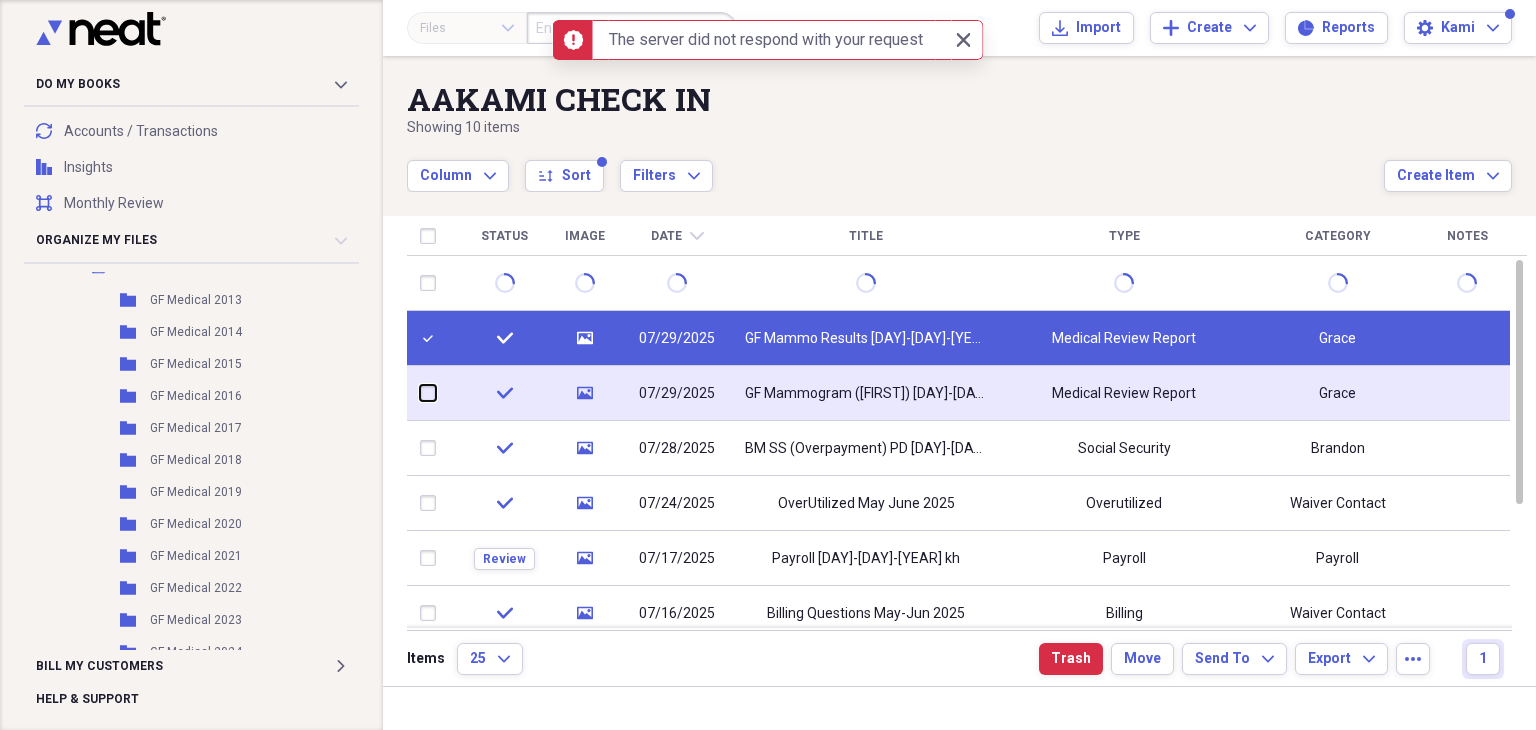 click at bounding box center [420, 393] 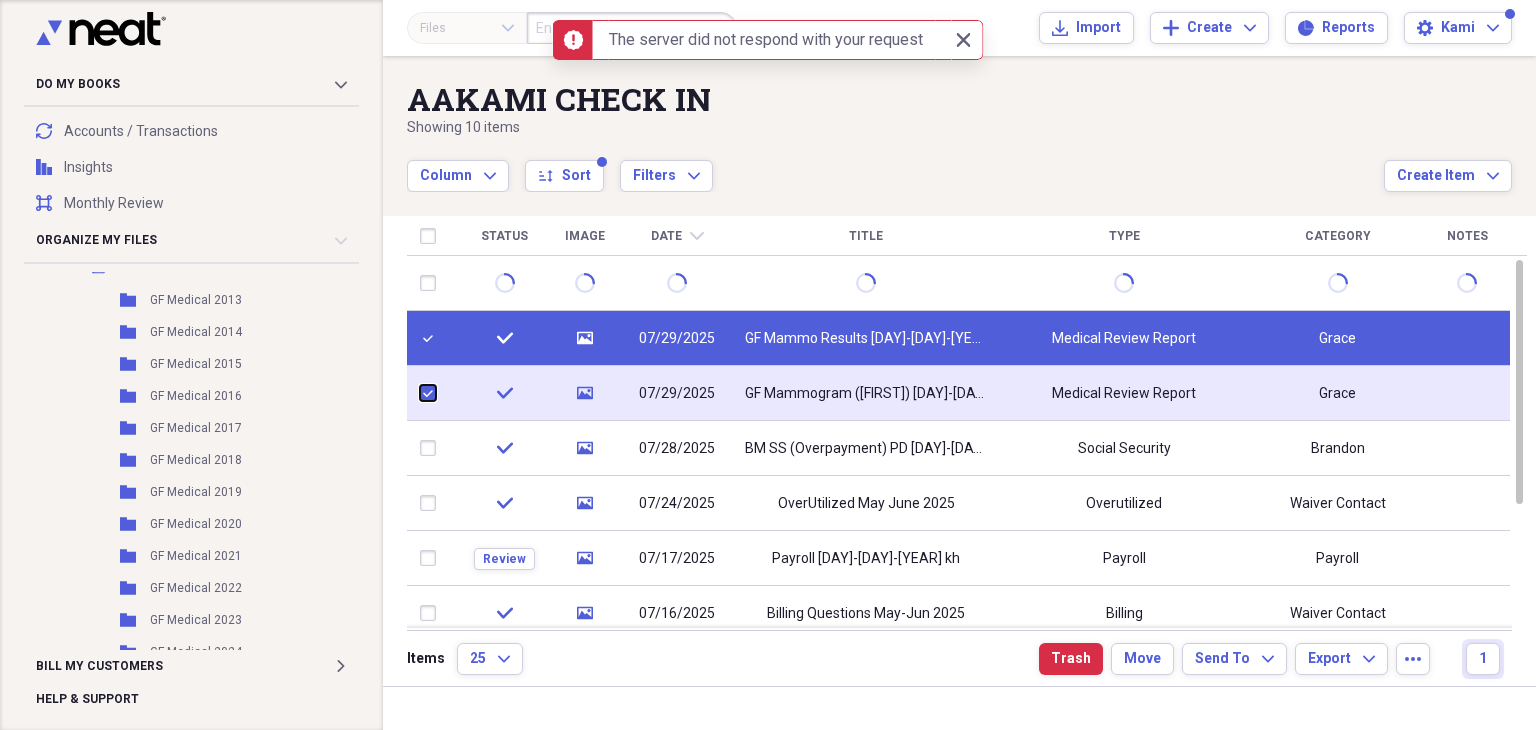 checkbox on "true" 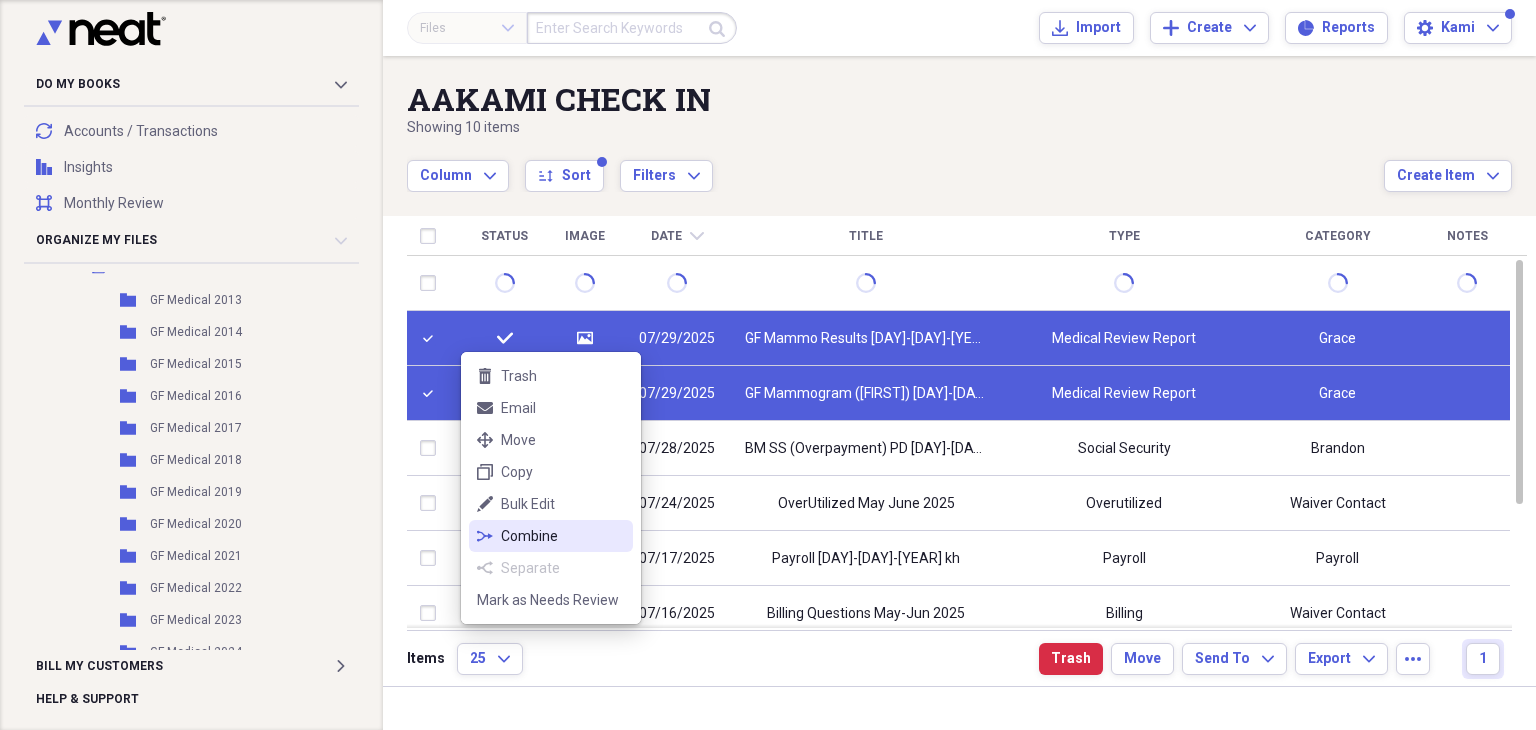 click on "Combine" at bounding box center [563, 536] 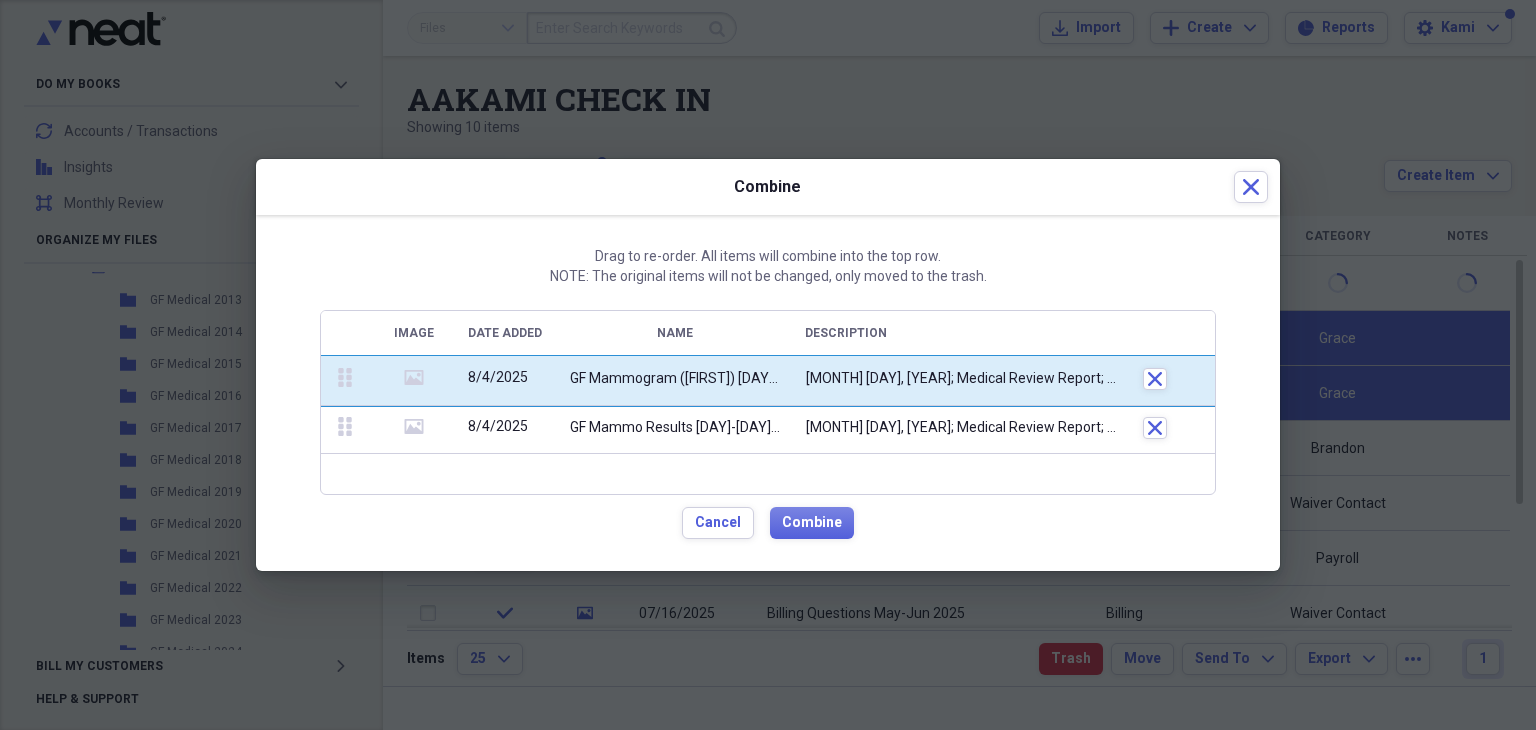 drag, startPoint x: 341, startPoint y: 429, endPoint x: 322, endPoint y: 367, distance: 64.84597 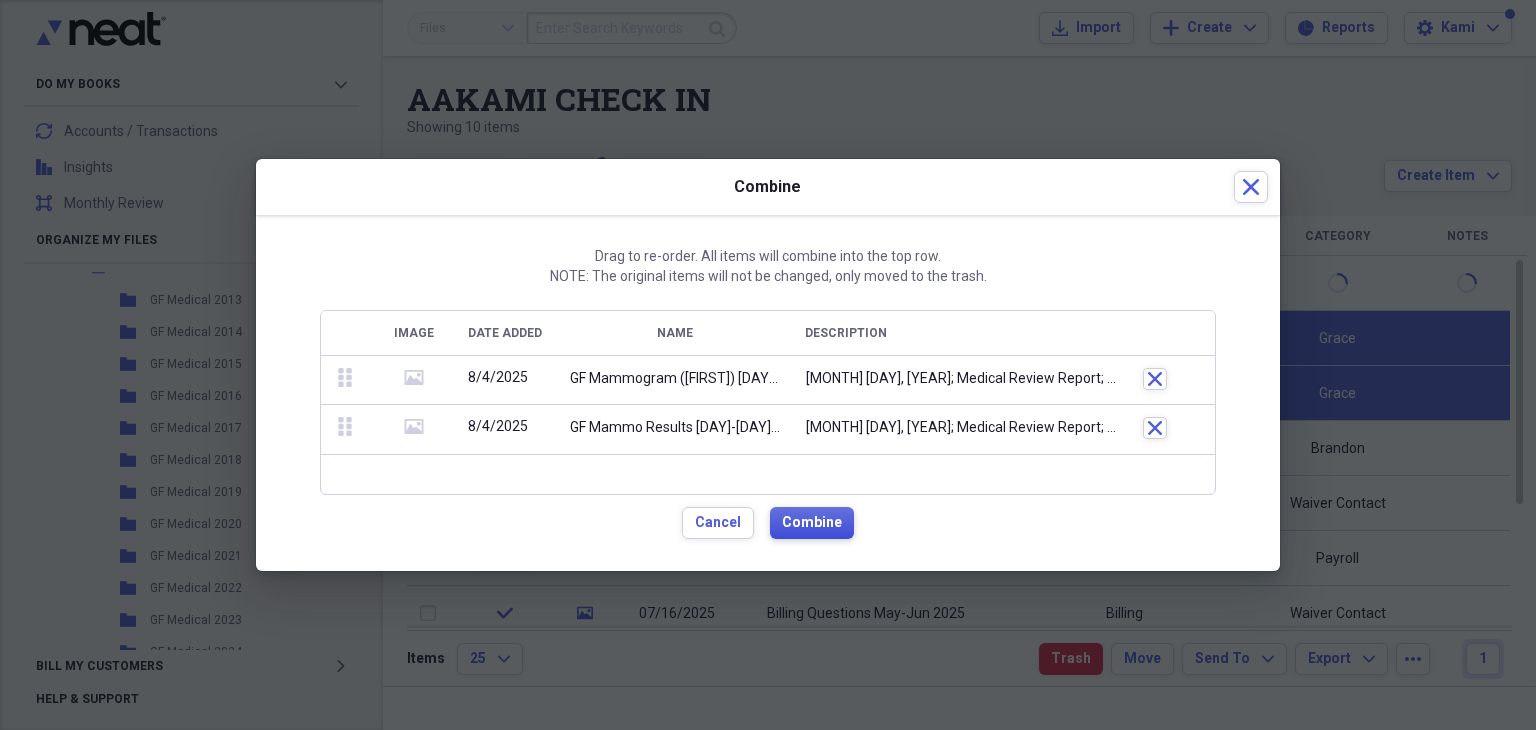 click on "Combine" at bounding box center (812, 523) 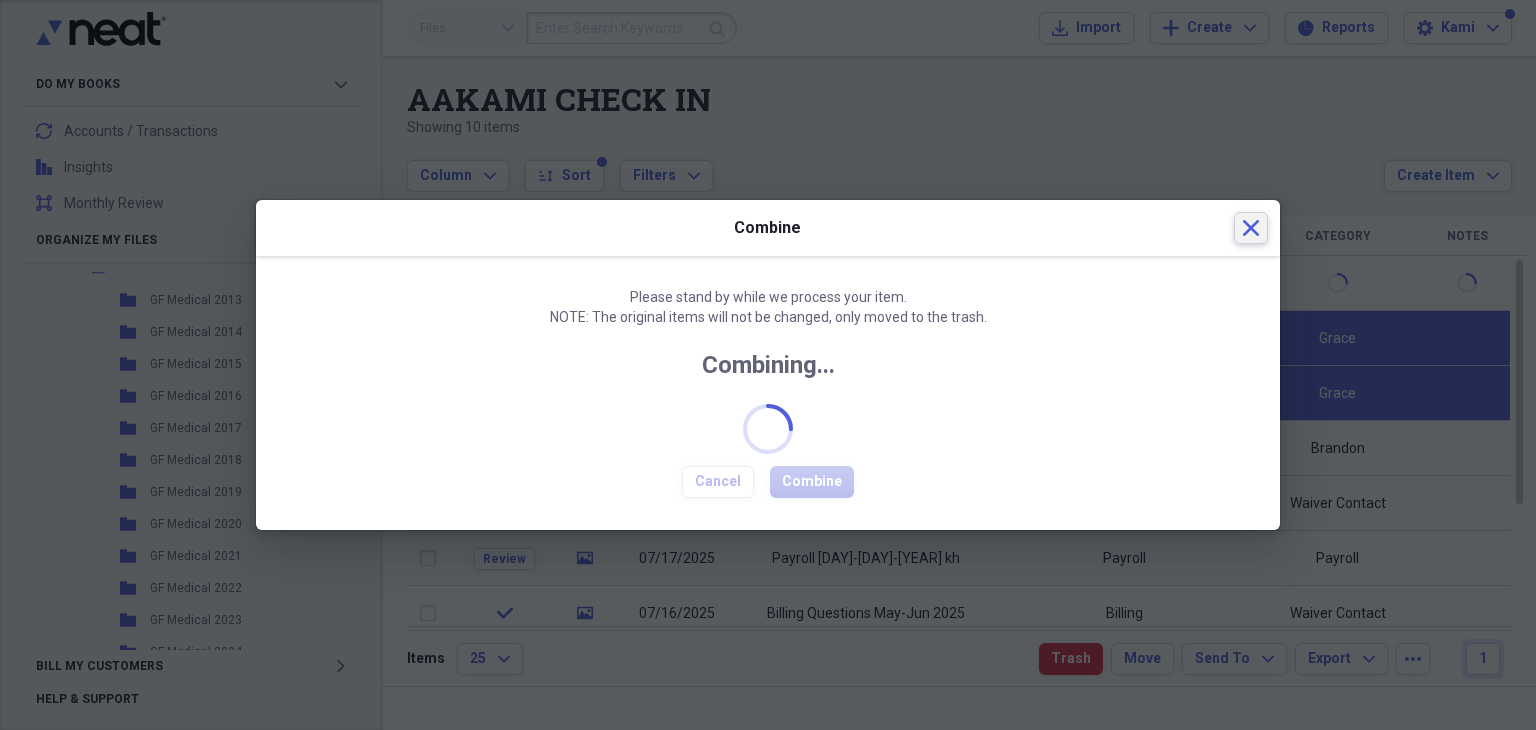 click on "Close" at bounding box center (1251, 228) 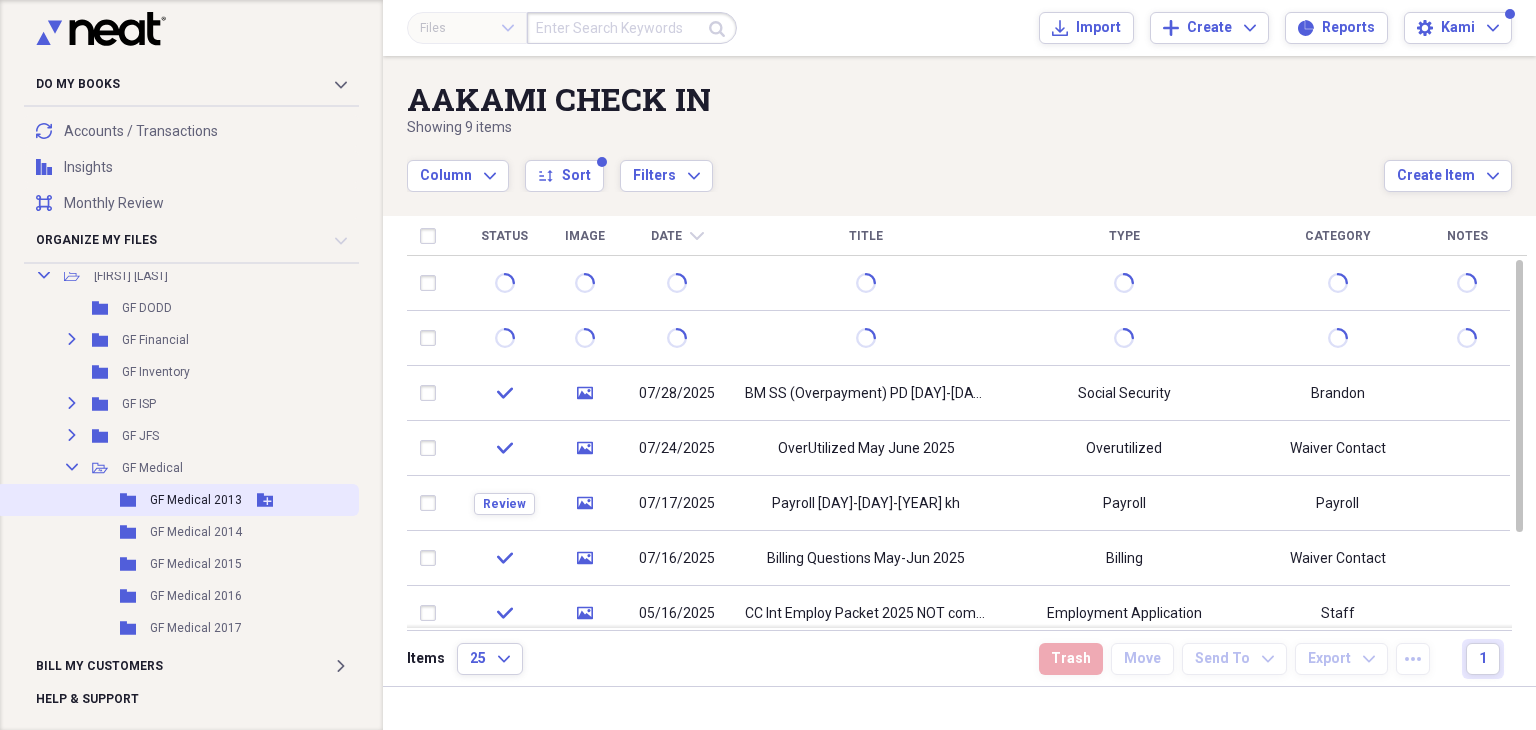 scroll, scrollTop: 300, scrollLeft: 0, axis: vertical 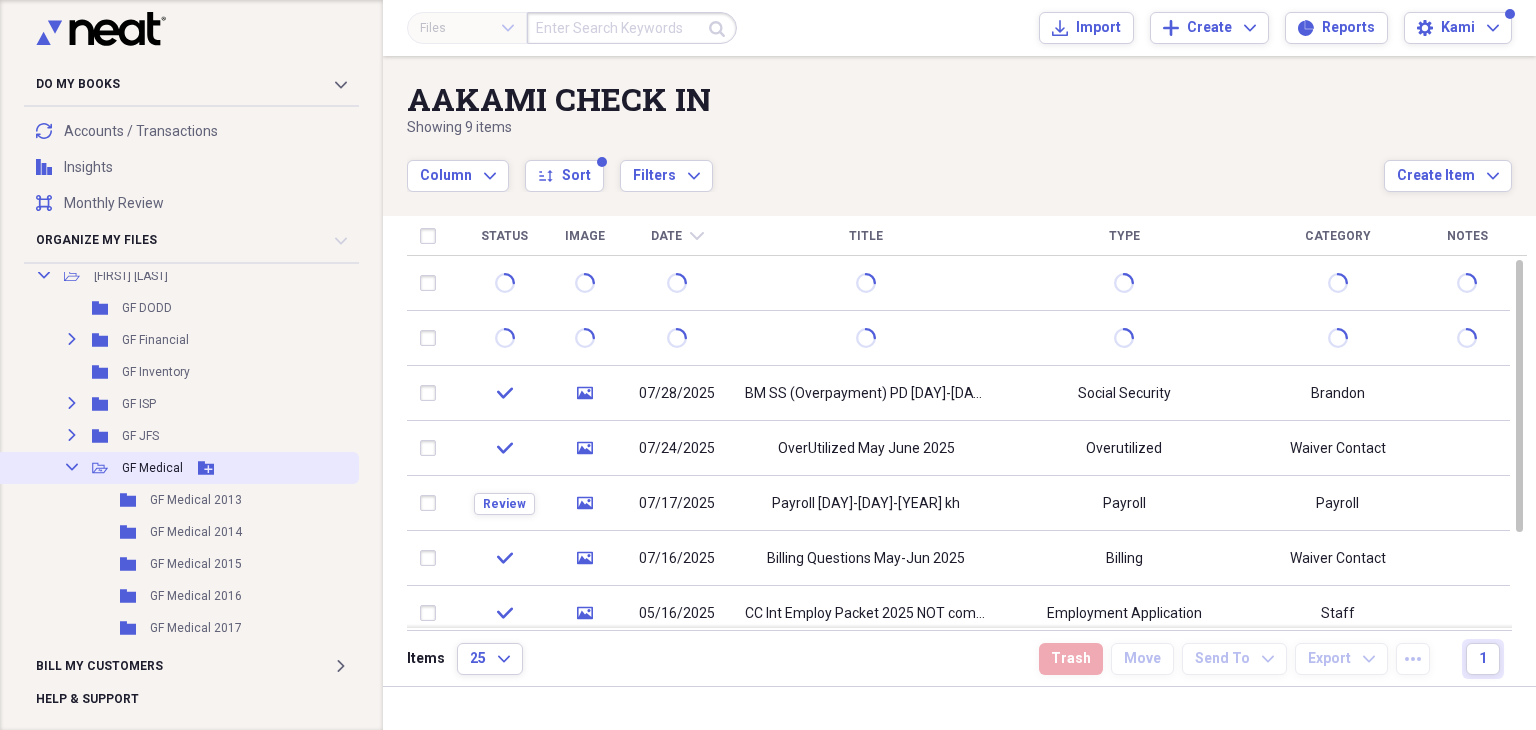 click on "Collapse" 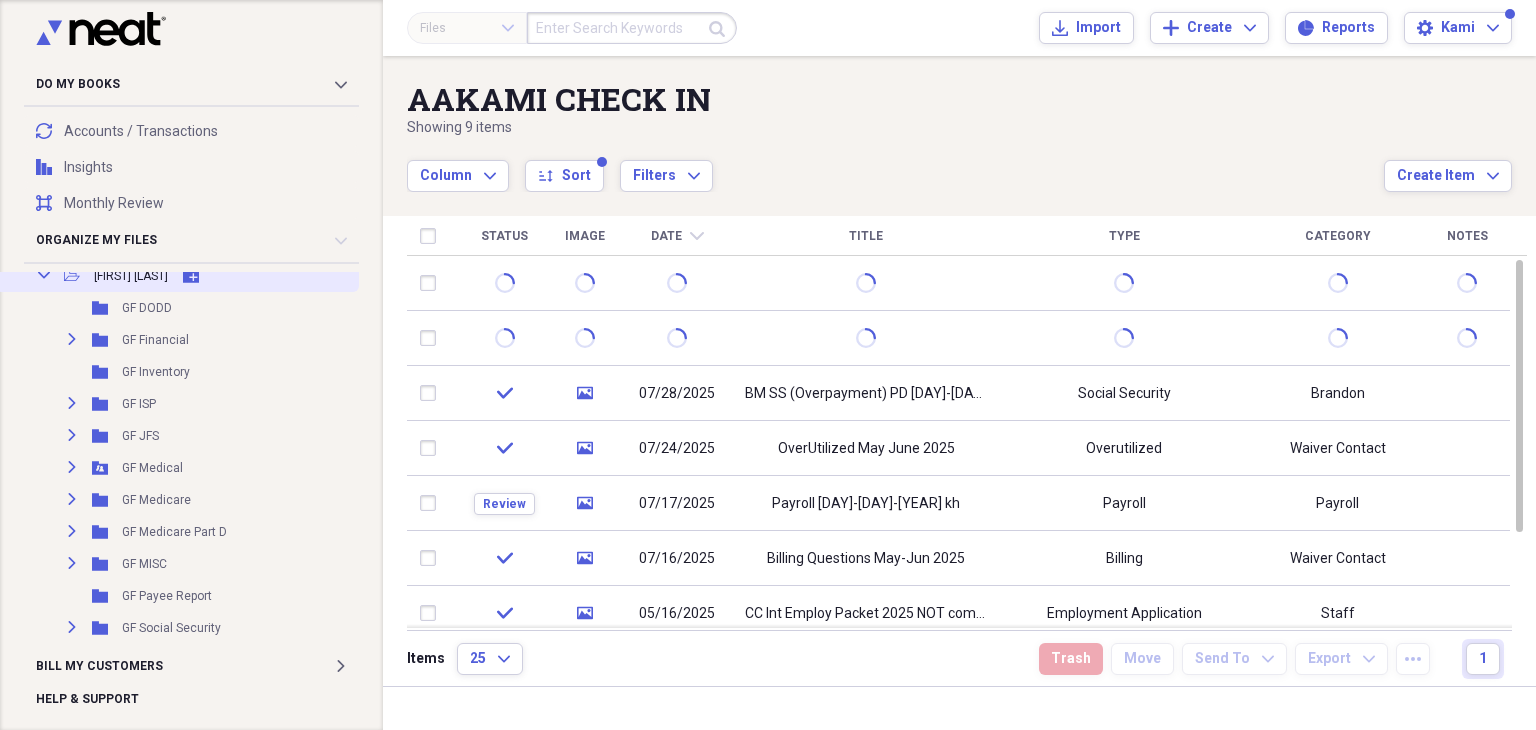 click 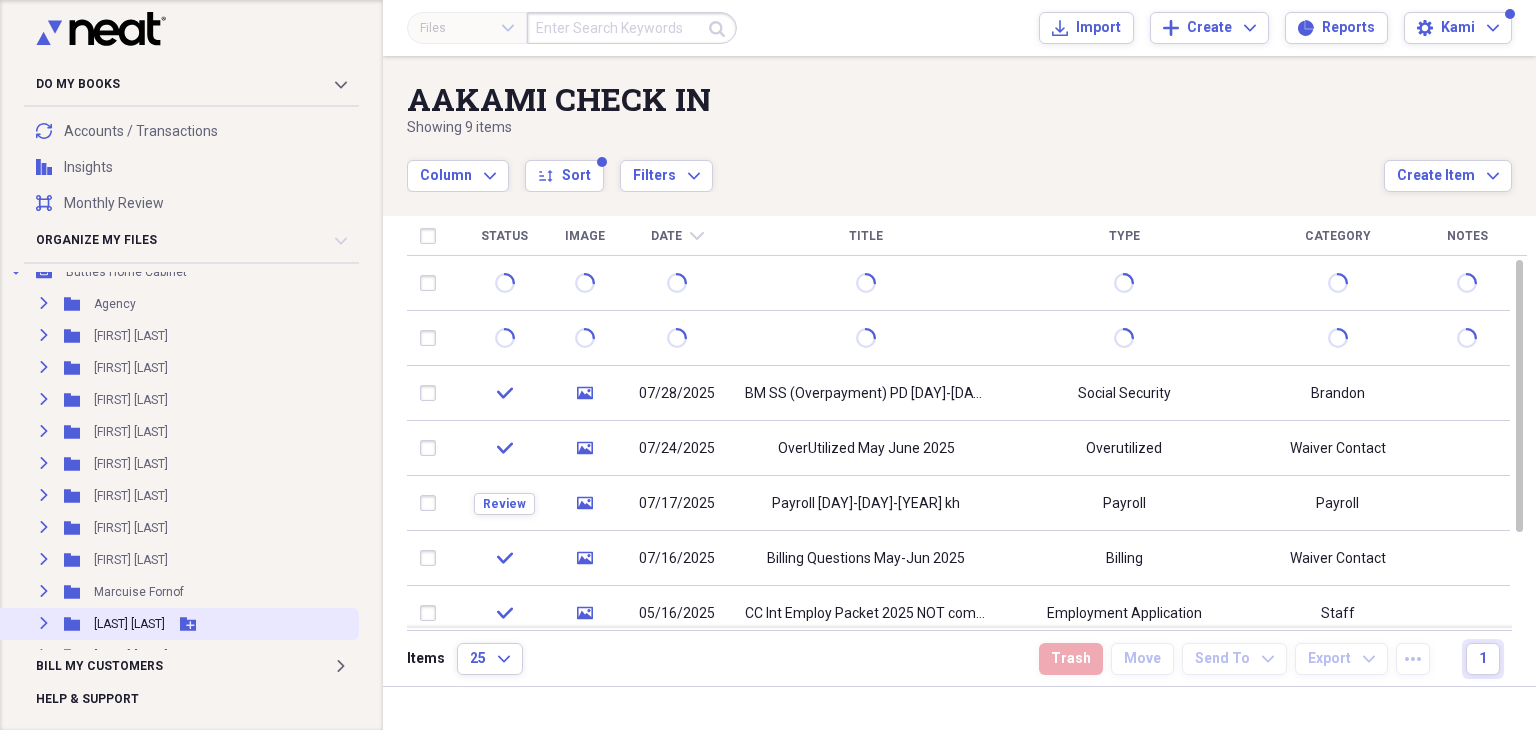 scroll, scrollTop: 100, scrollLeft: 0, axis: vertical 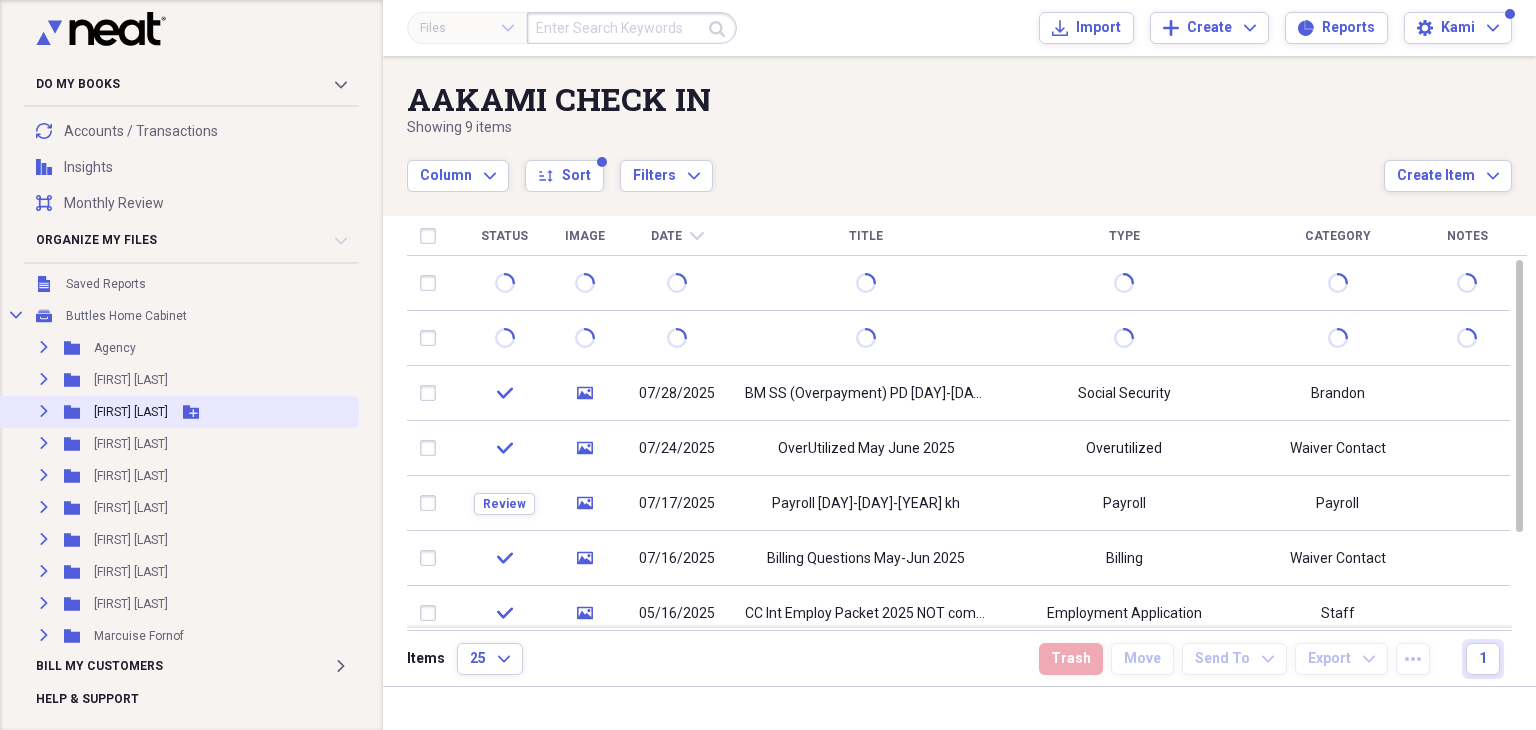 click on "Expand" 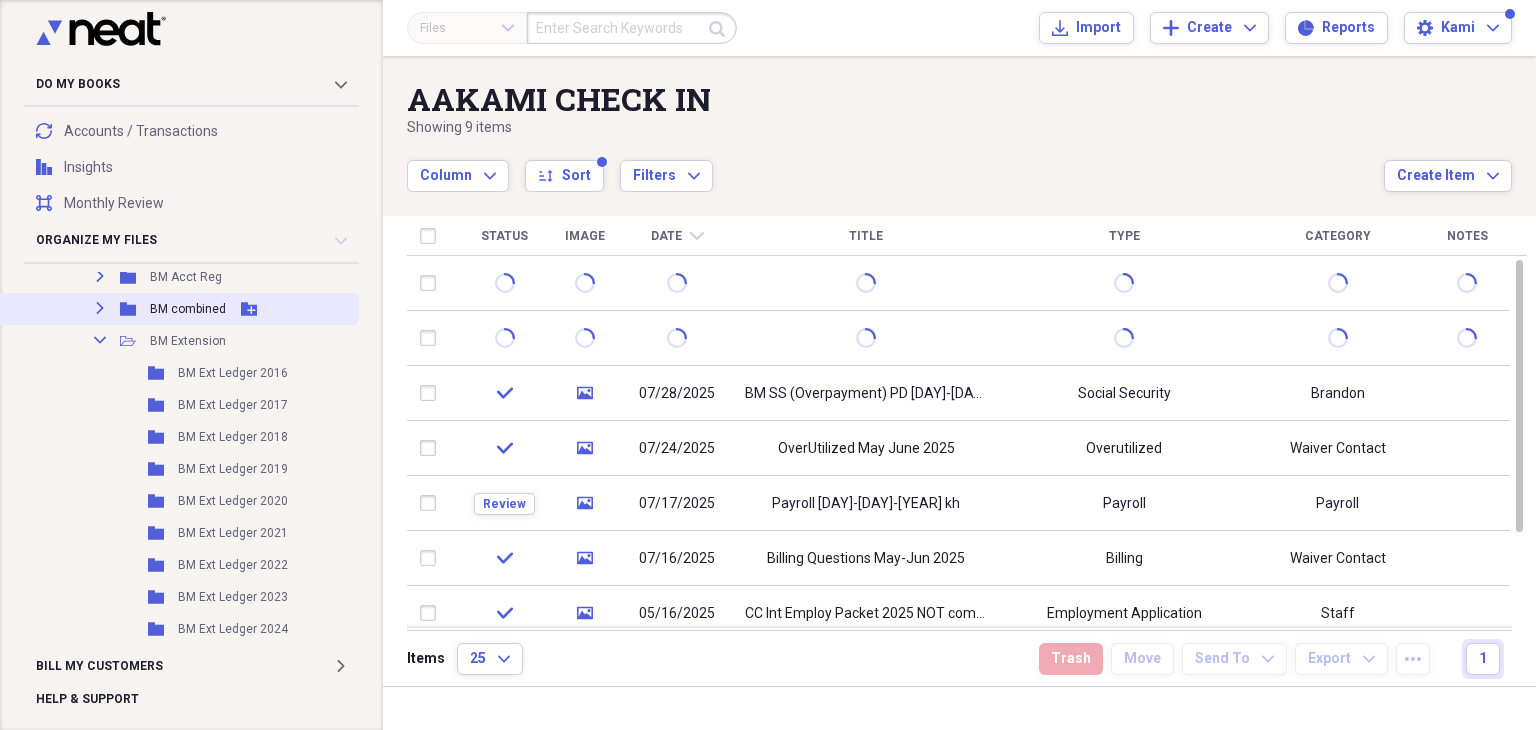 scroll, scrollTop: 300, scrollLeft: 0, axis: vertical 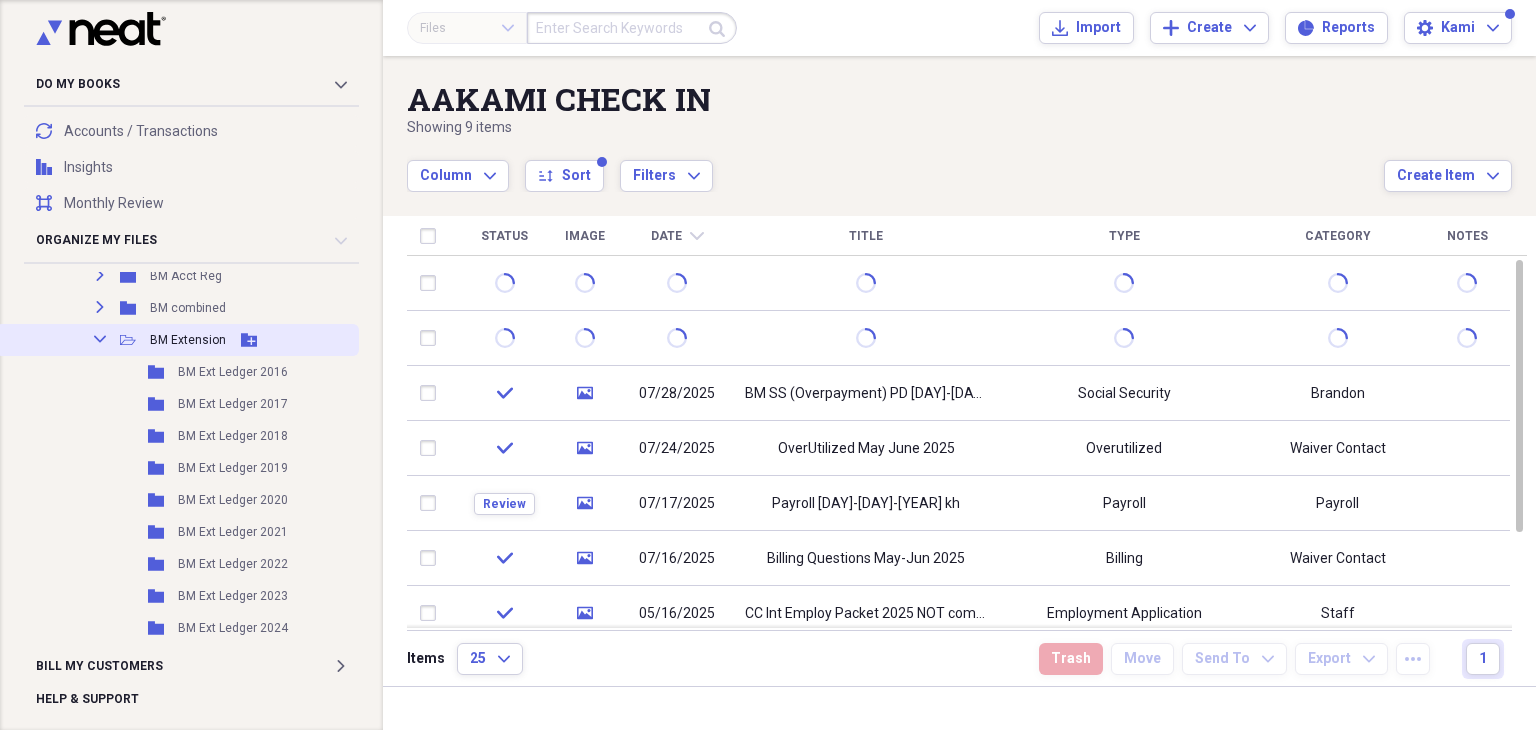 click on "Collapse" 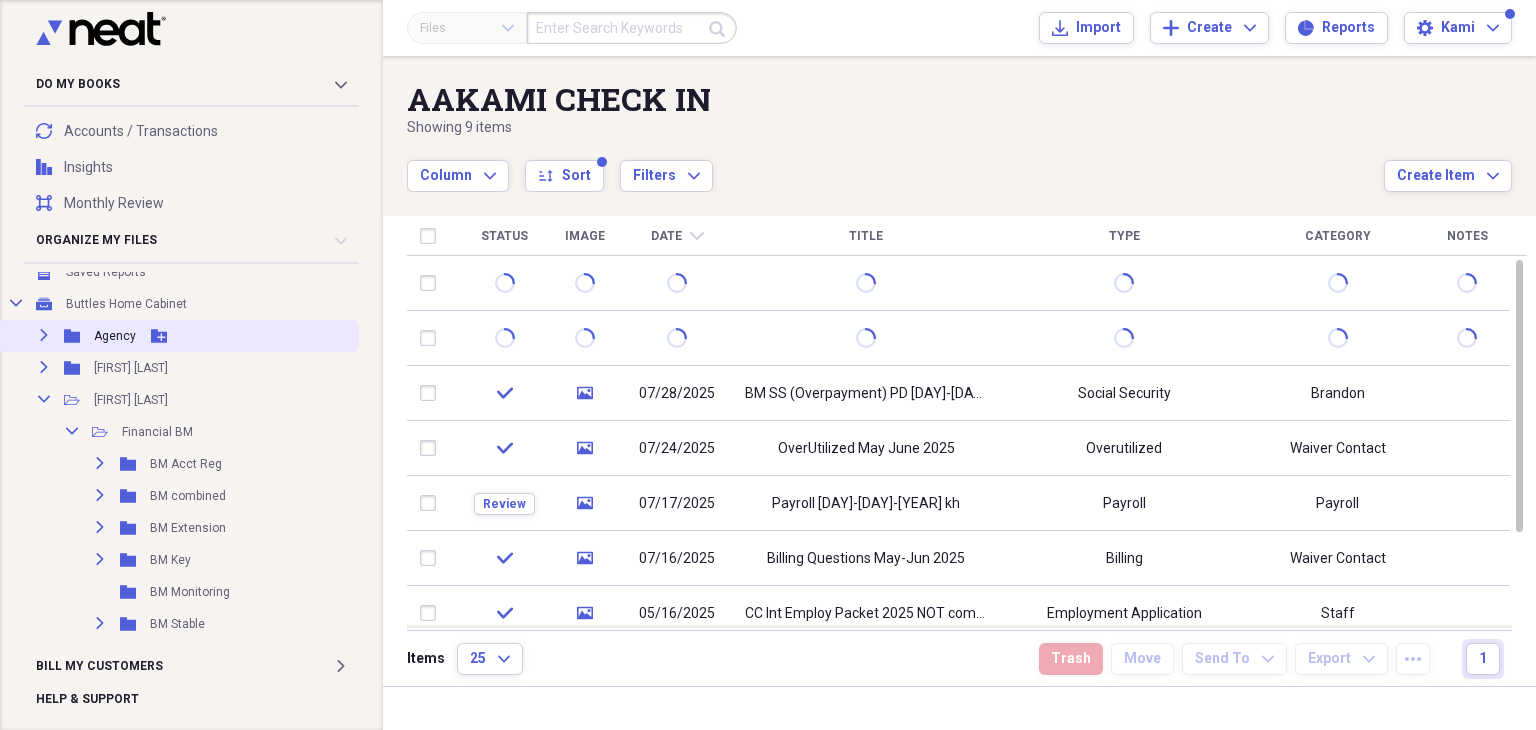 scroll, scrollTop: 100, scrollLeft: 0, axis: vertical 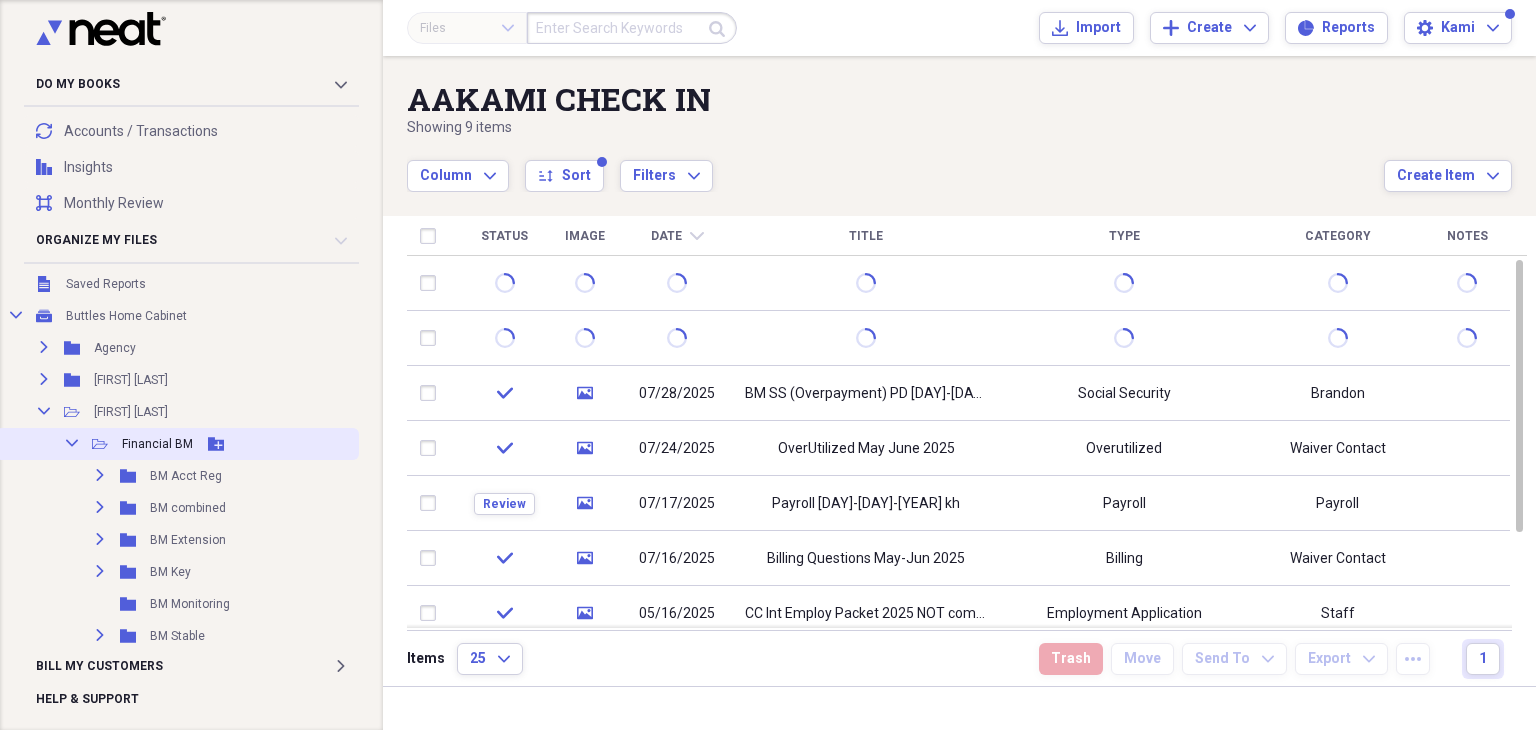 click on "Collapse" 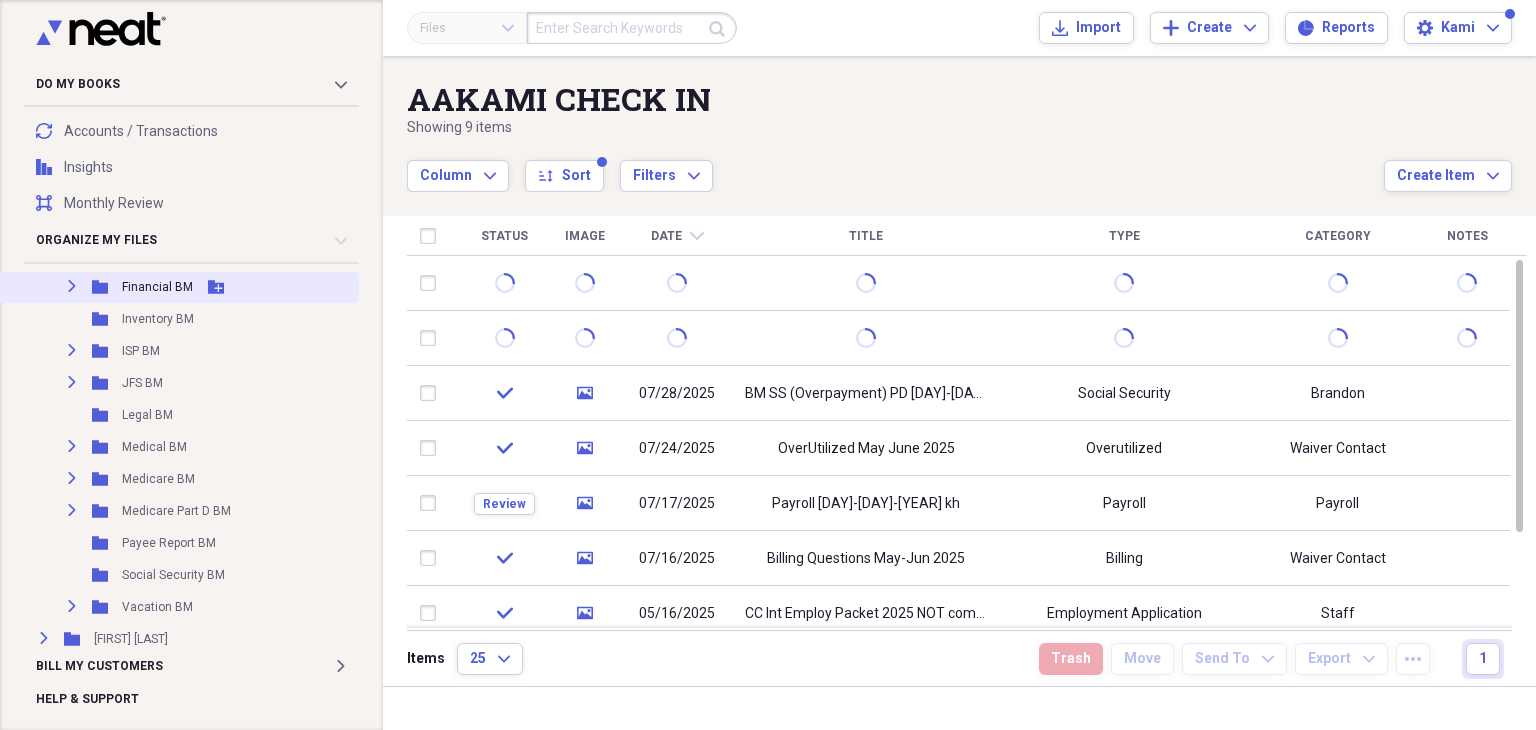 scroll, scrollTop: 300, scrollLeft: 0, axis: vertical 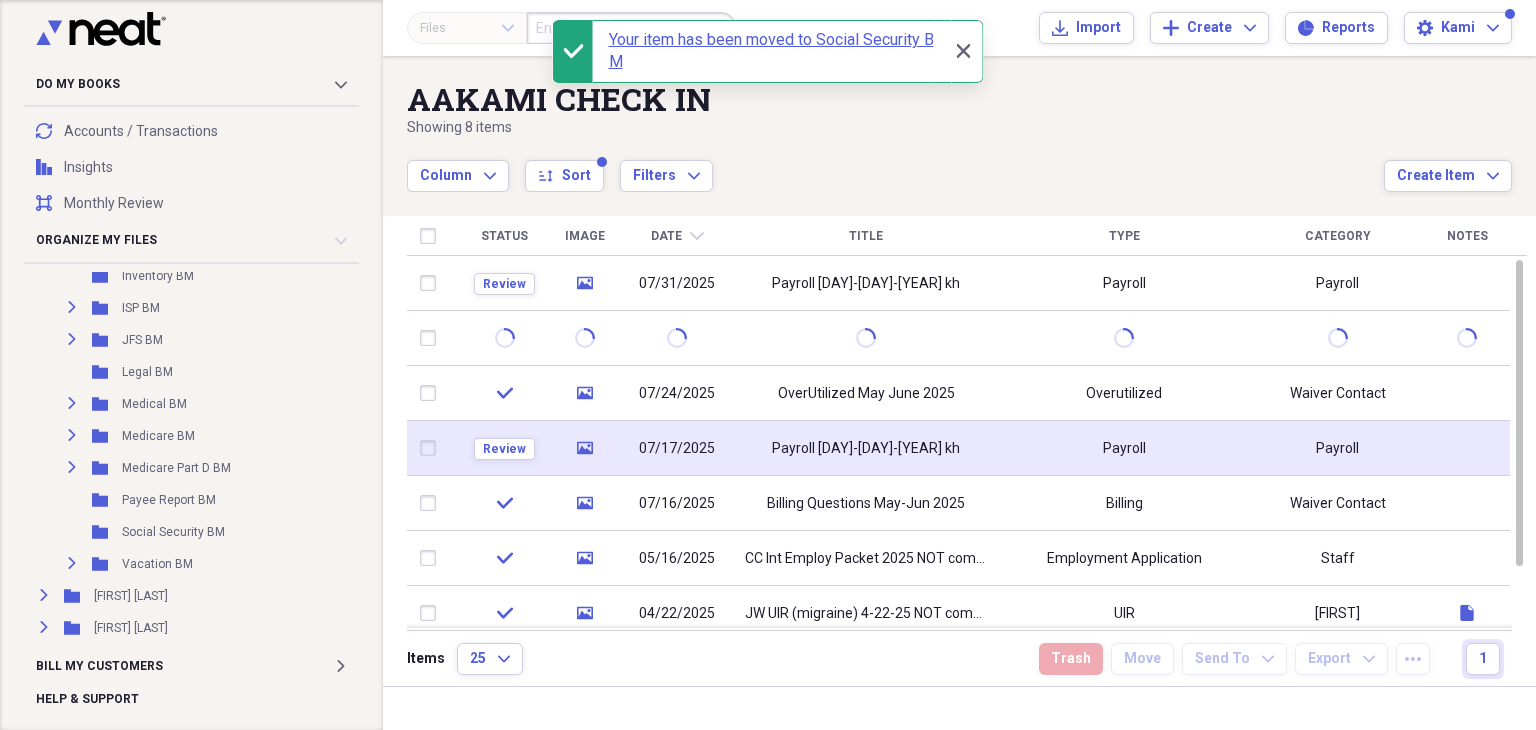 click on "Payroll [DAY]-[DAY]-[YEAR] kh" at bounding box center [866, 449] 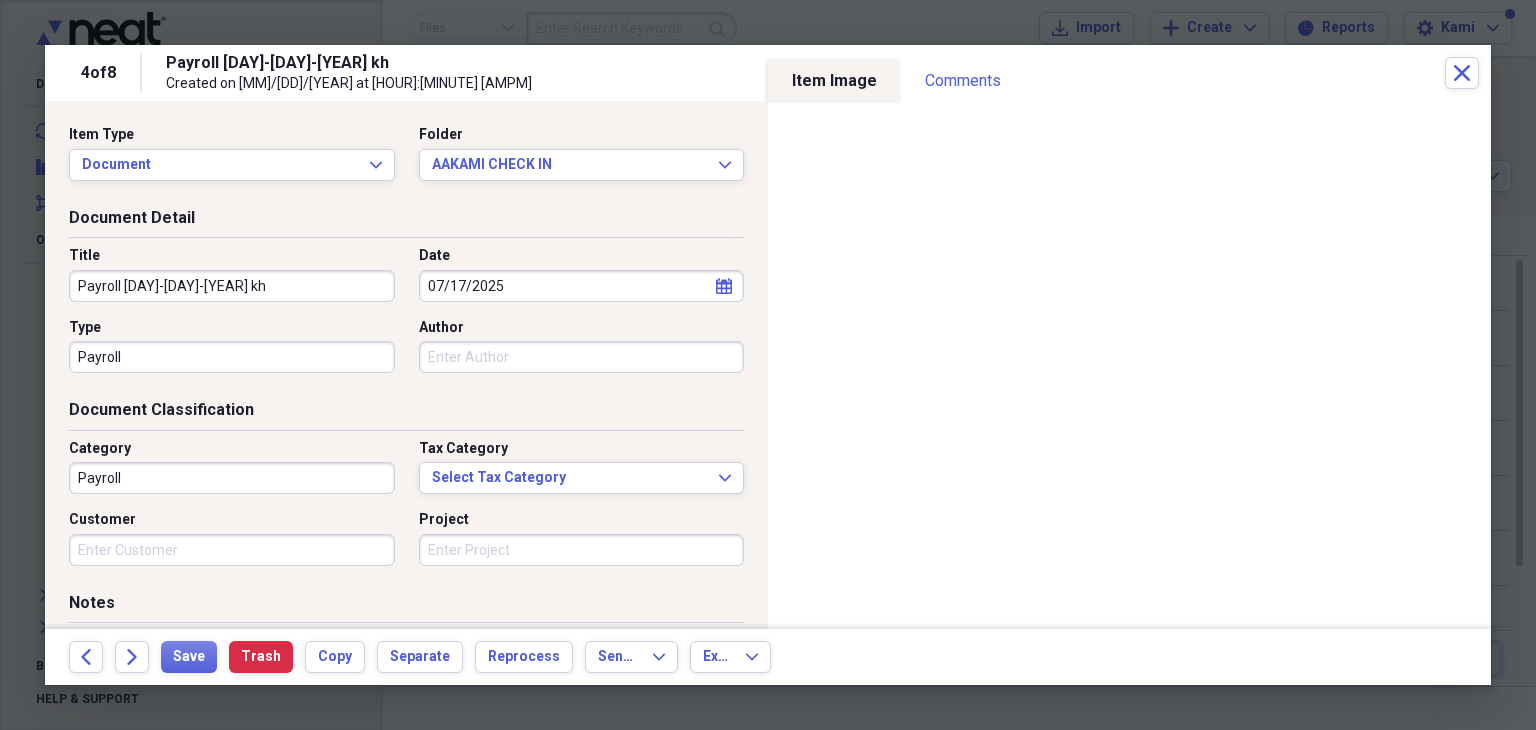 click on "Payroll [DAY]-[DAY]-[YEAR] kh" at bounding box center (232, 286) 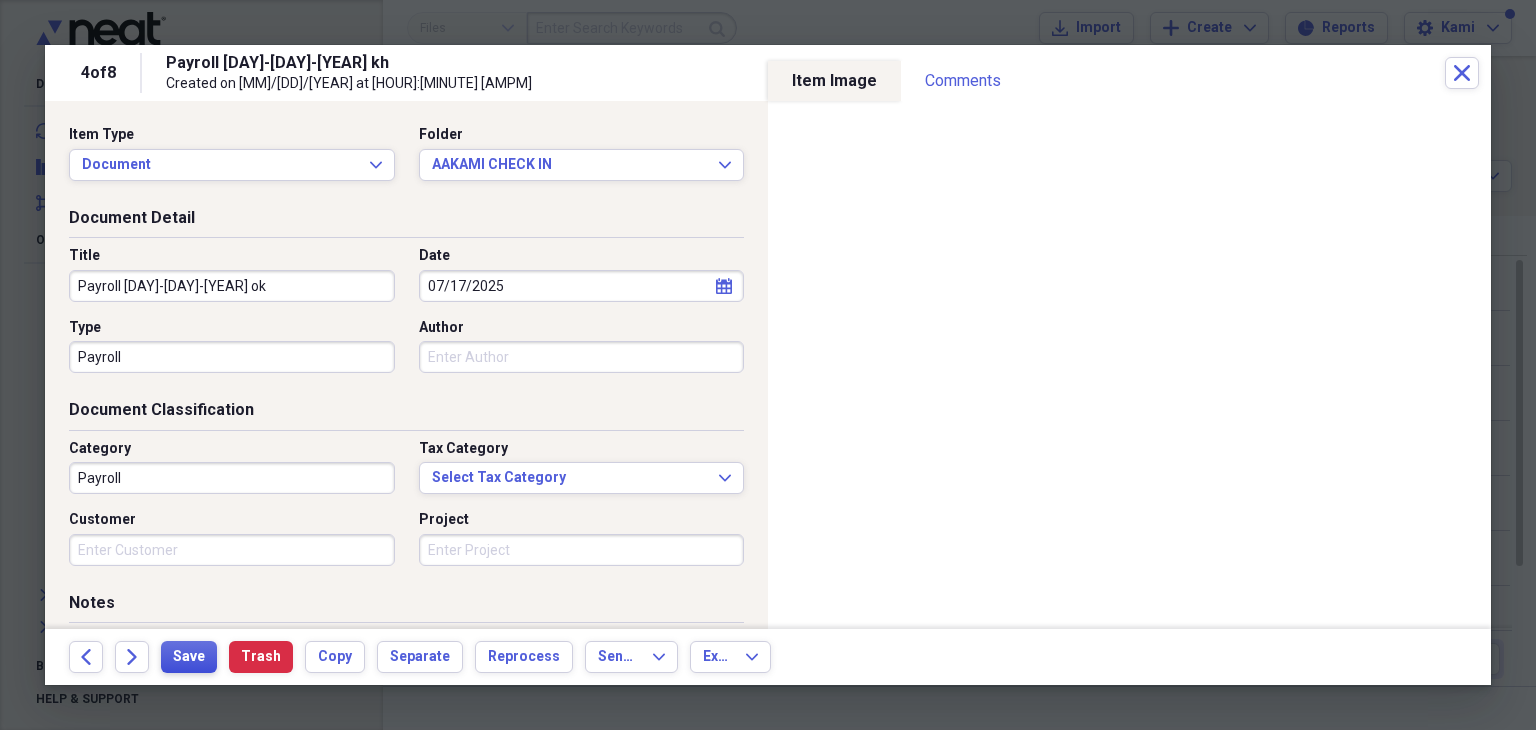 type on "Payroll [DAY]-[DAY]-[YEAR] ok" 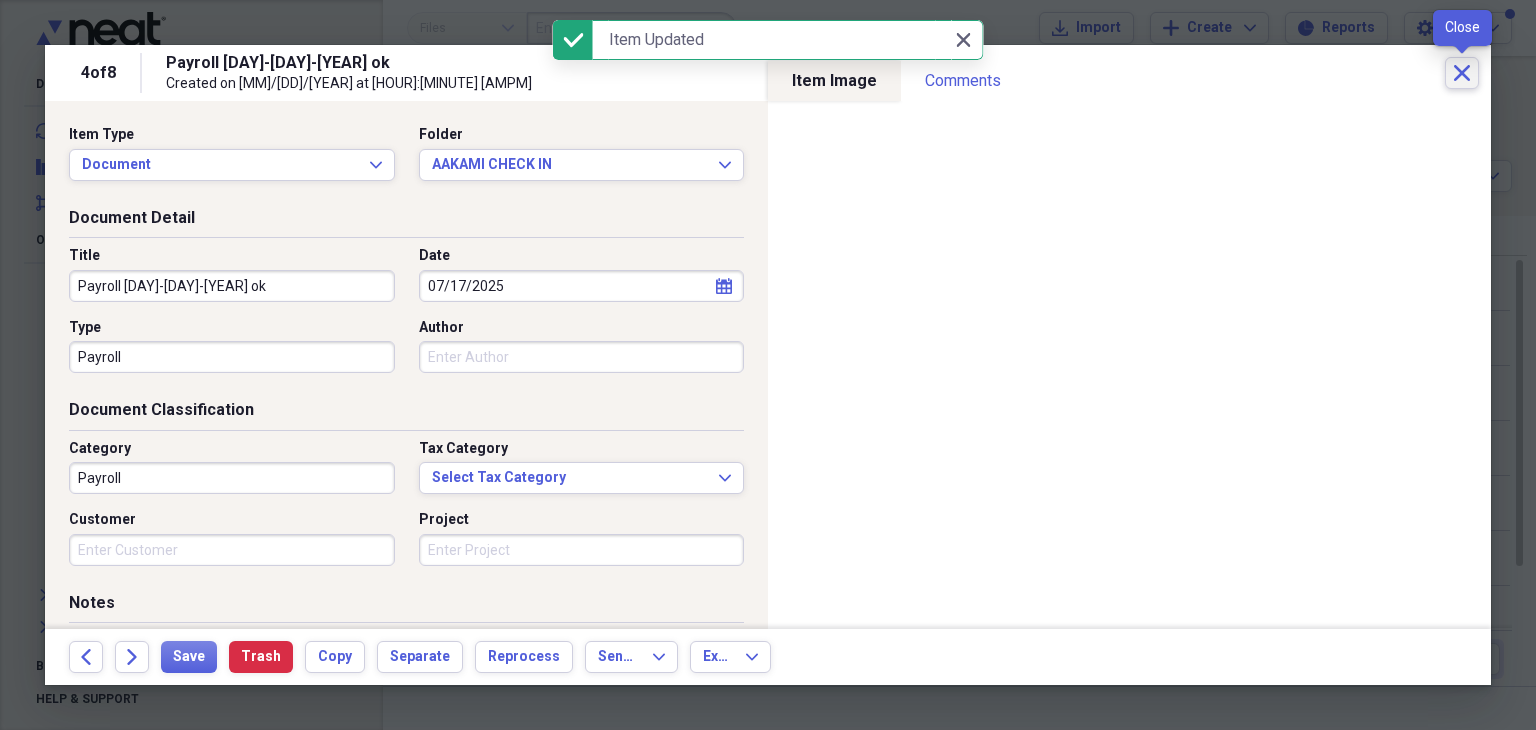 click on "Close" 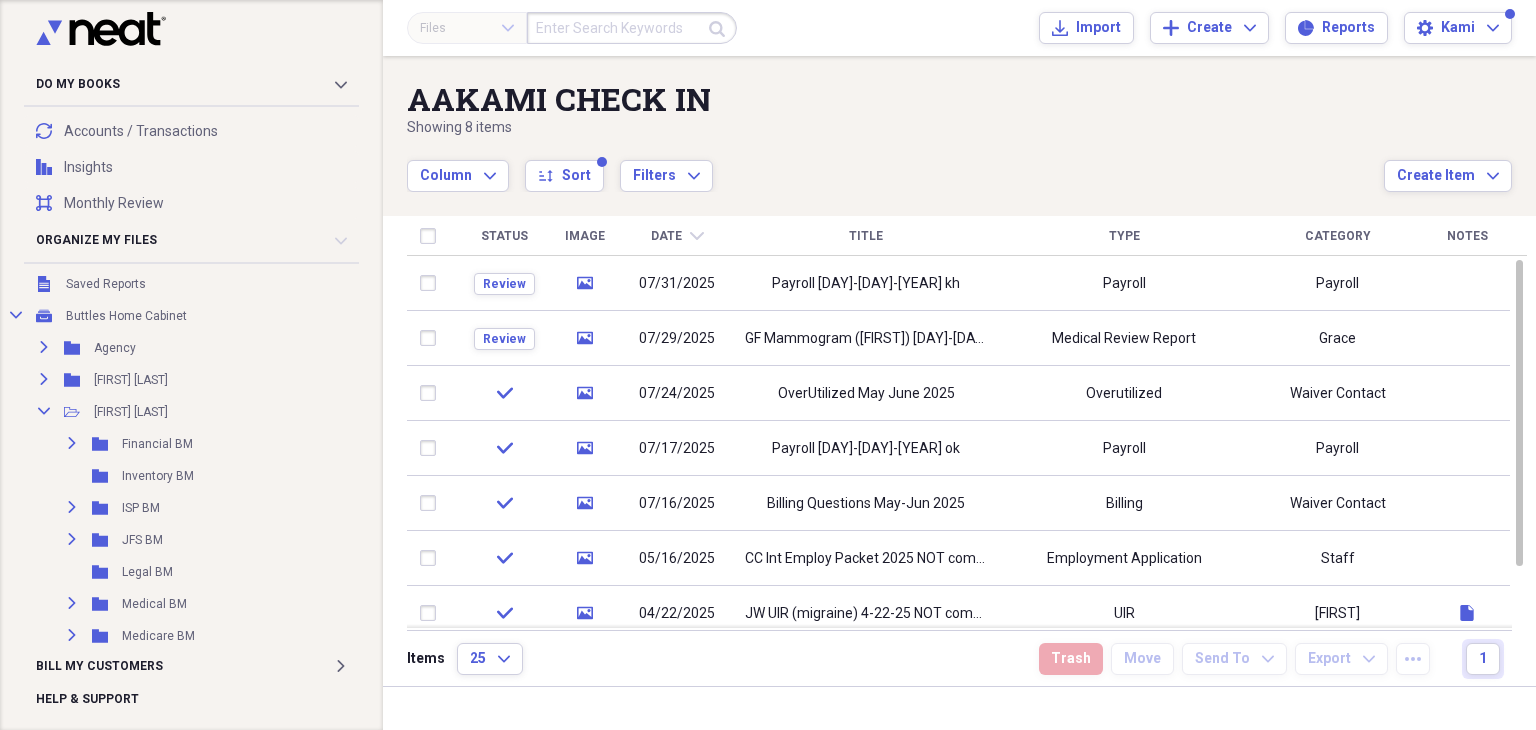 scroll, scrollTop: 0, scrollLeft: 0, axis: both 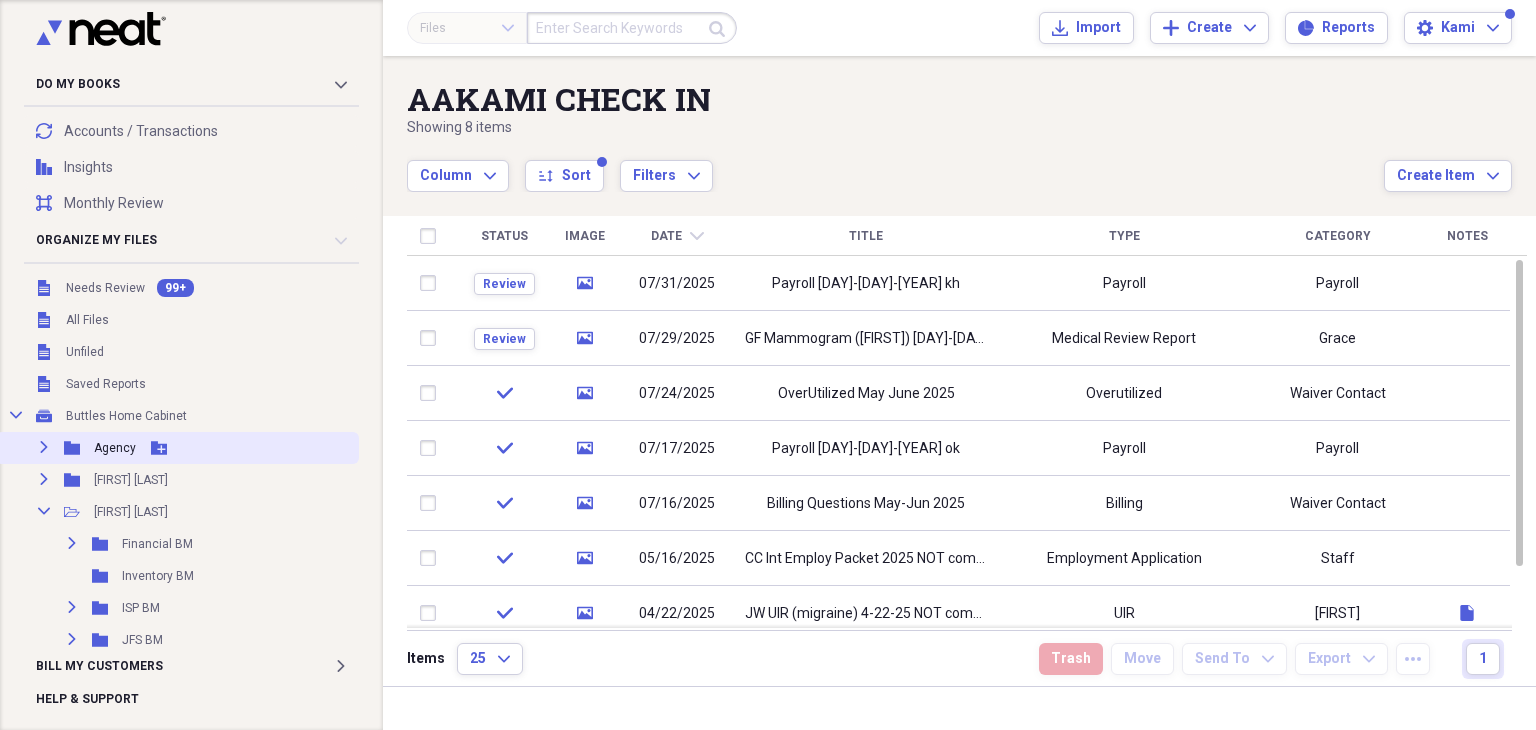 click 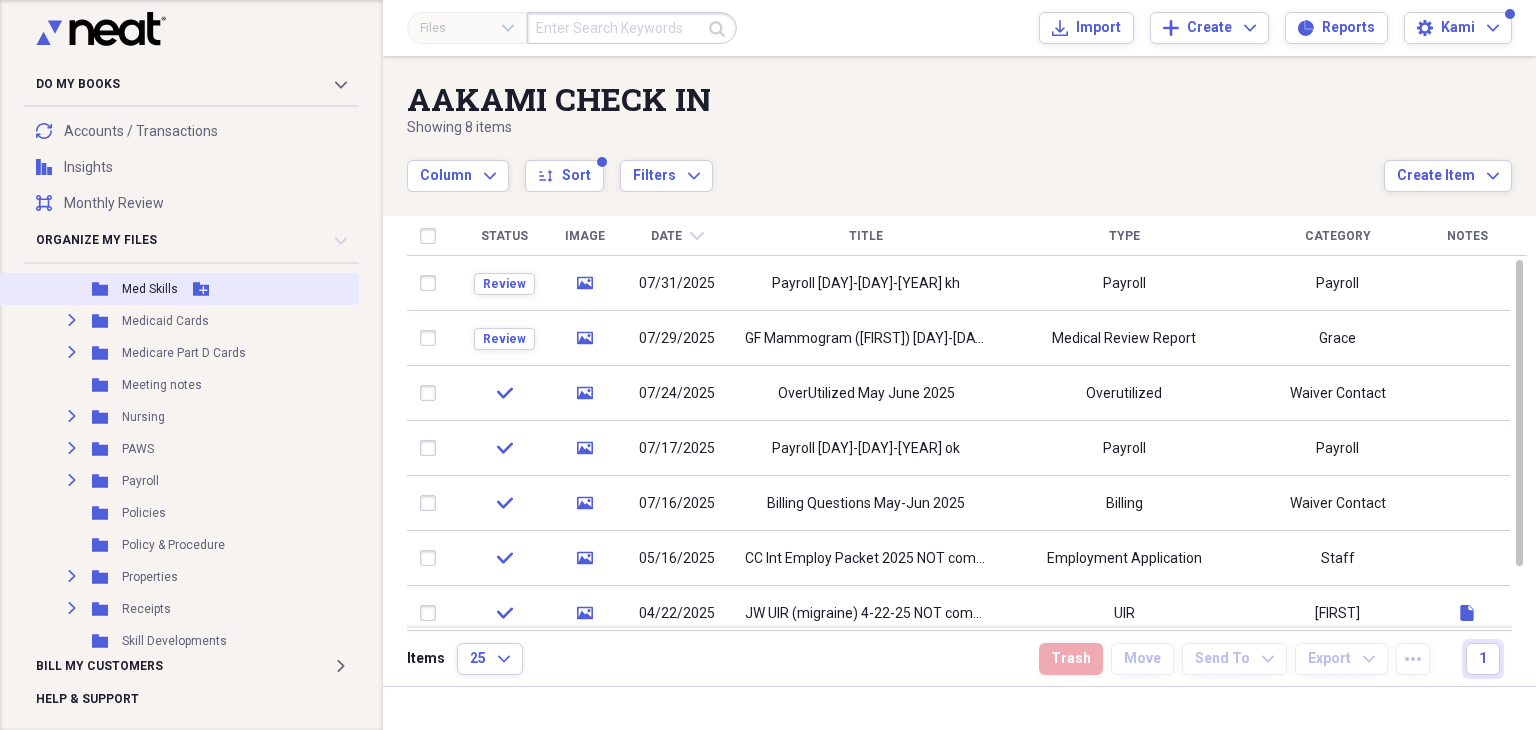 scroll, scrollTop: 1100, scrollLeft: 0, axis: vertical 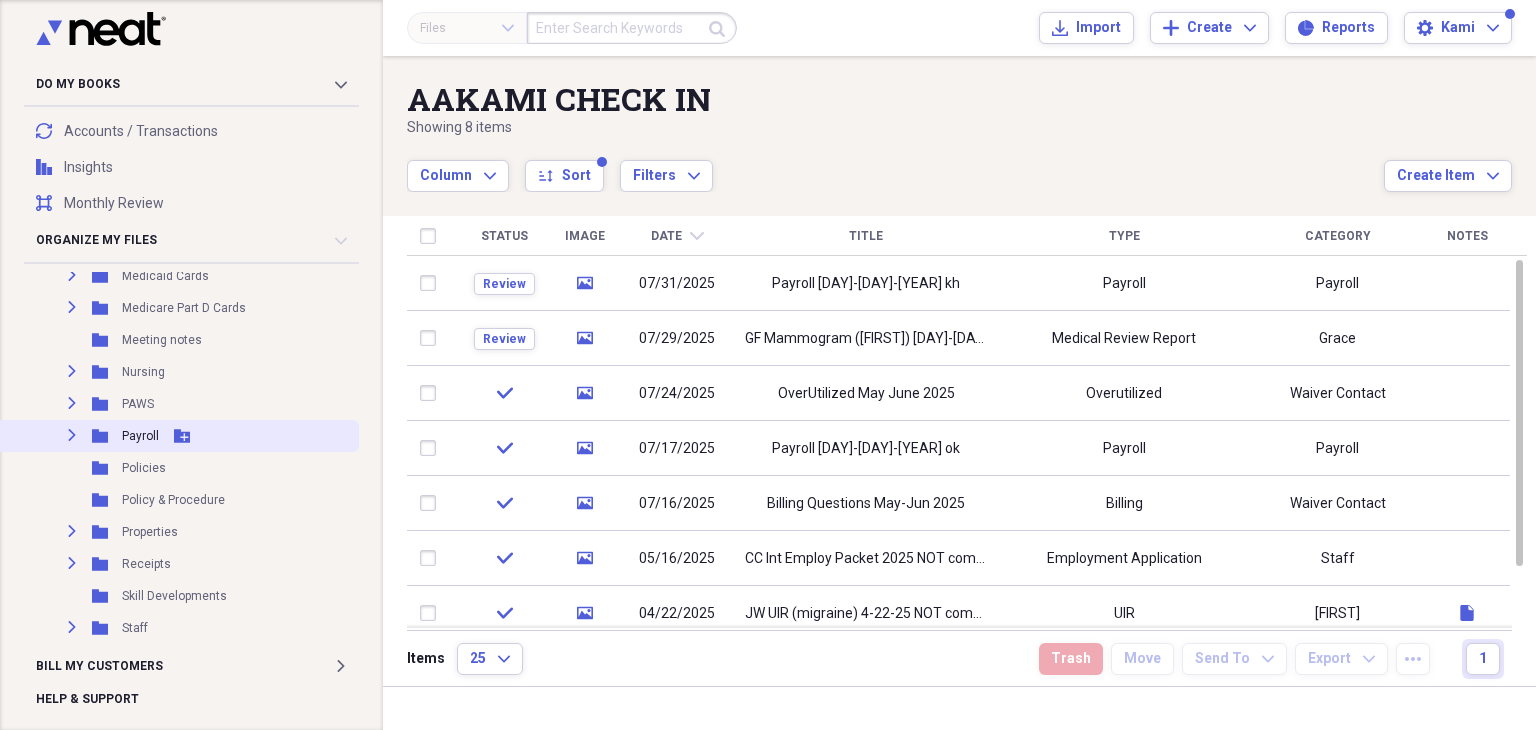 click 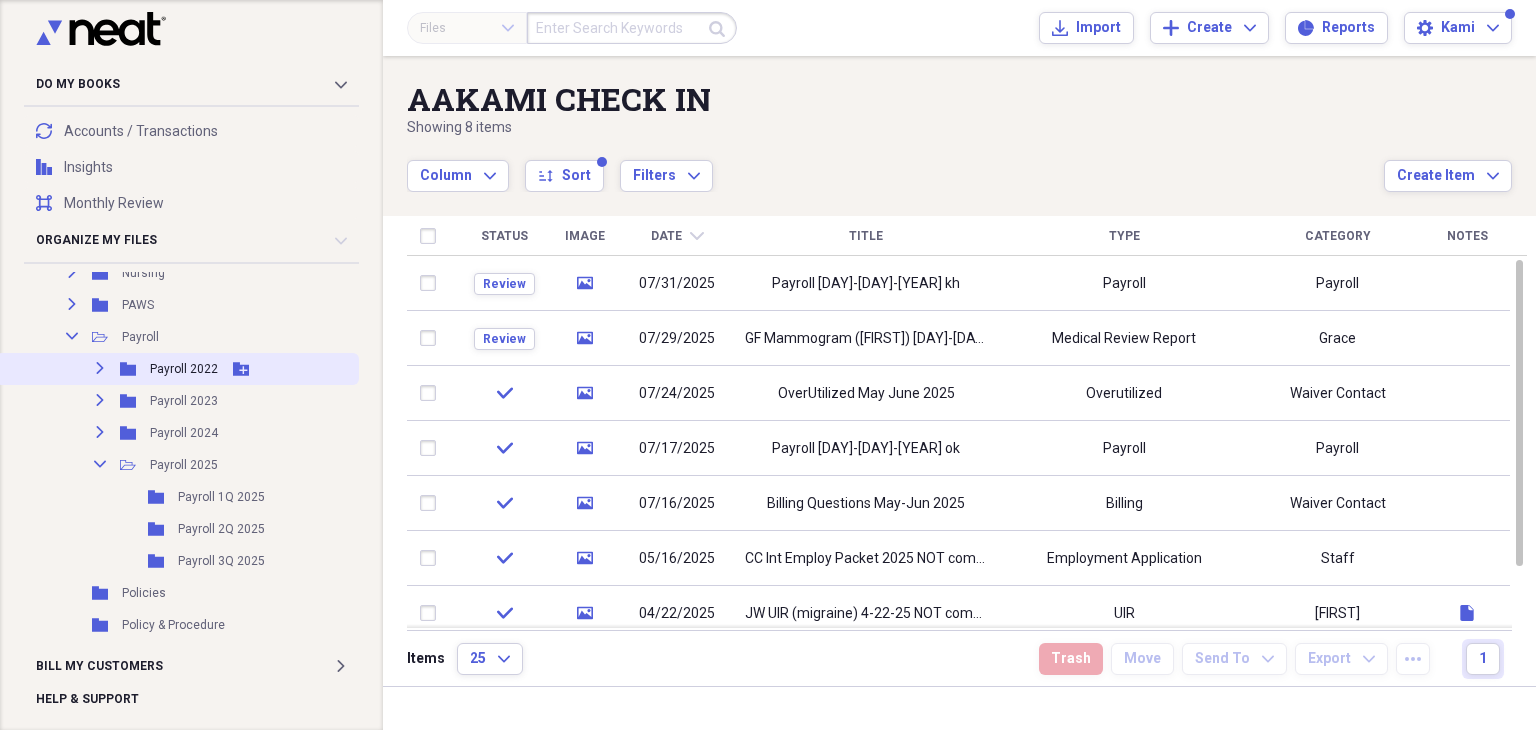 scroll, scrollTop: 1200, scrollLeft: 0, axis: vertical 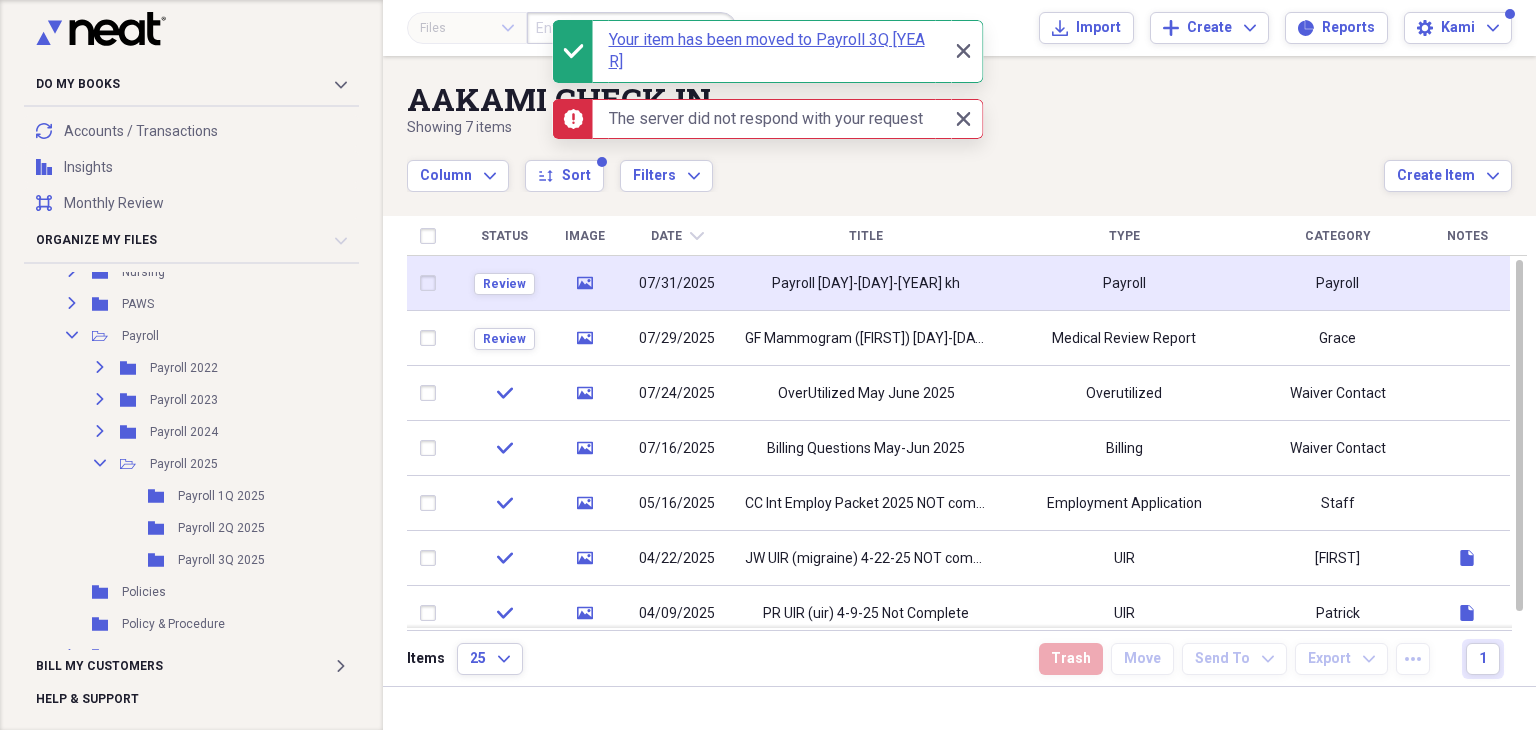 click on "Payroll [DAY]-[DAY]-[YEAR] kh" at bounding box center [866, 284] 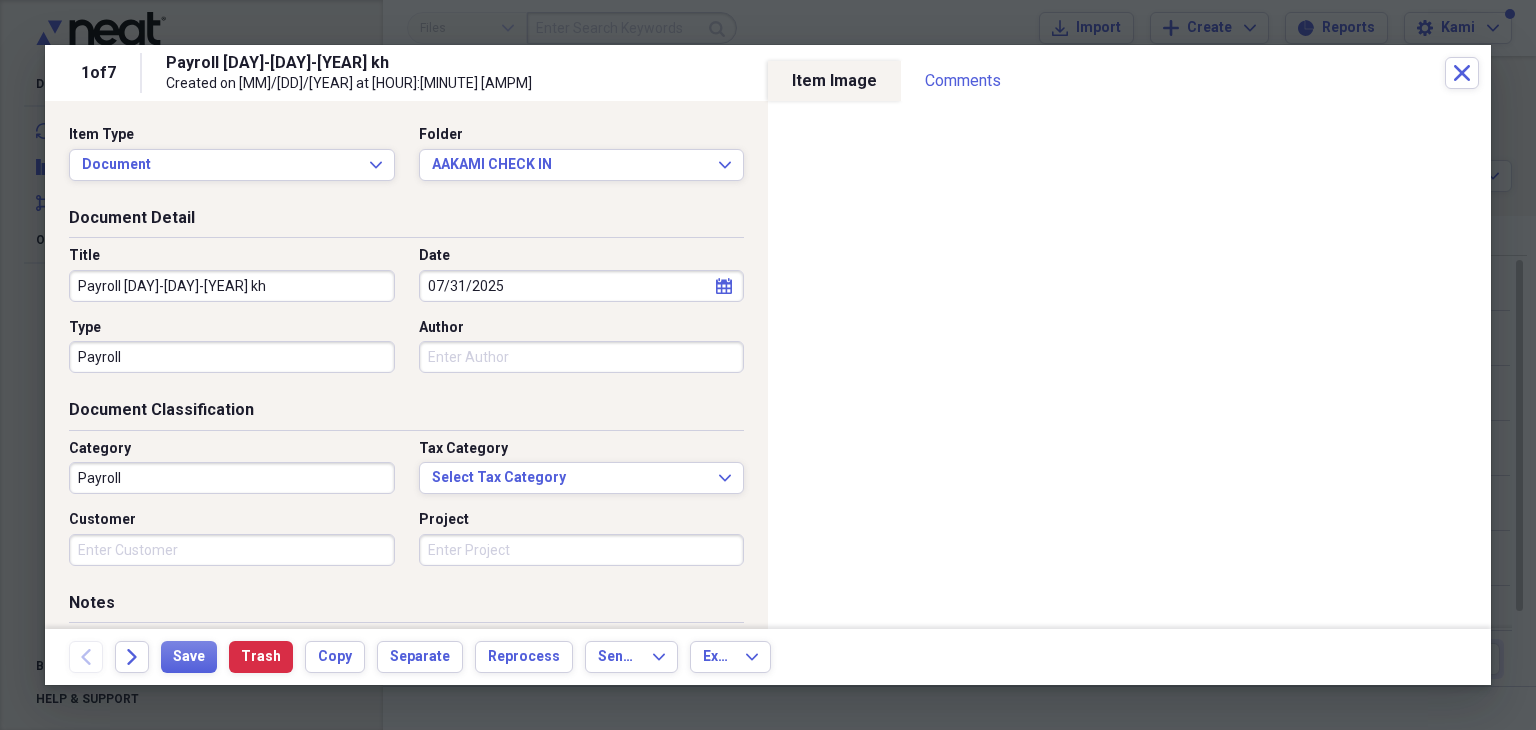 click on "Payroll [DAY]-[DAY]-[YEAR] kh" at bounding box center [232, 286] 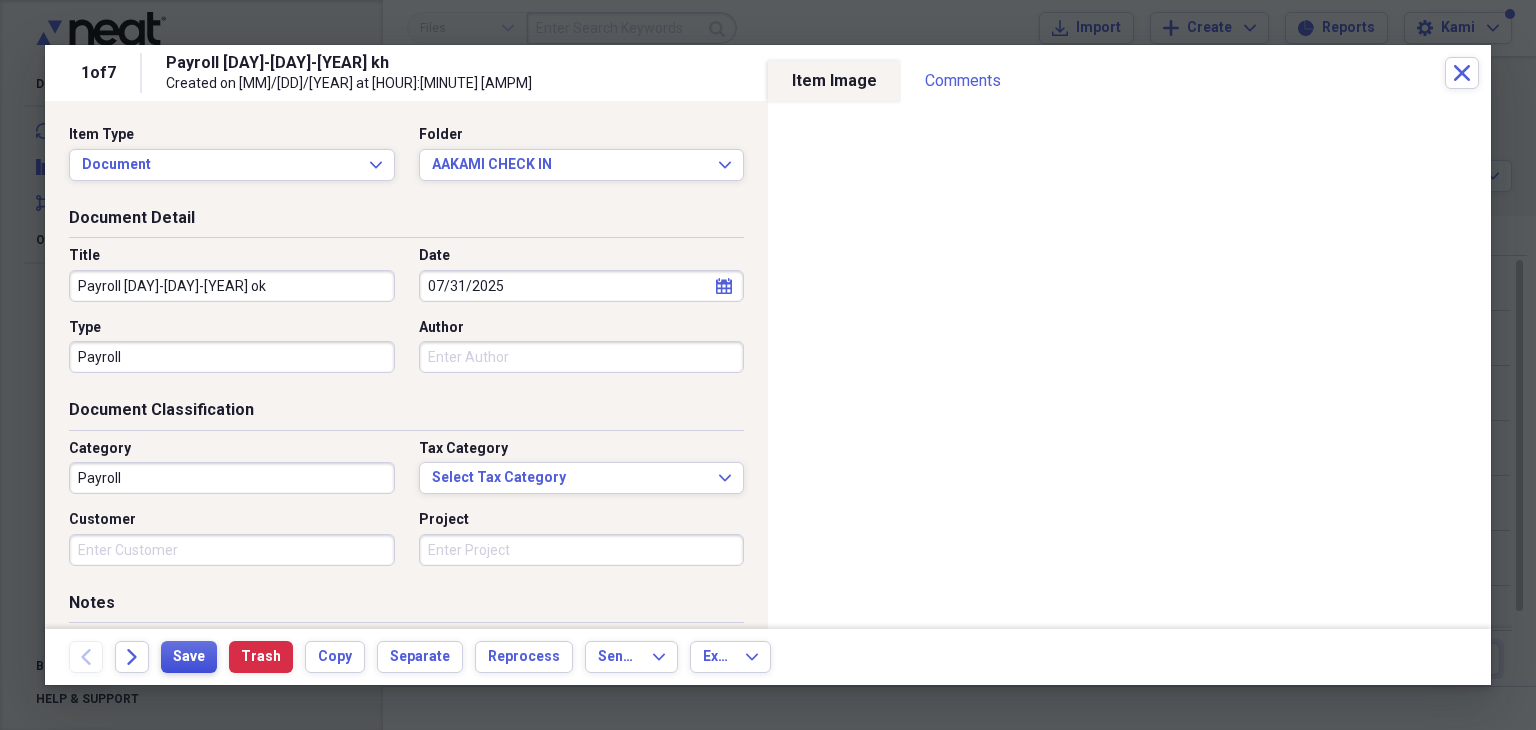 type on "Payroll [DAY]-[DAY]-[YEAR] ok" 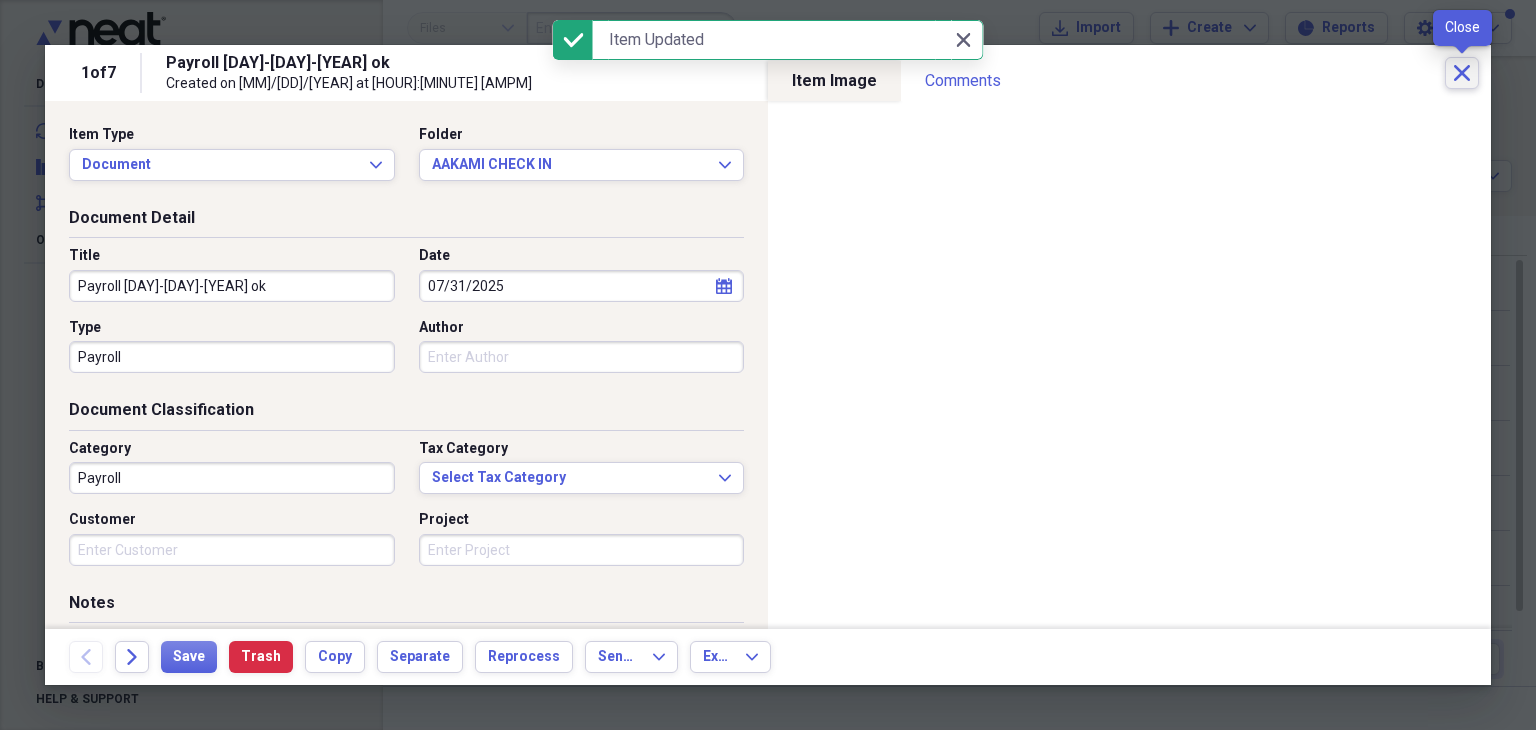 click 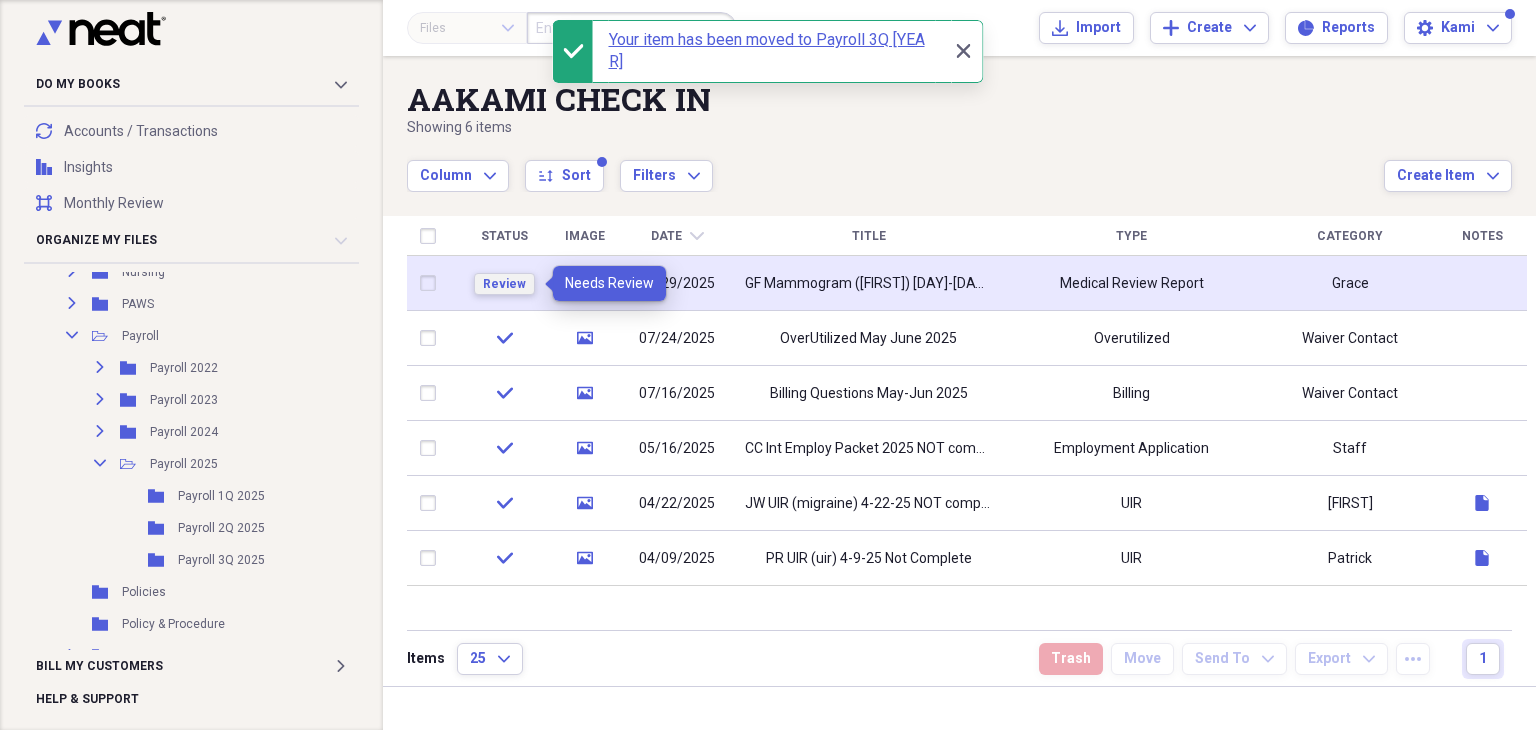 click on "Review" at bounding box center (504, 284) 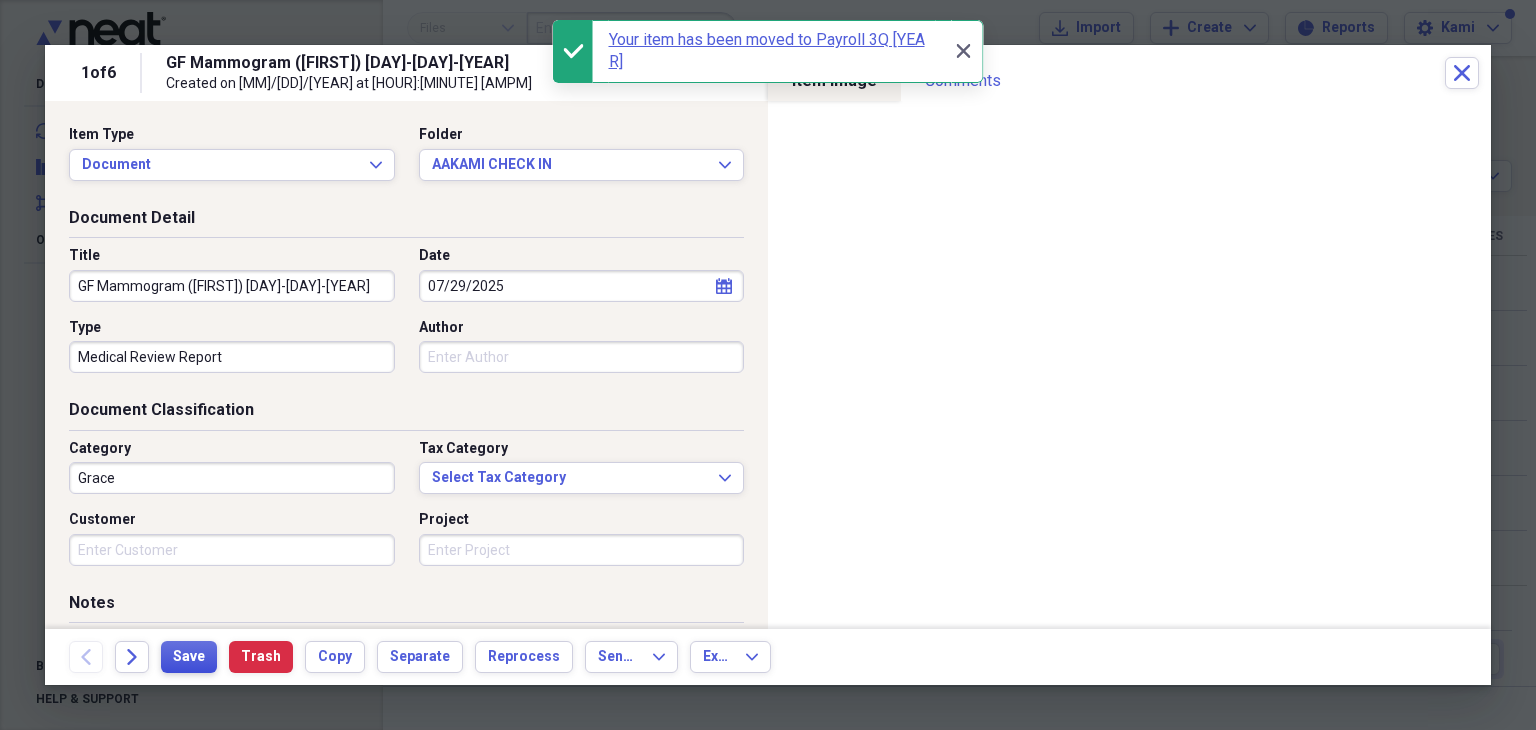 click on "Save" at bounding box center [189, 657] 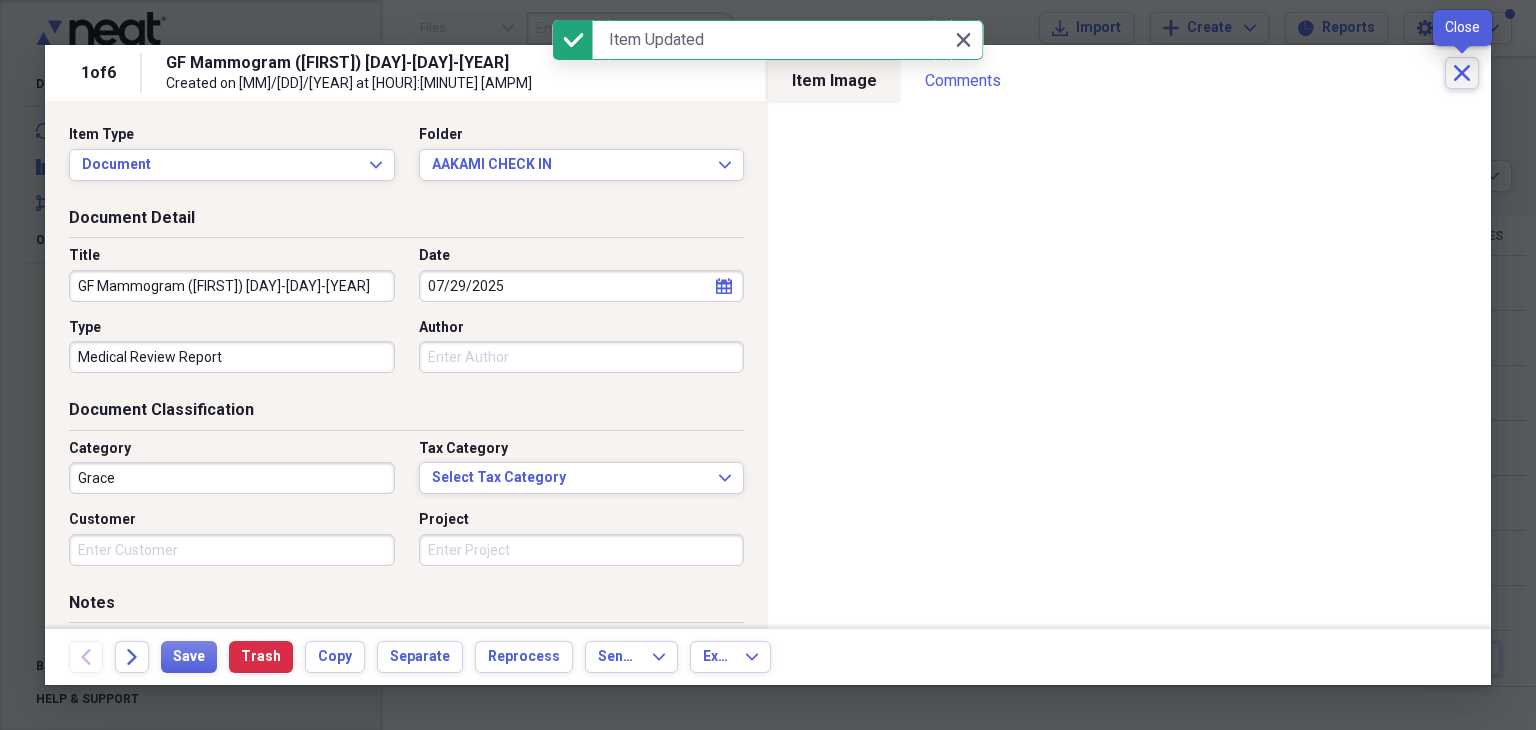 click on "Close" 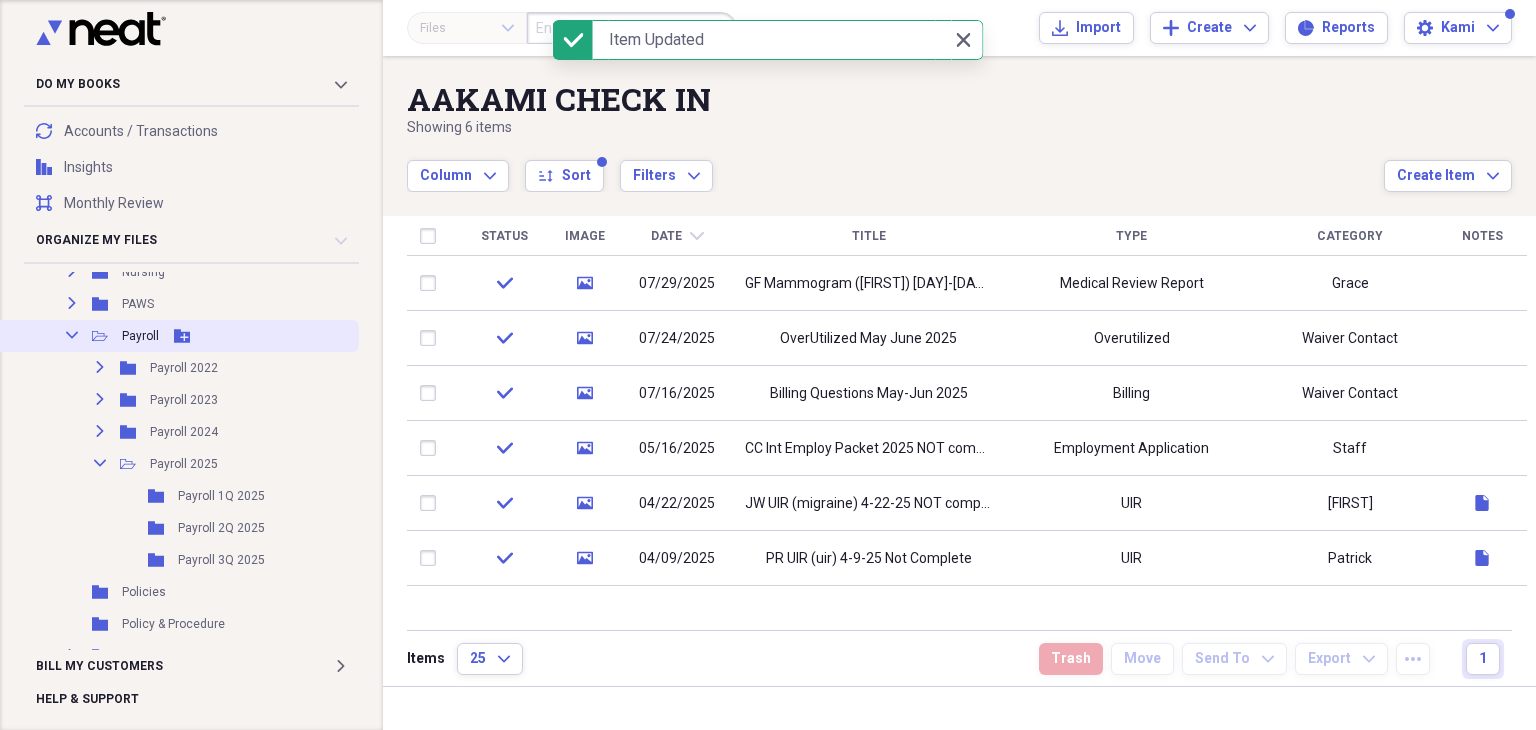 click on "Collapse" 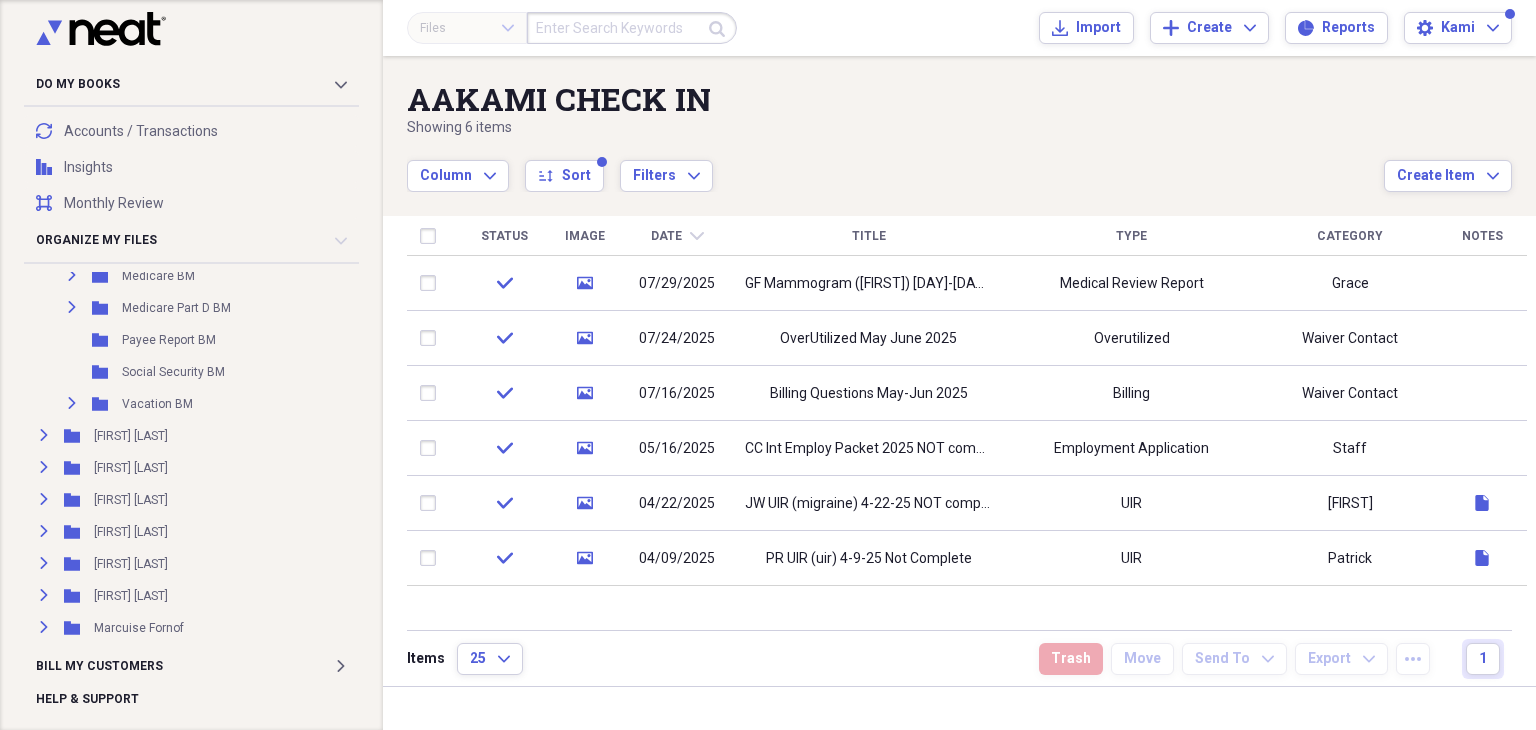 scroll, scrollTop: 2000, scrollLeft: 0, axis: vertical 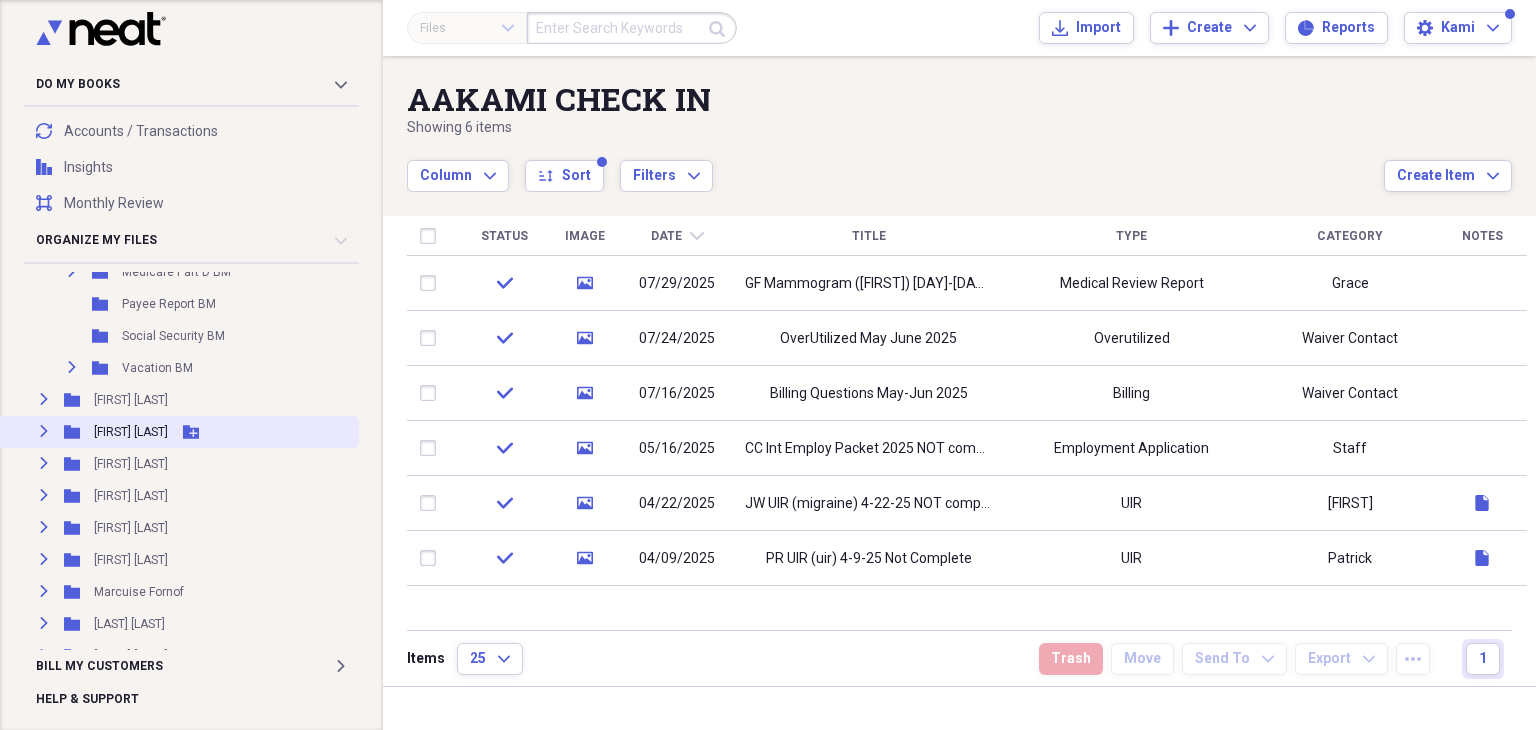 click on "Expand" 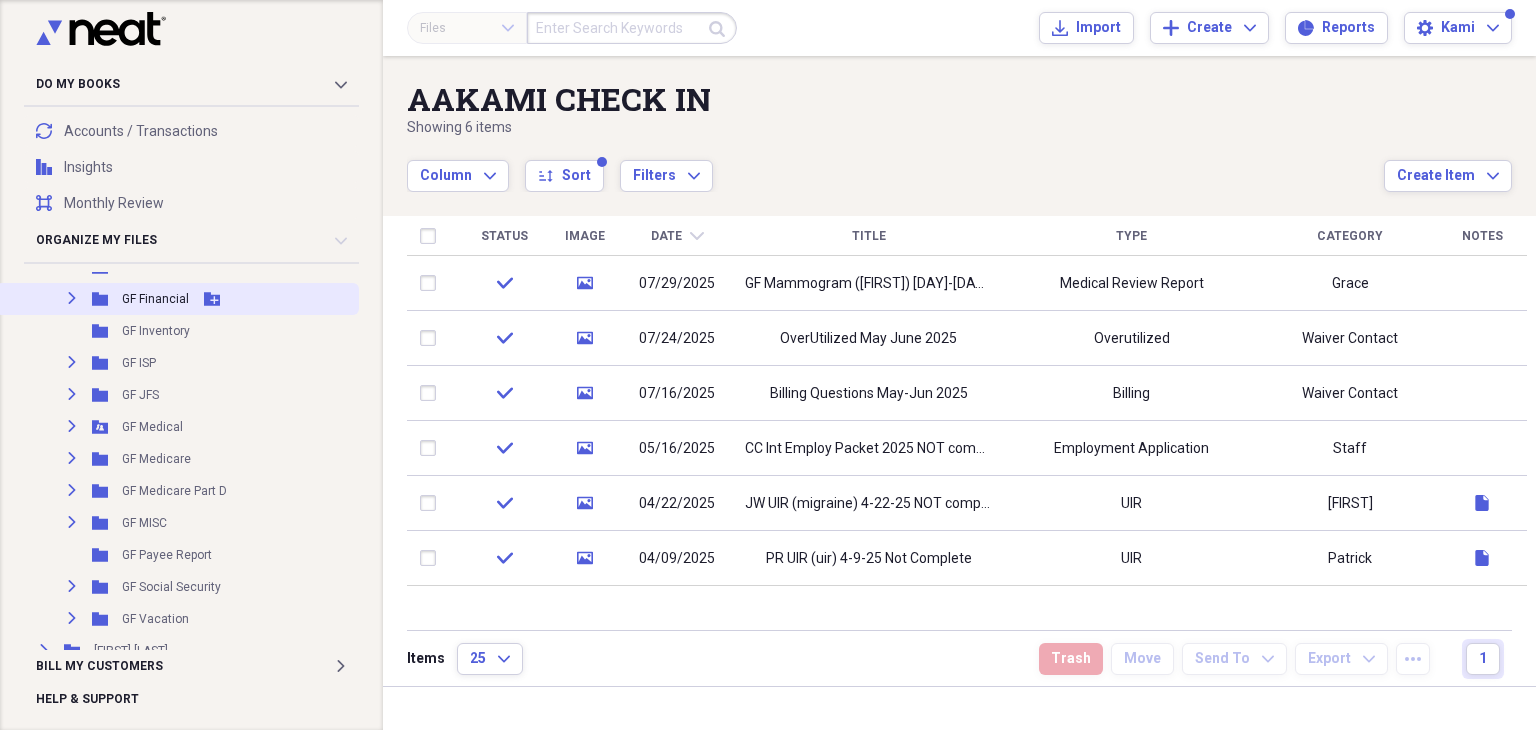 scroll, scrollTop: 2200, scrollLeft: 0, axis: vertical 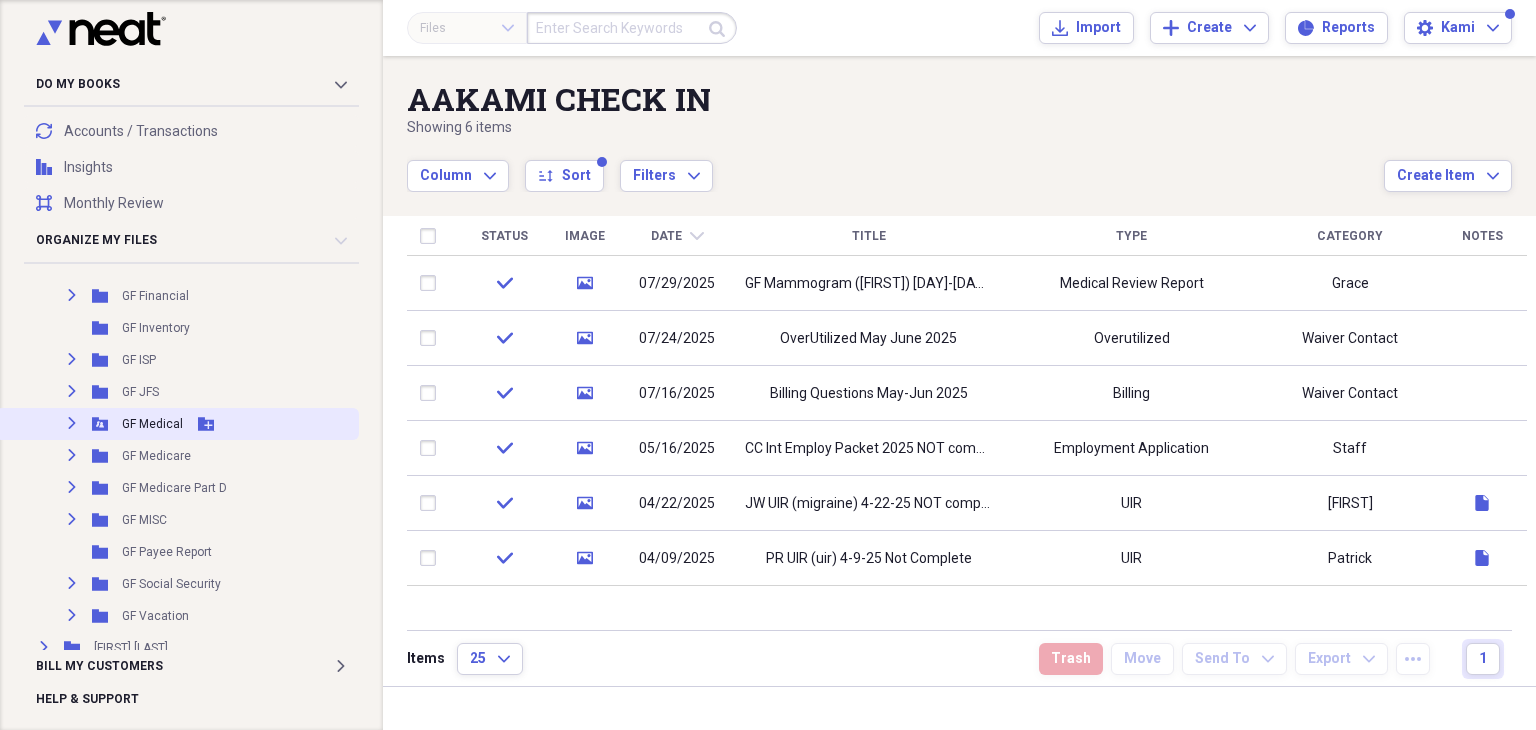 click on "Expand" 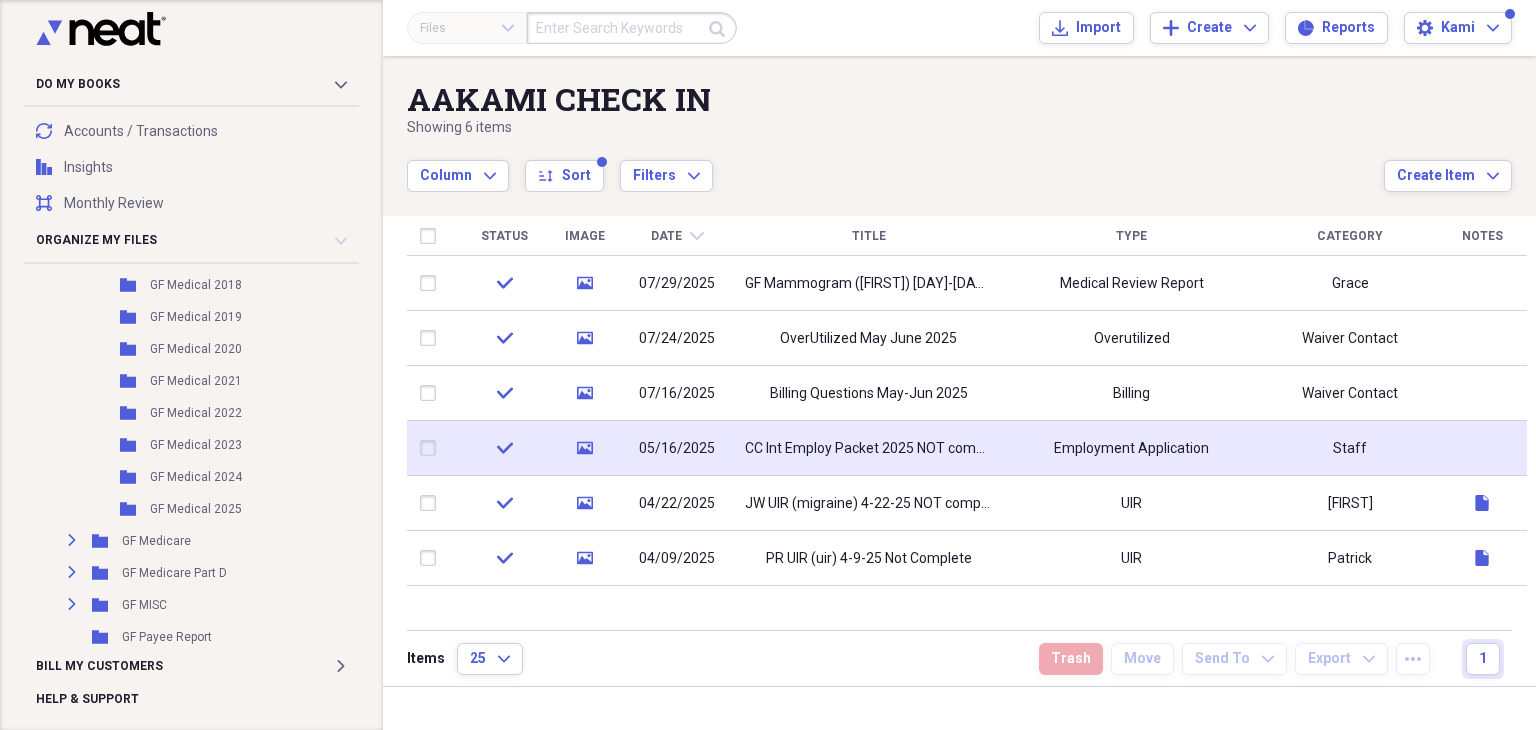 scroll, scrollTop: 2600, scrollLeft: 0, axis: vertical 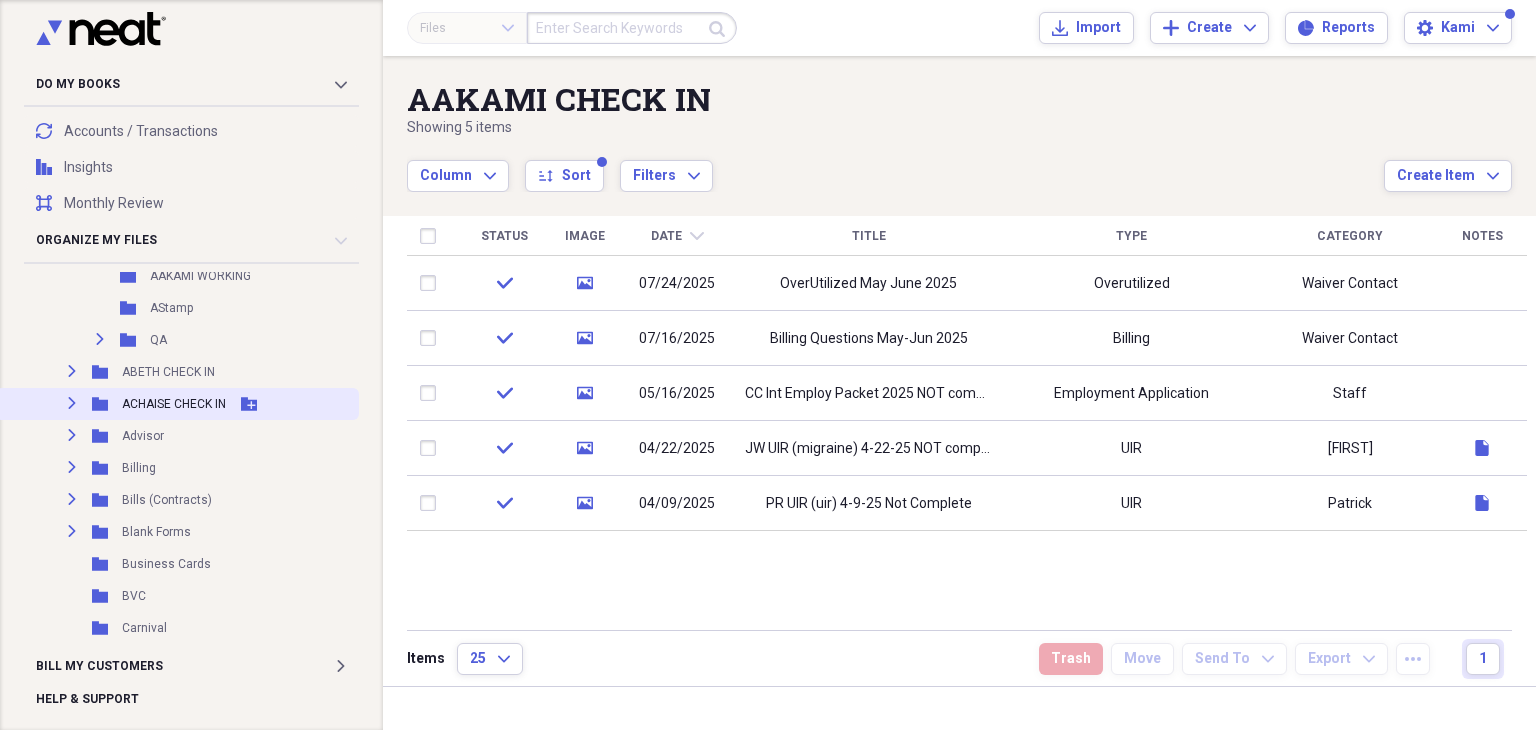 click 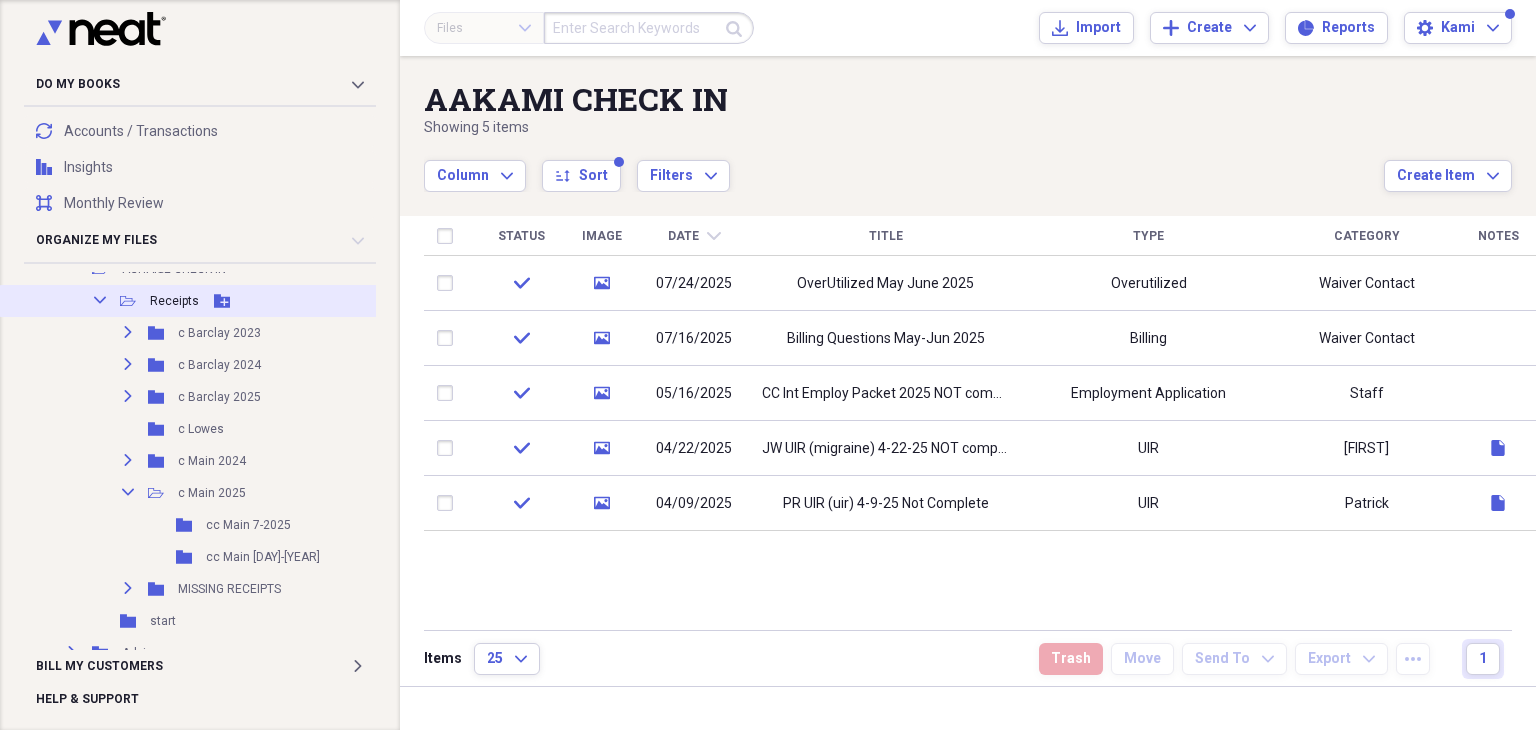 scroll, scrollTop: 500, scrollLeft: 0, axis: vertical 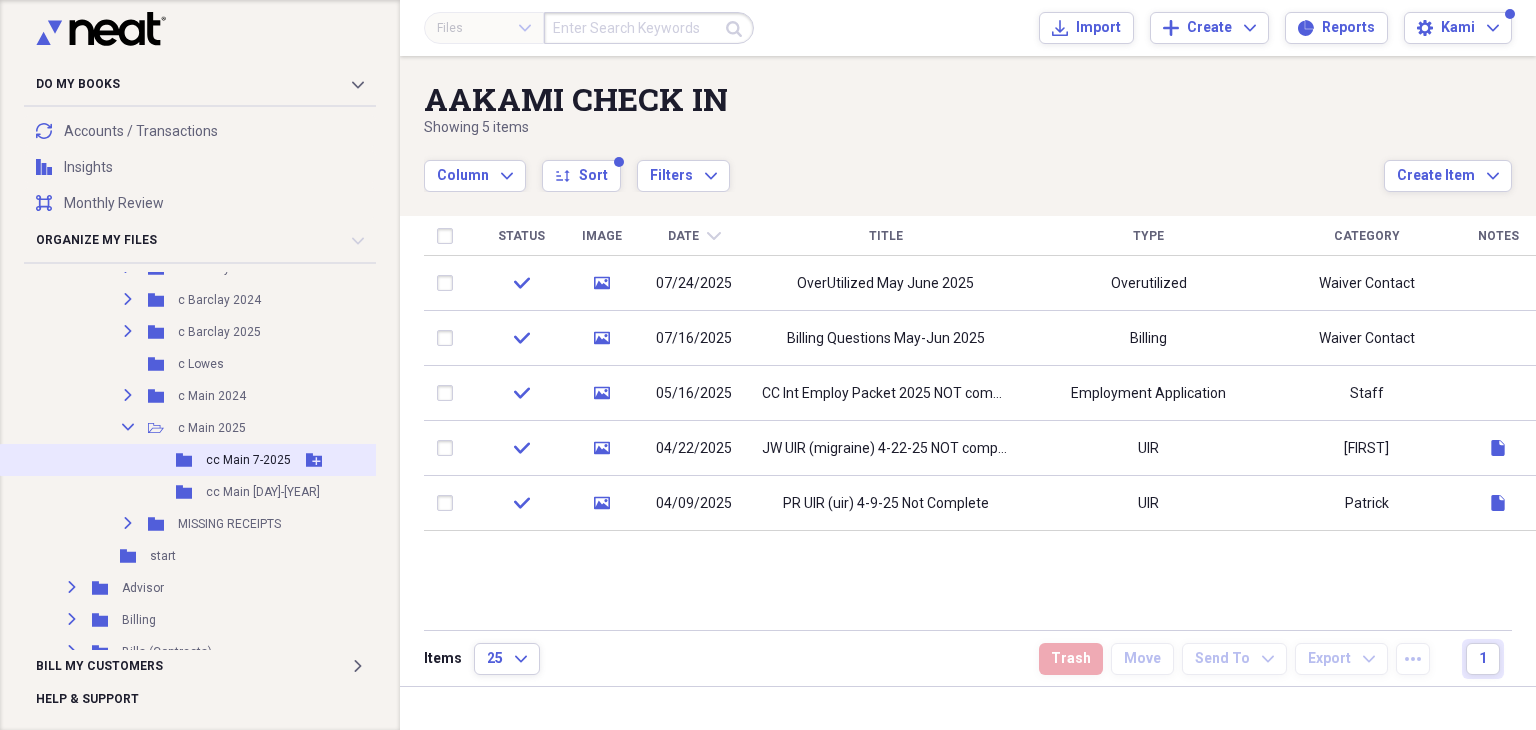 click on "cc Main 7-2025" at bounding box center [248, 460] 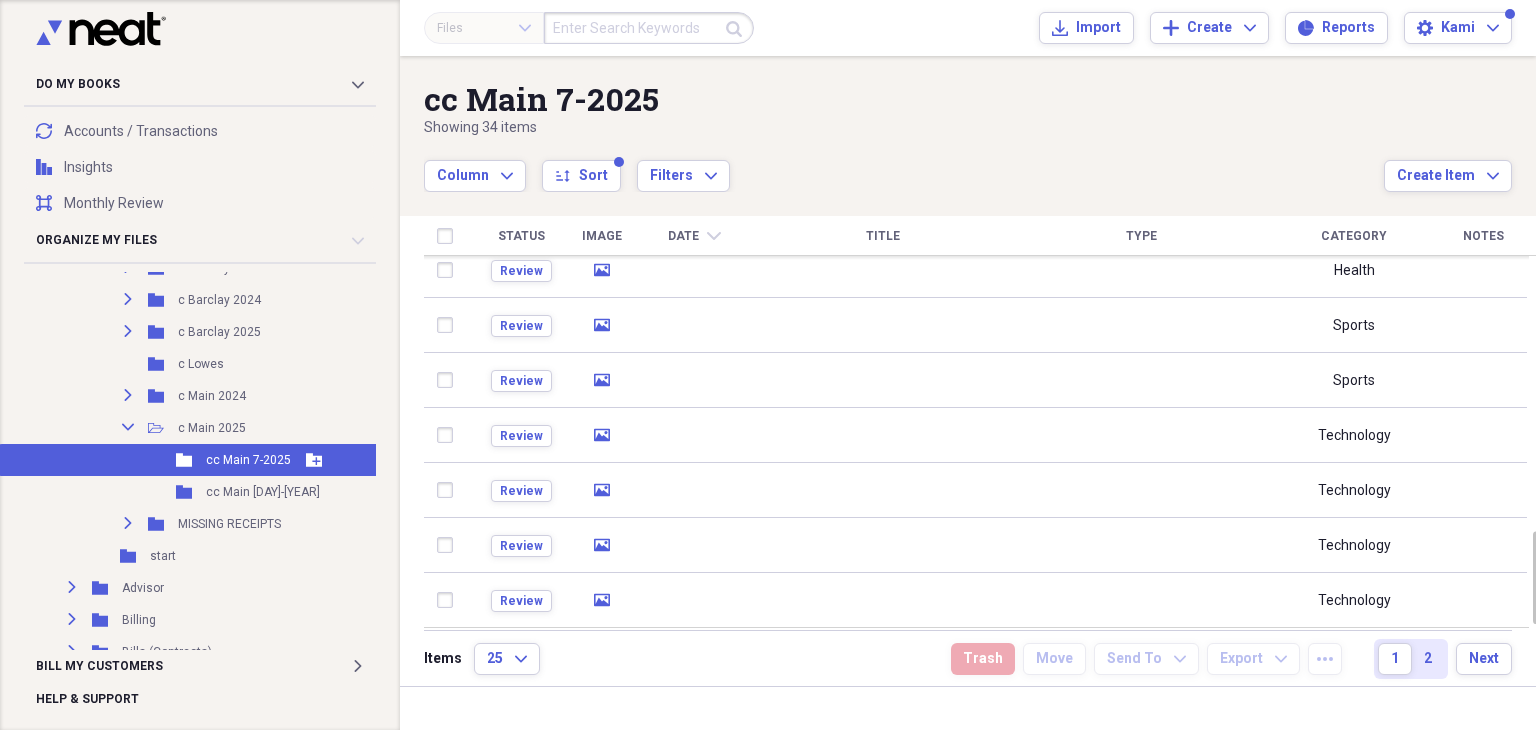 drag, startPoint x: 282, startPoint y: 487, endPoint x: 320, endPoint y: 465, distance: 43.908997 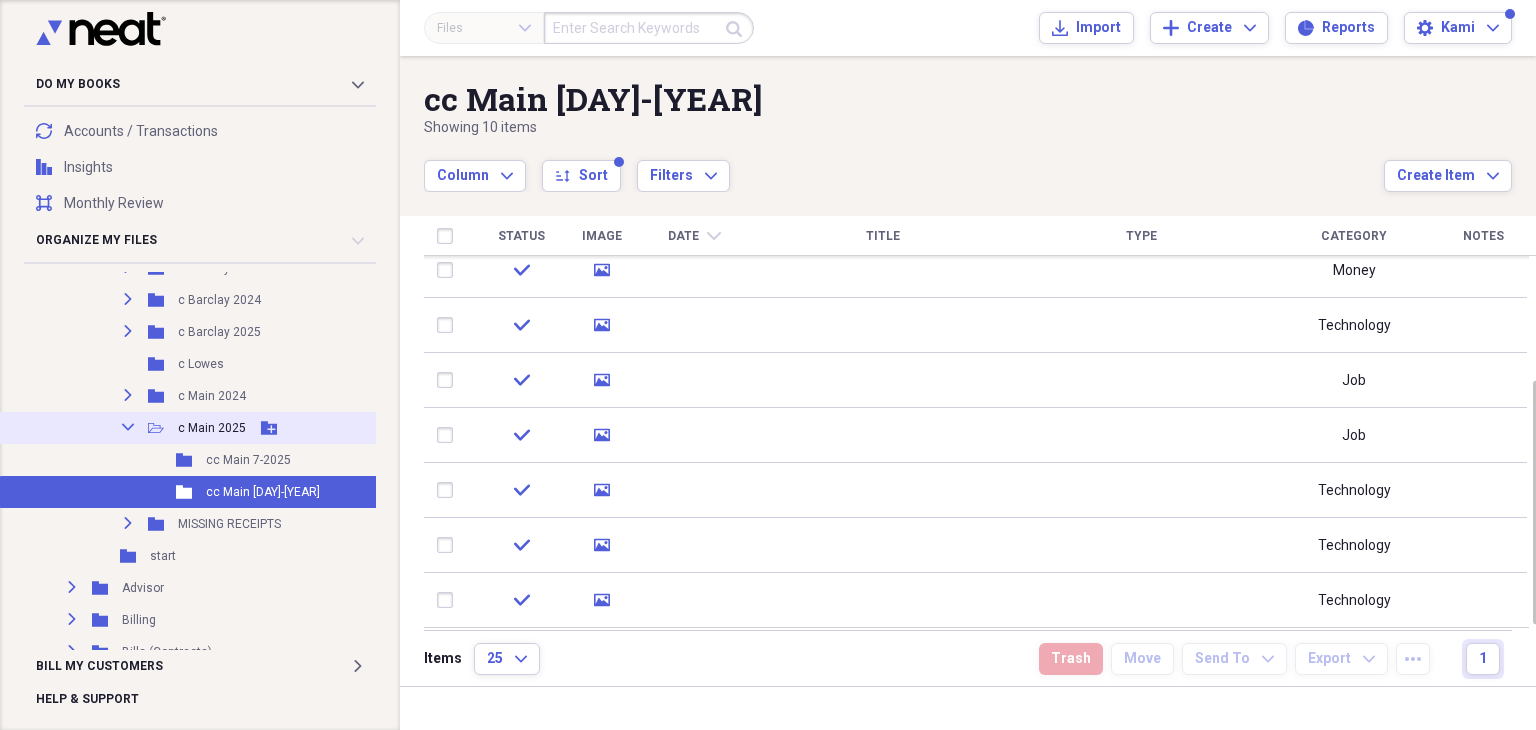 click on "c Main 2025" at bounding box center (212, 428) 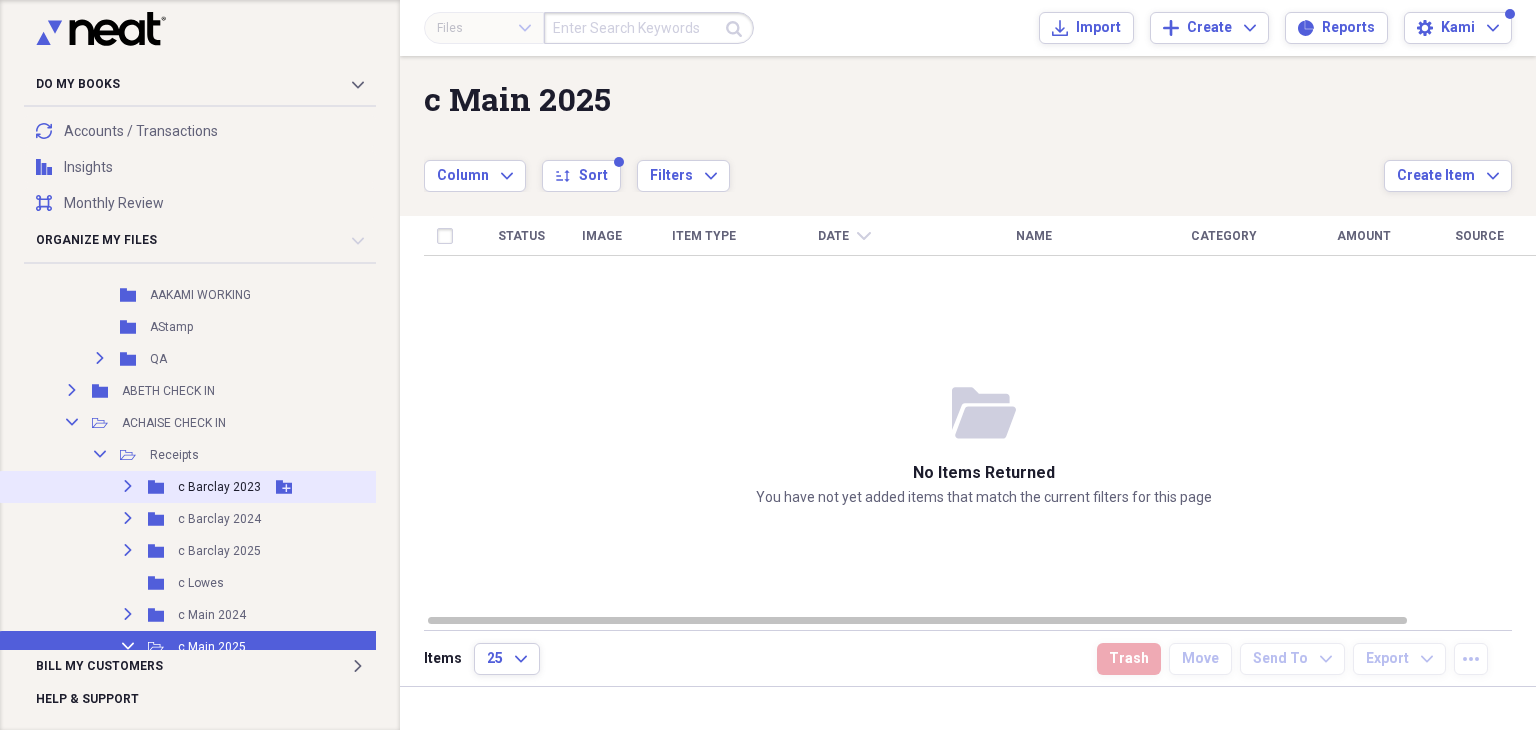 scroll, scrollTop: 300, scrollLeft: 0, axis: vertical 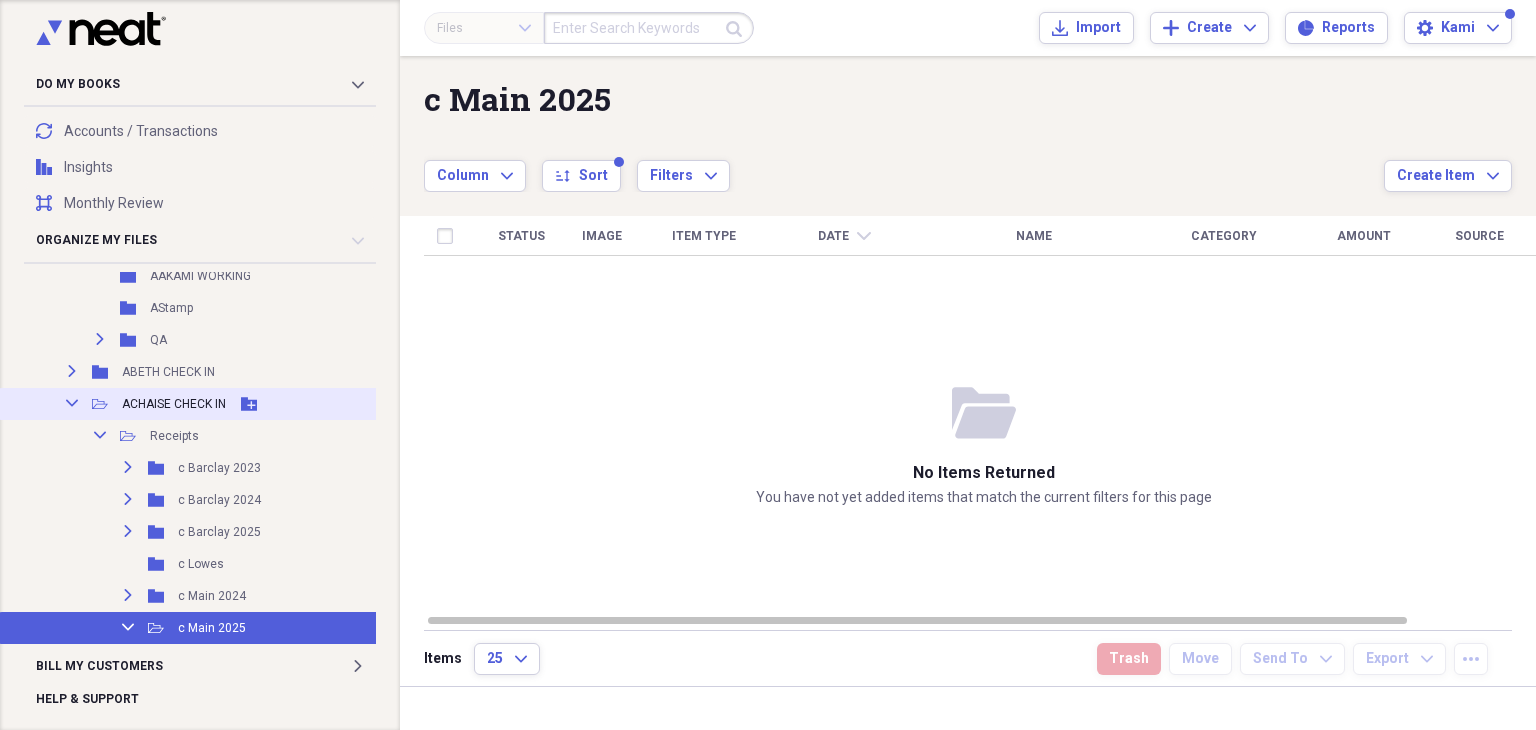 click on "Collapse" 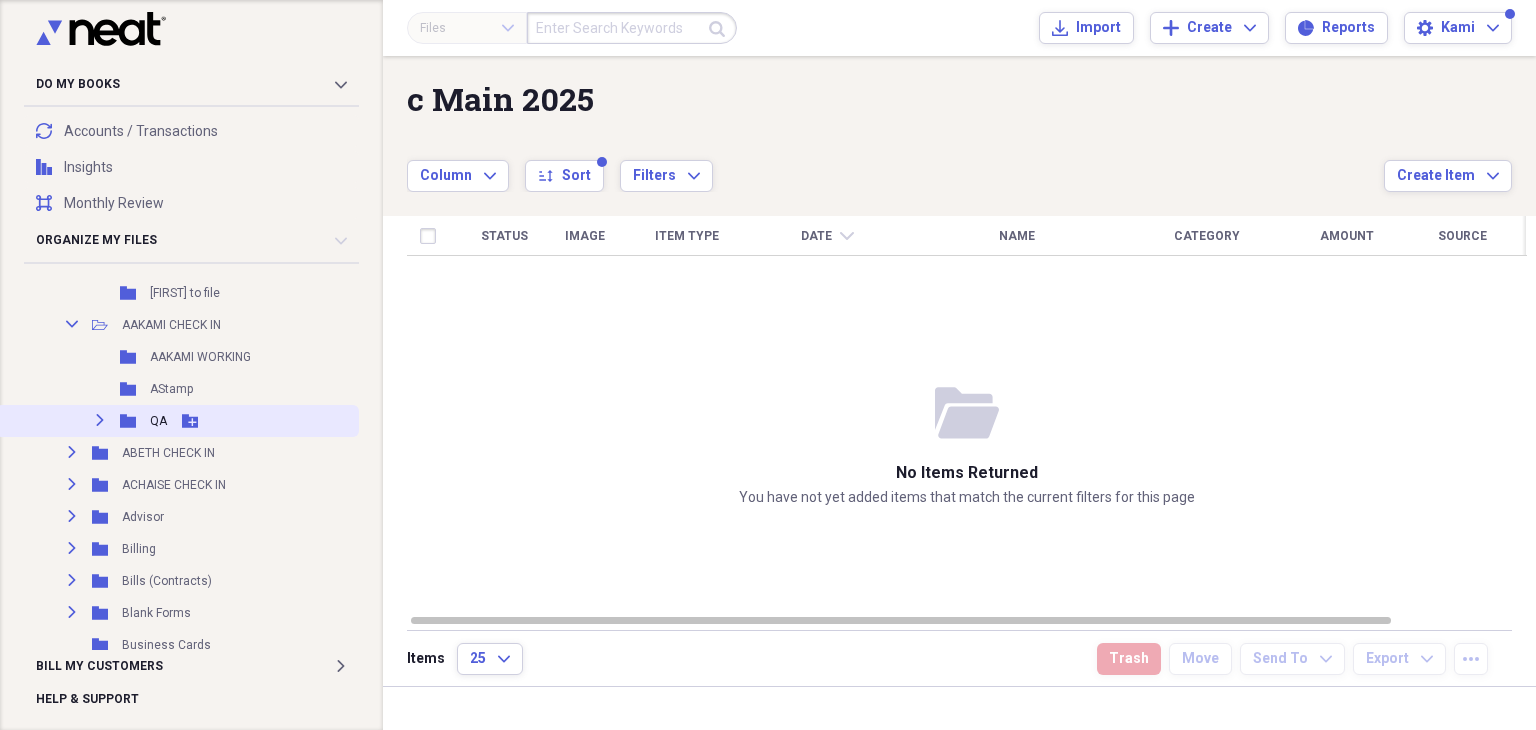 scroll, scrollTop: 100, scrollLeft: 0, axis: vertical 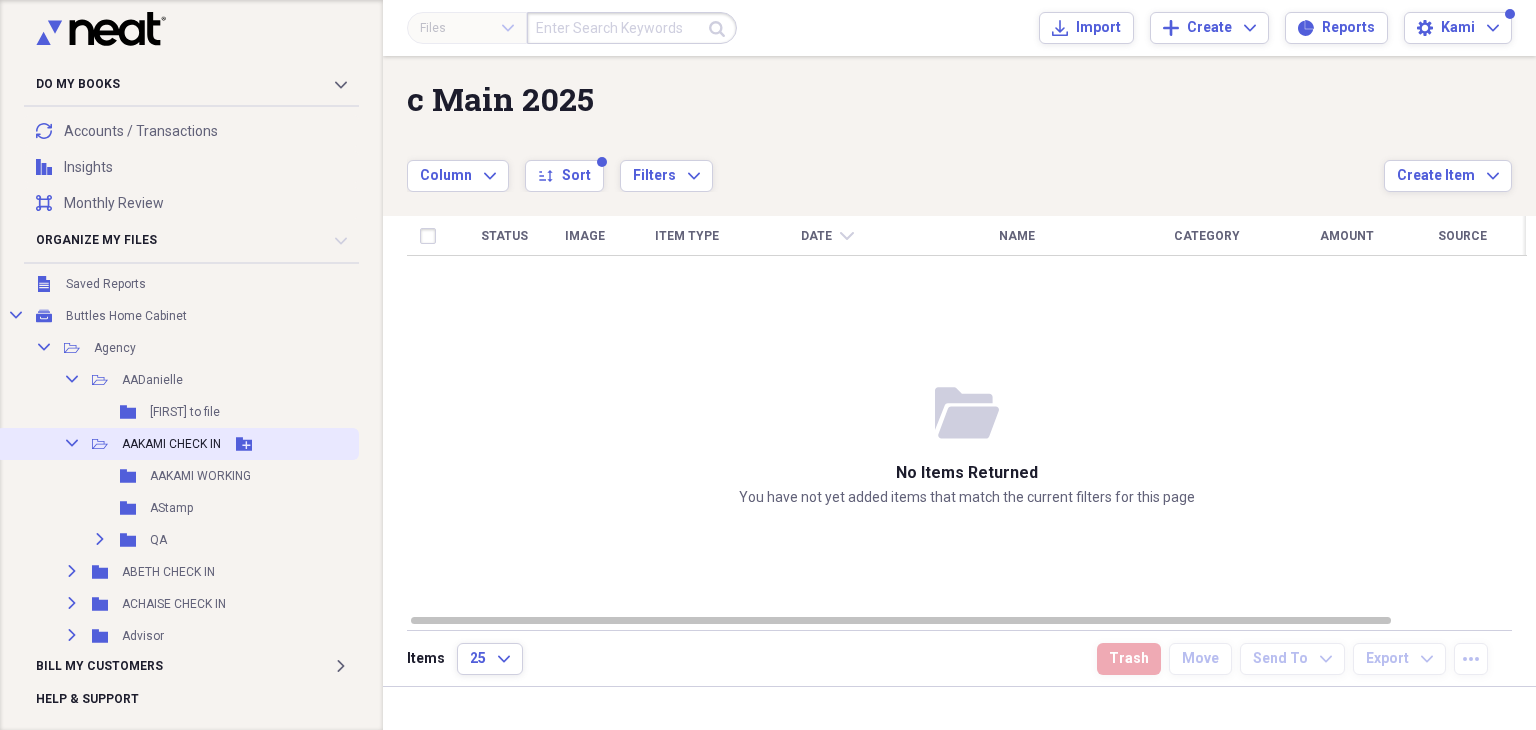 click on "AAKAMI CHECK IN" at bounding box center (171, 444) 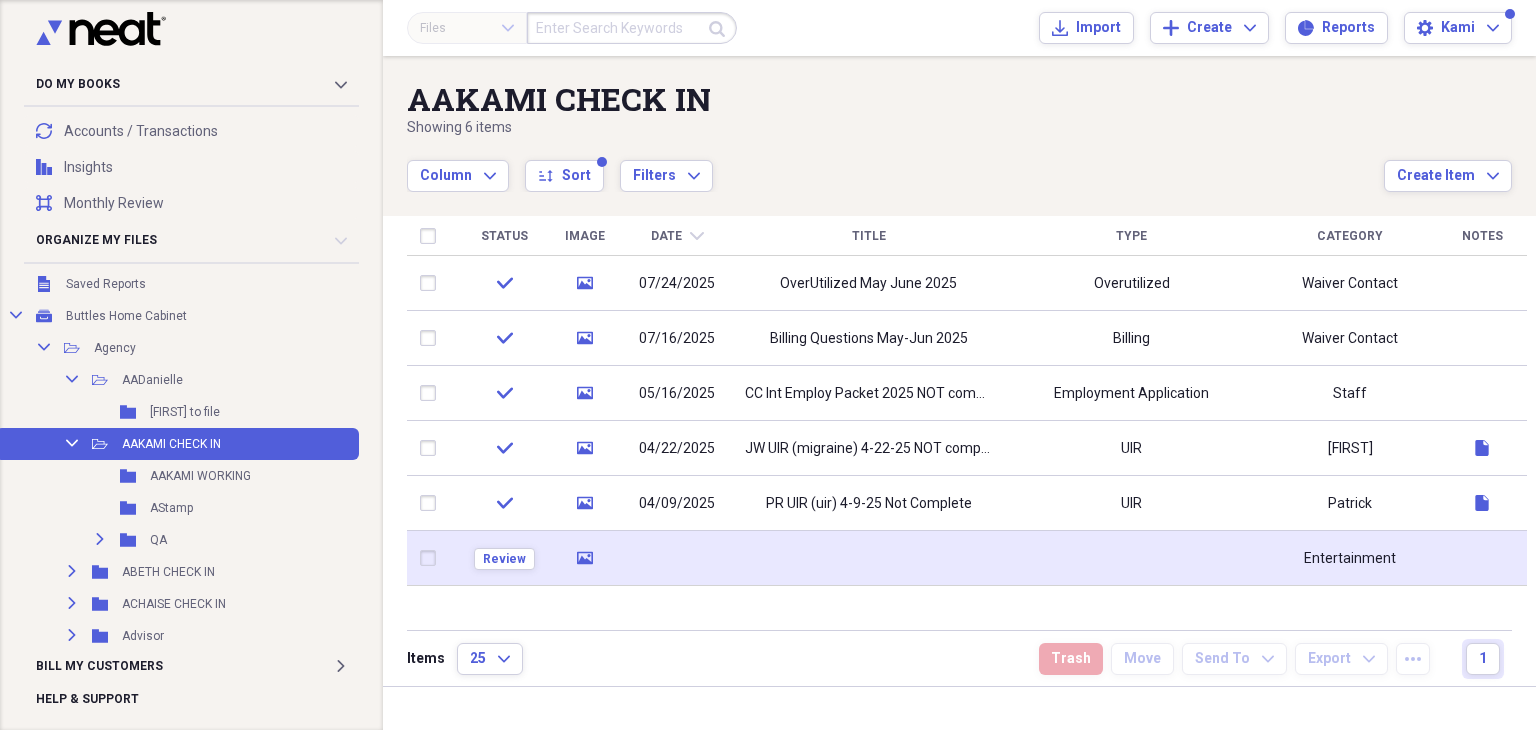 click at bounding box center (677, 558) 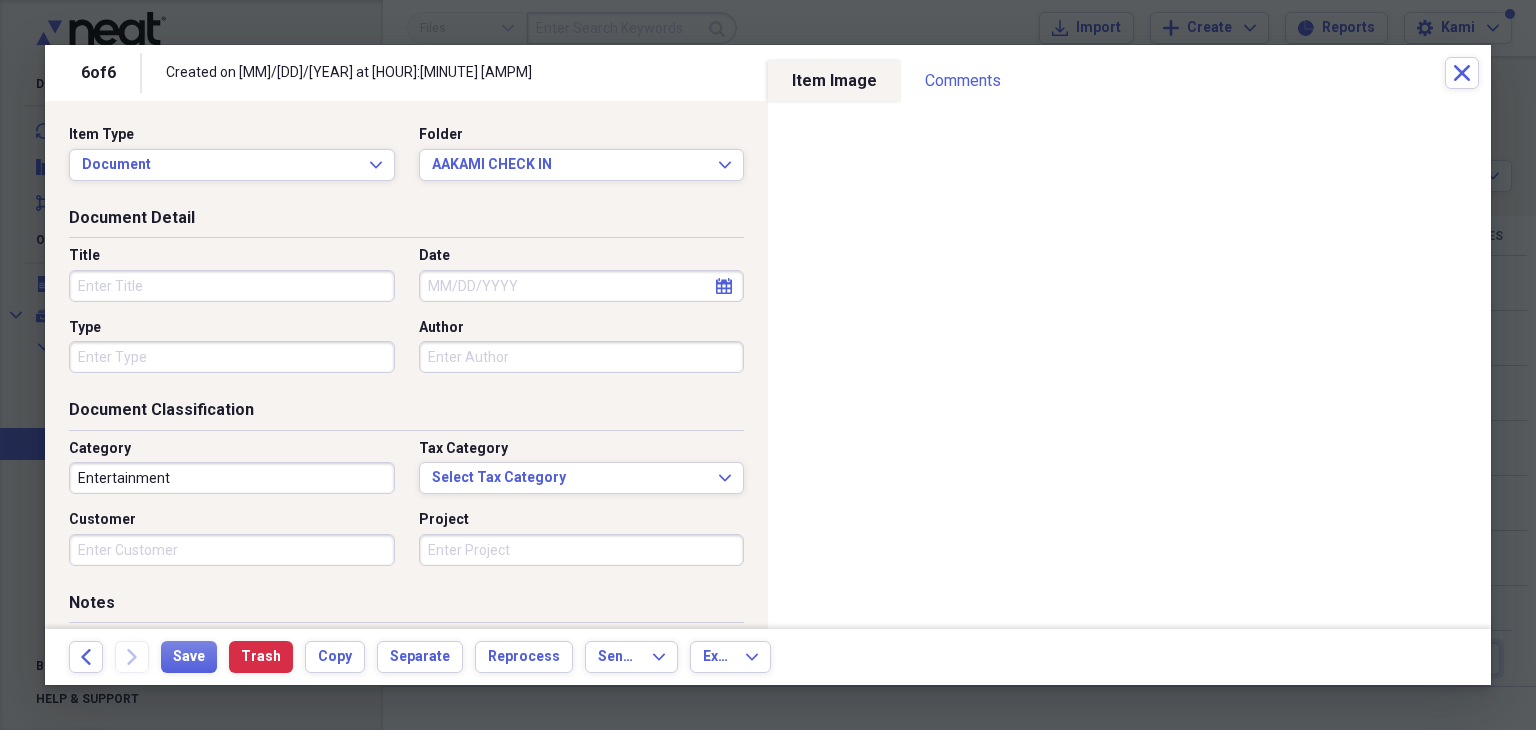 click on "Title" at bounding box center [232, 286] 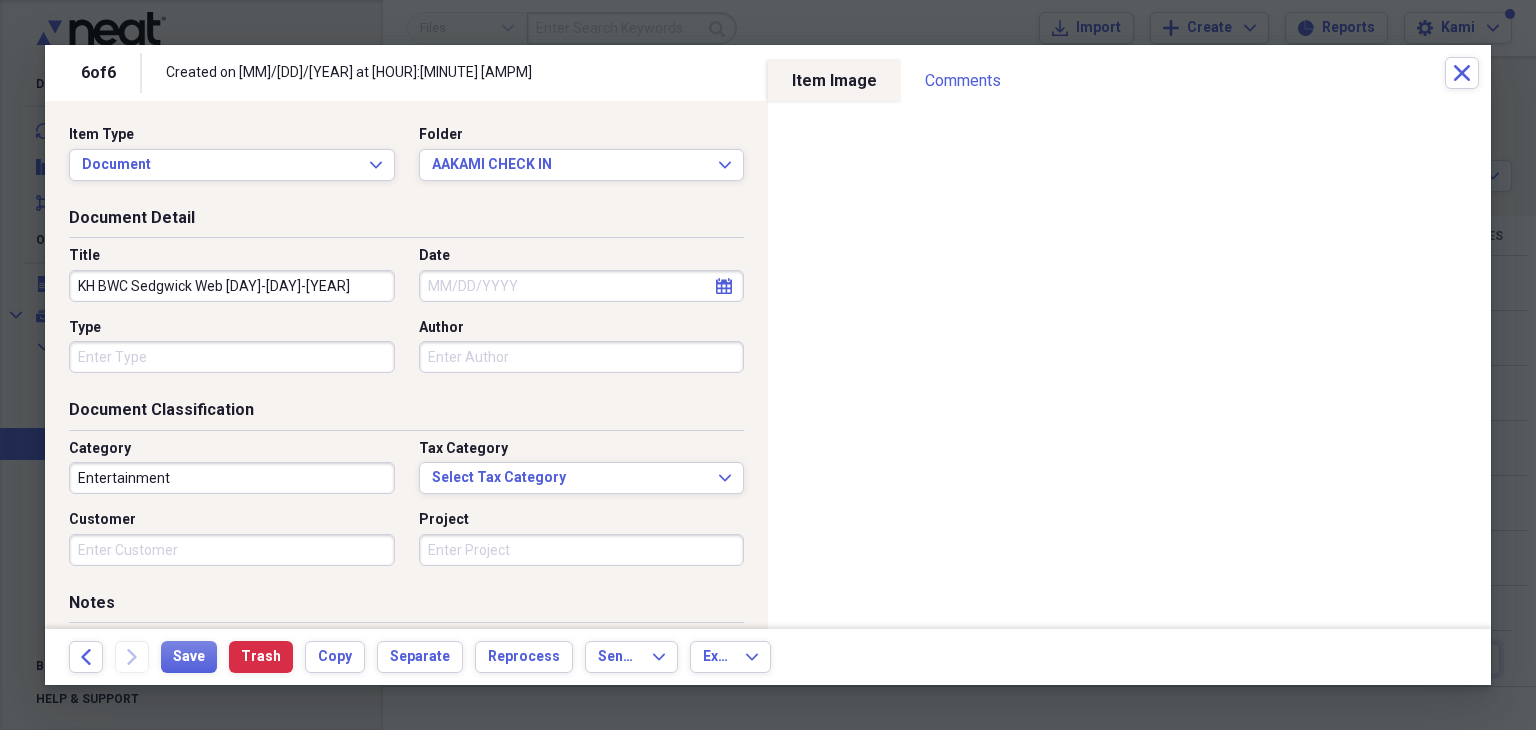 type on "KH BWC Sedgwick Web [DAY]-[DAY]-[YEAR]" 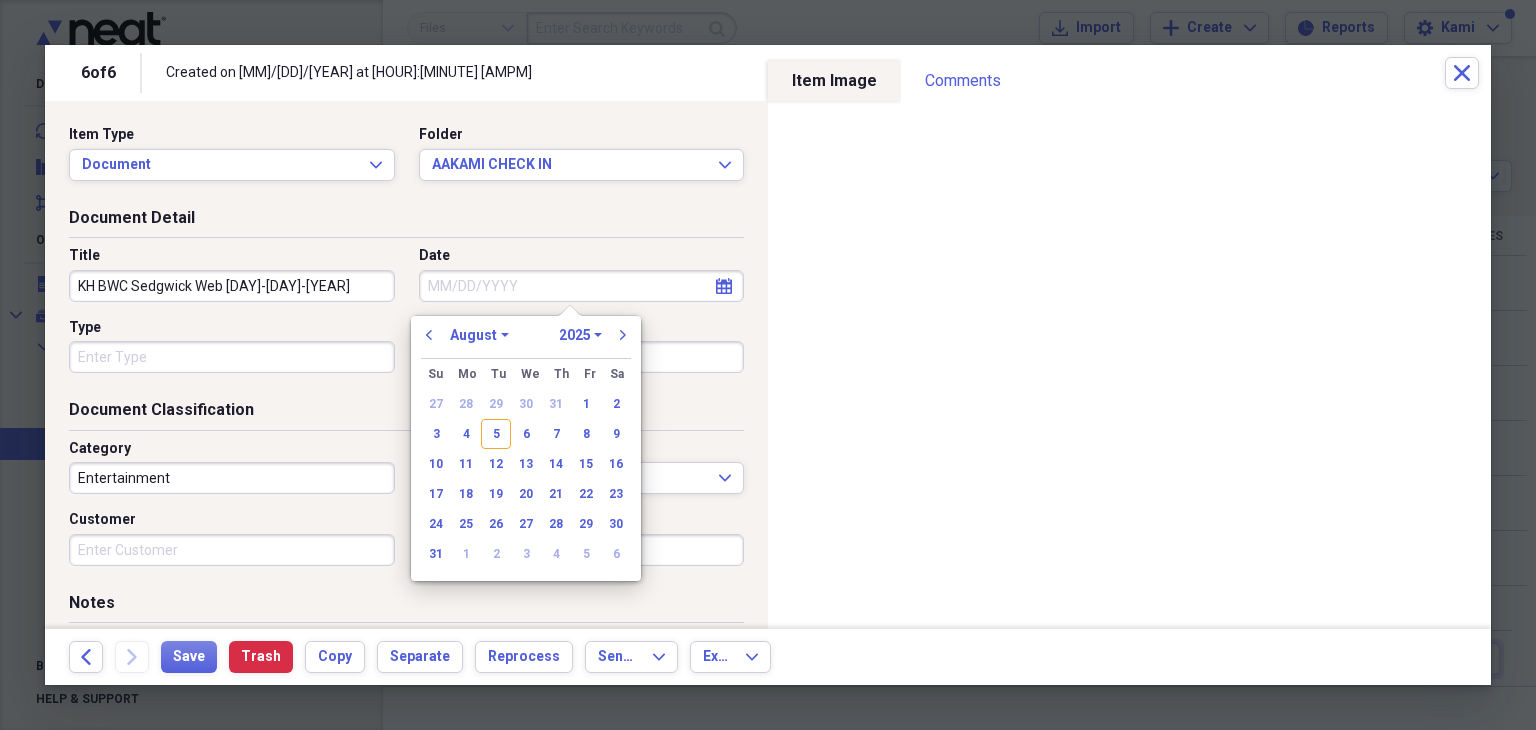 click on "Date" at bounding box center (582, 286) 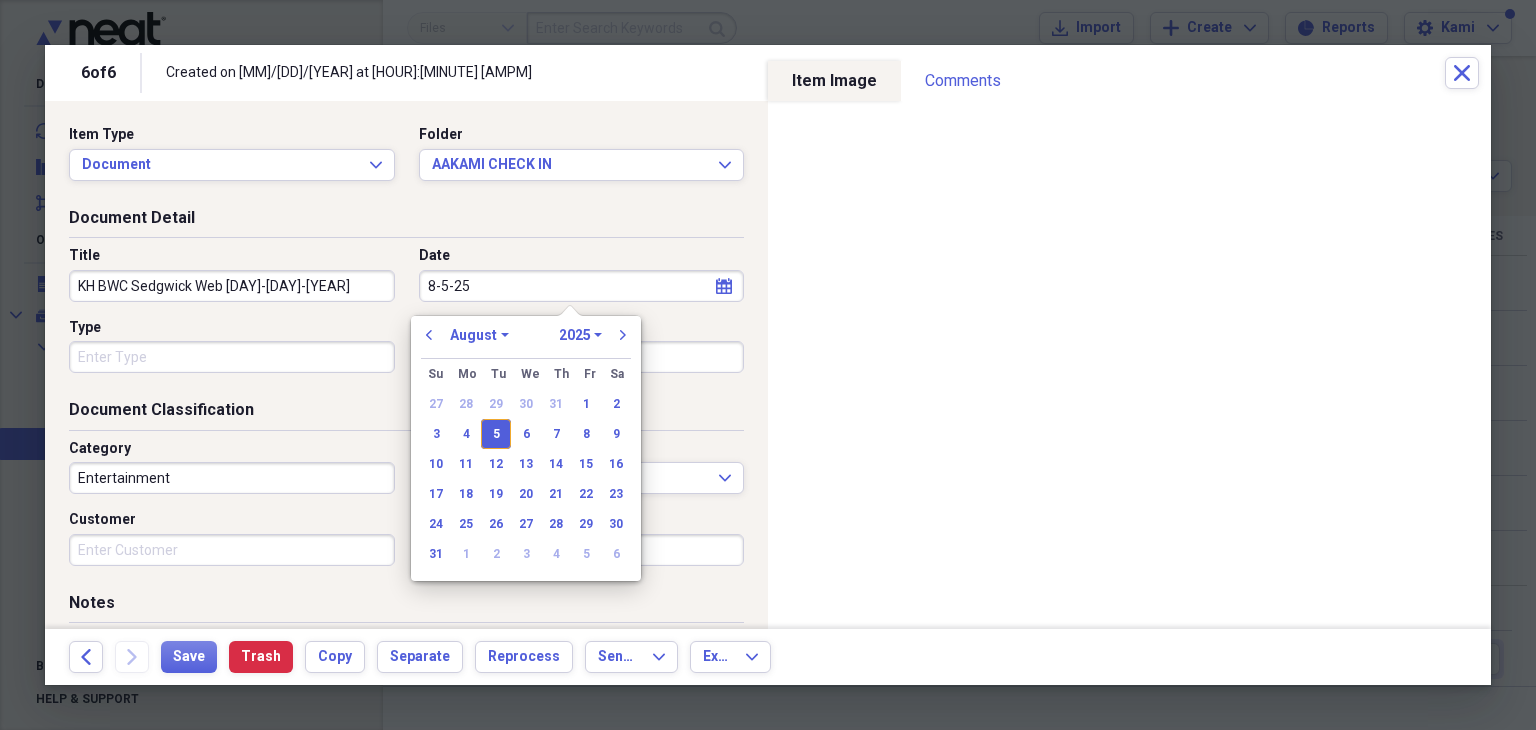 type on "08/05/2025" 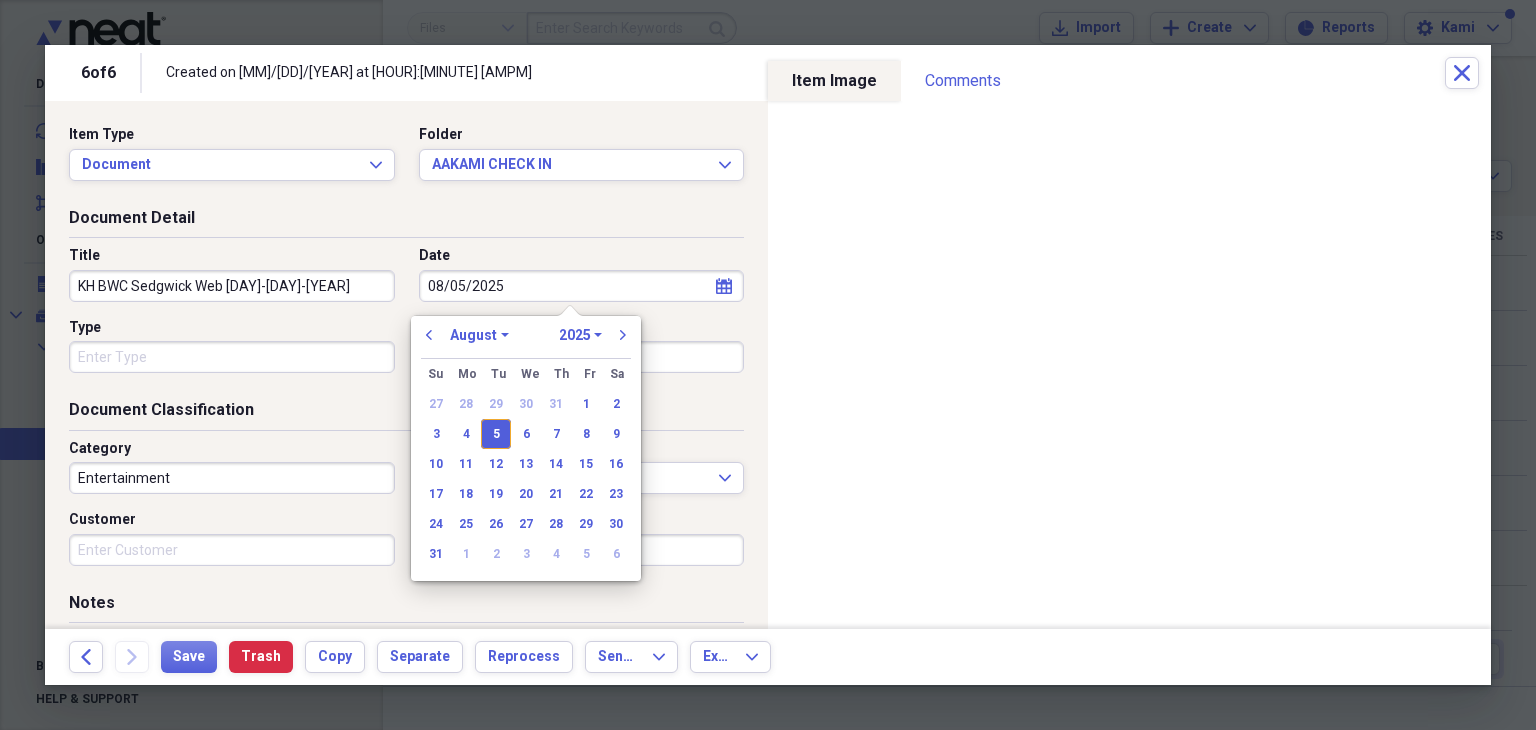 drag, startPoint x: 499, startPoint y: 432, endPoint x: 398, endPoint y: 387, distance: 110.57124 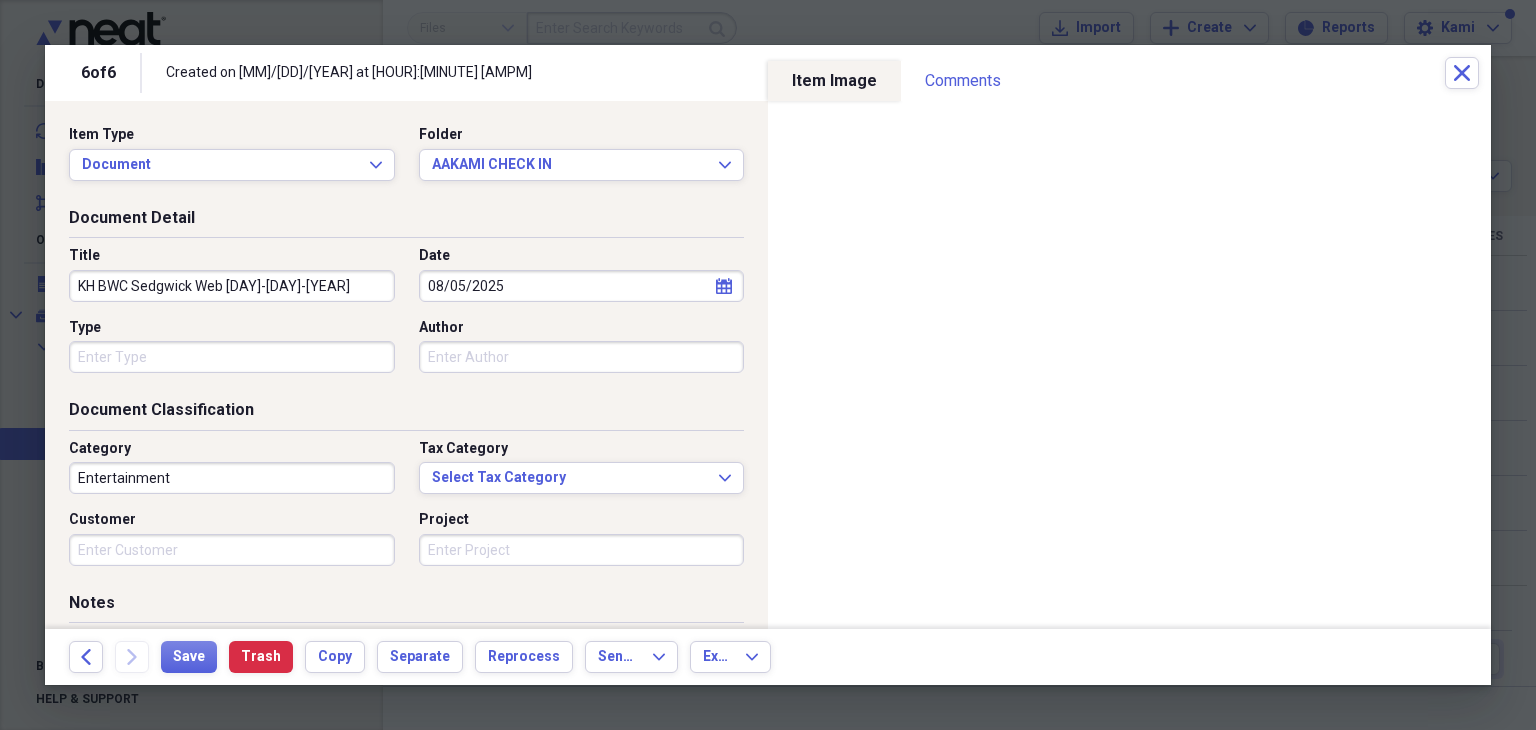 click on "Type" at bounding box center [232, 357] 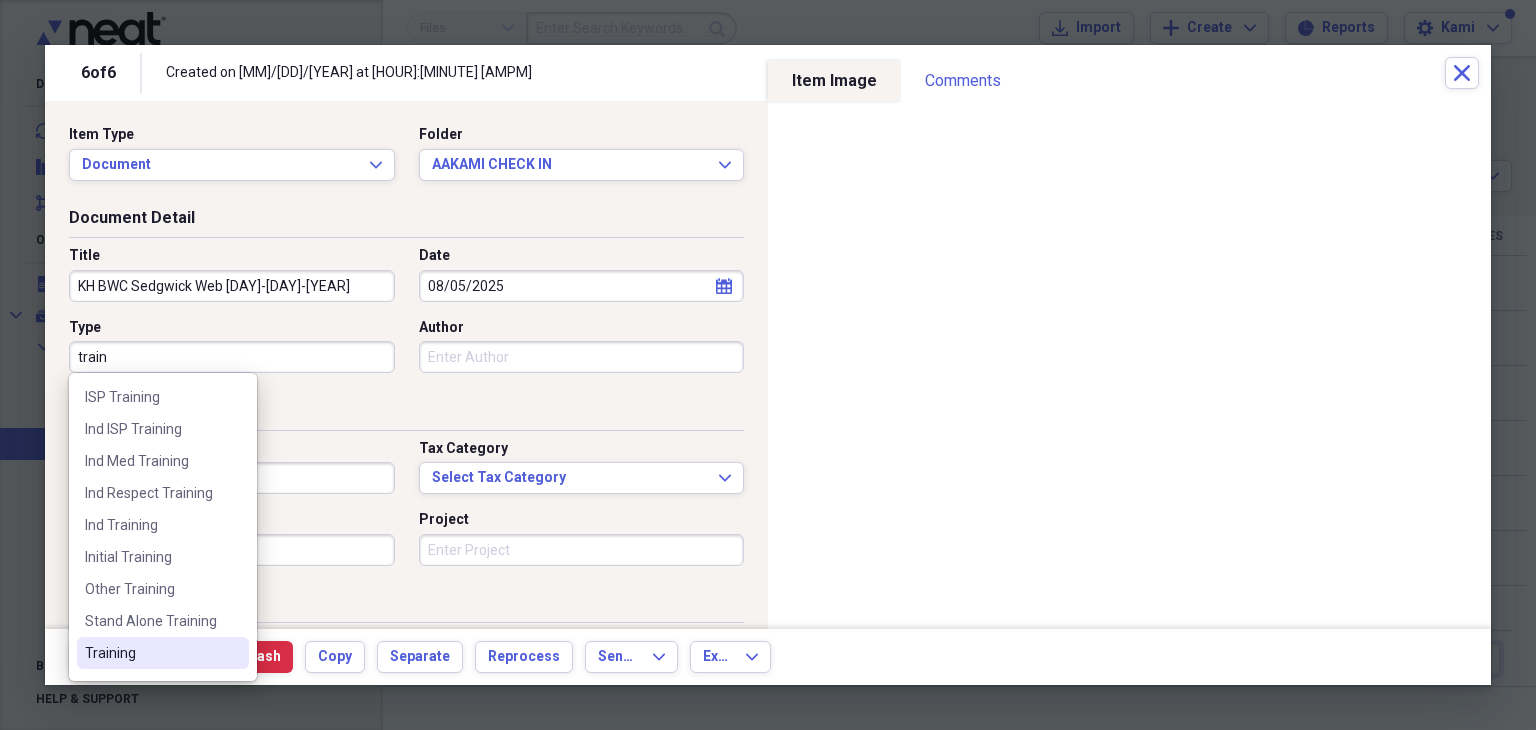 click on "Training" at bounding box center (151, 653) 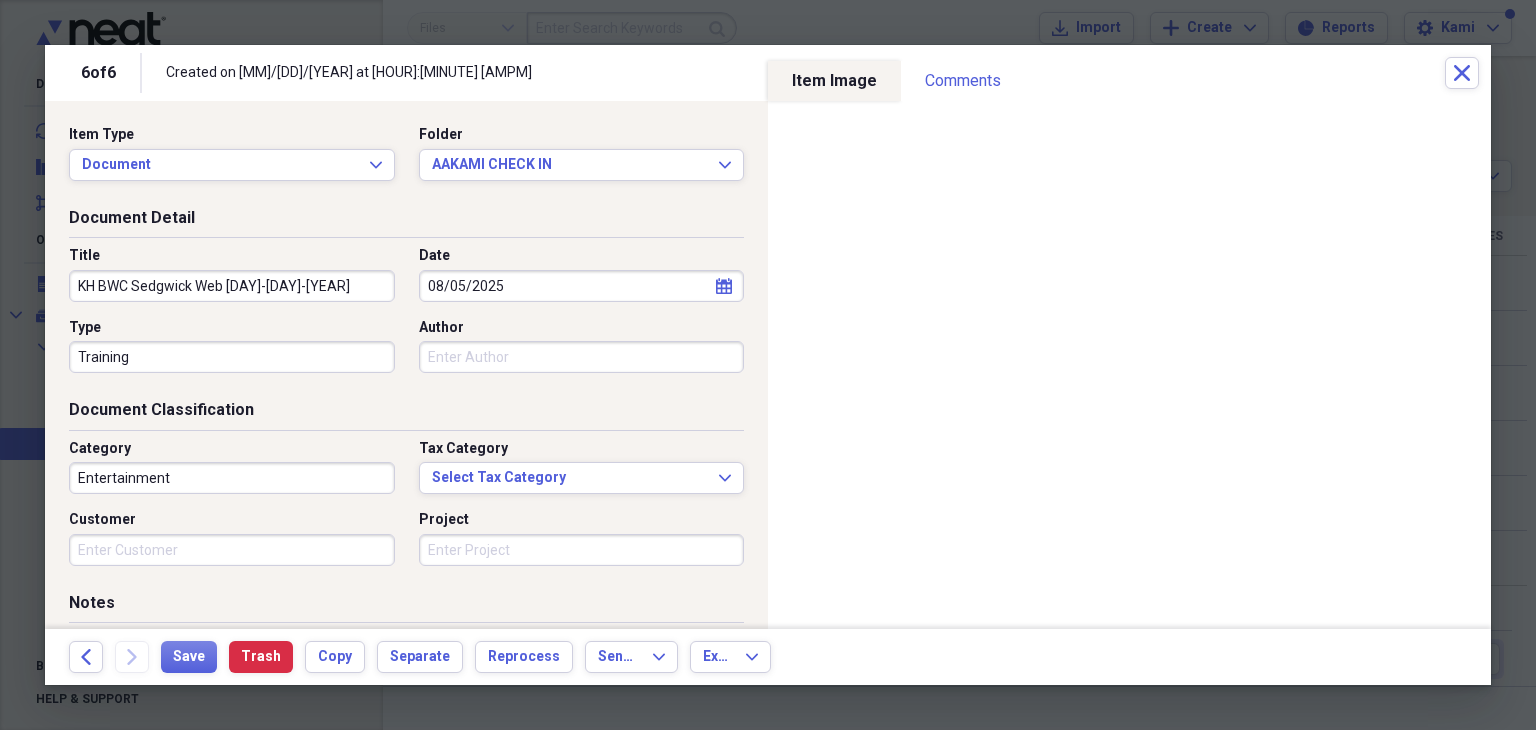 click on "Entertainment" at bounding box center [232, 478] 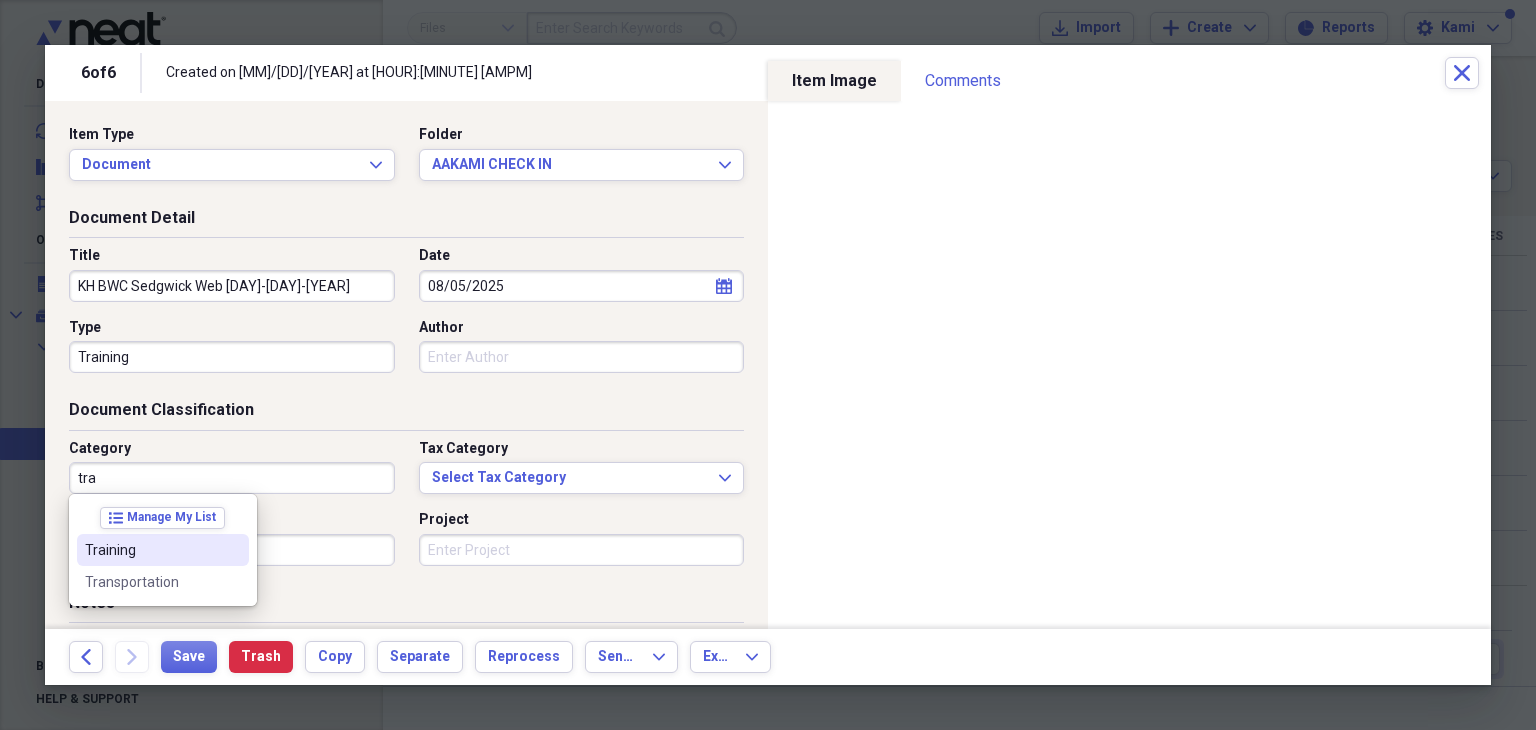 click on "Training" at bounding box center [151, 550] 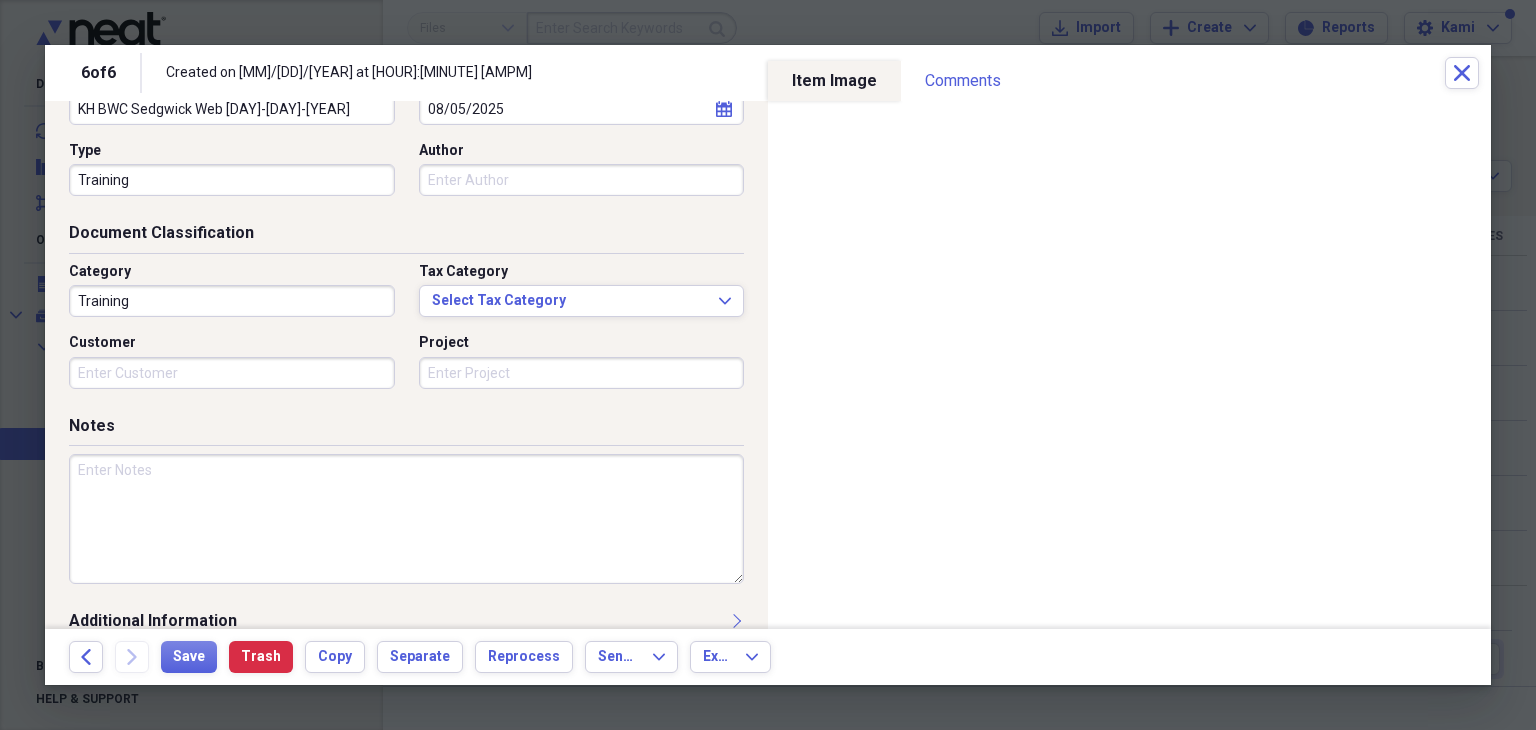 scroll, scrollTop: 200, scrollLeft: 0, axis: vertical 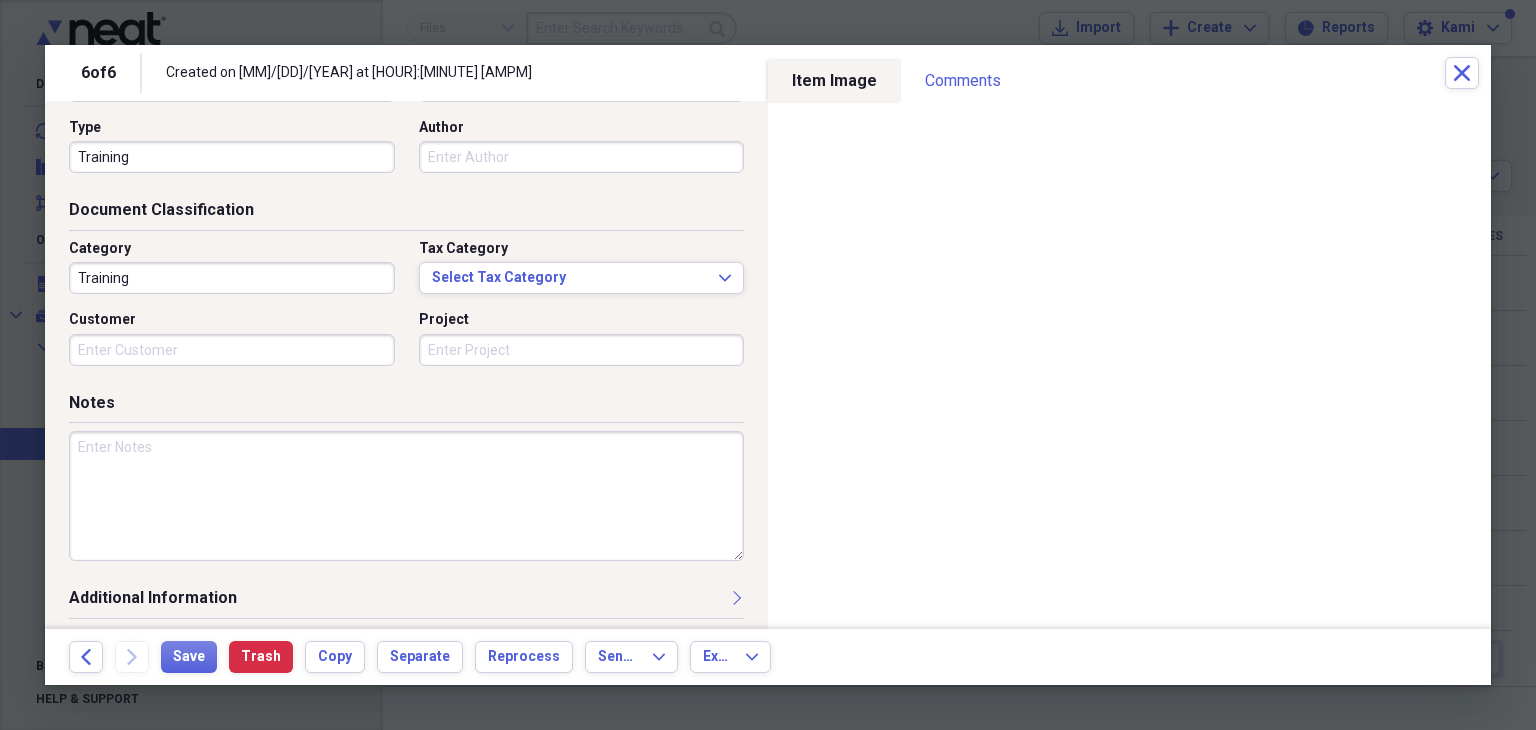click at bounding box center (406, 496) 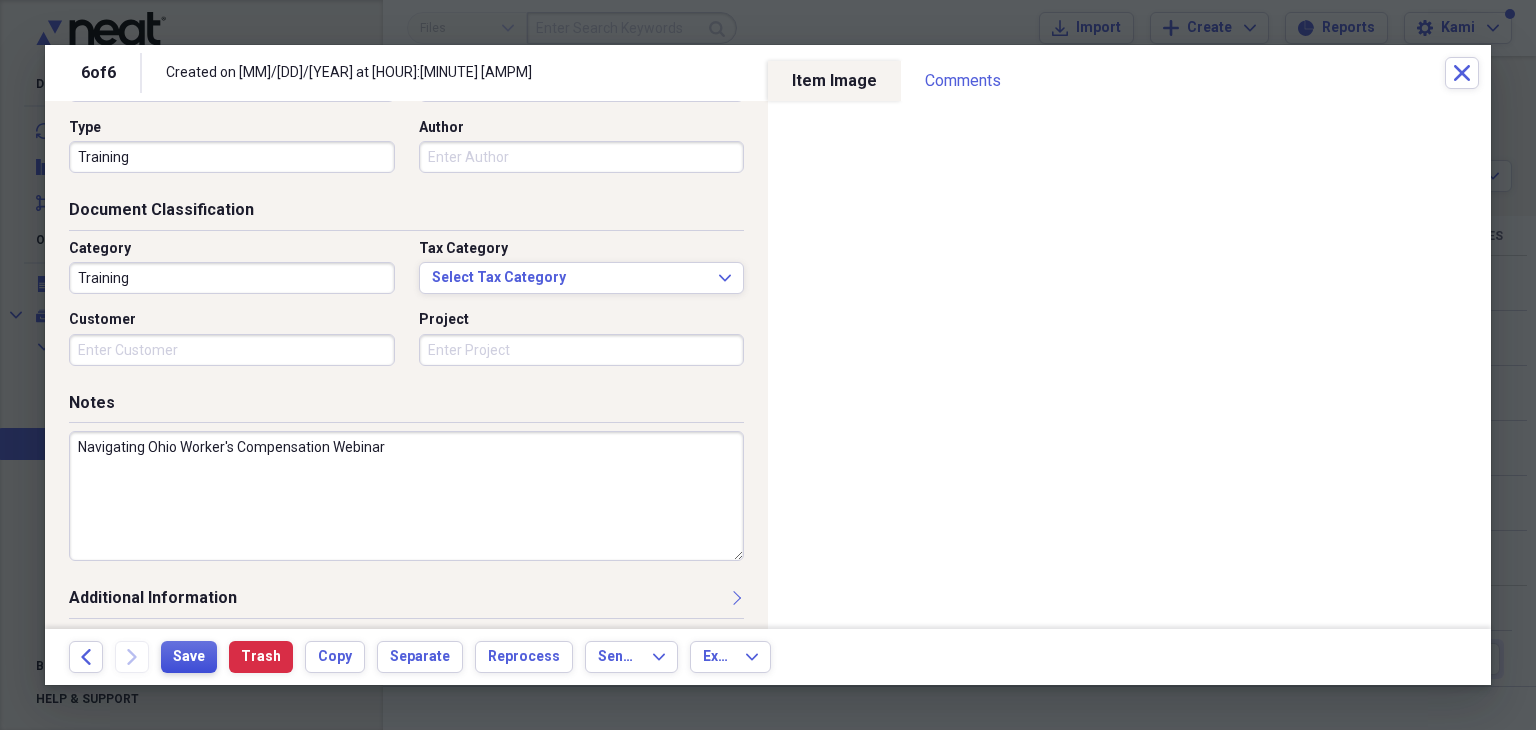 type on "Navigating Ohio Worker's Compensation Webinar" 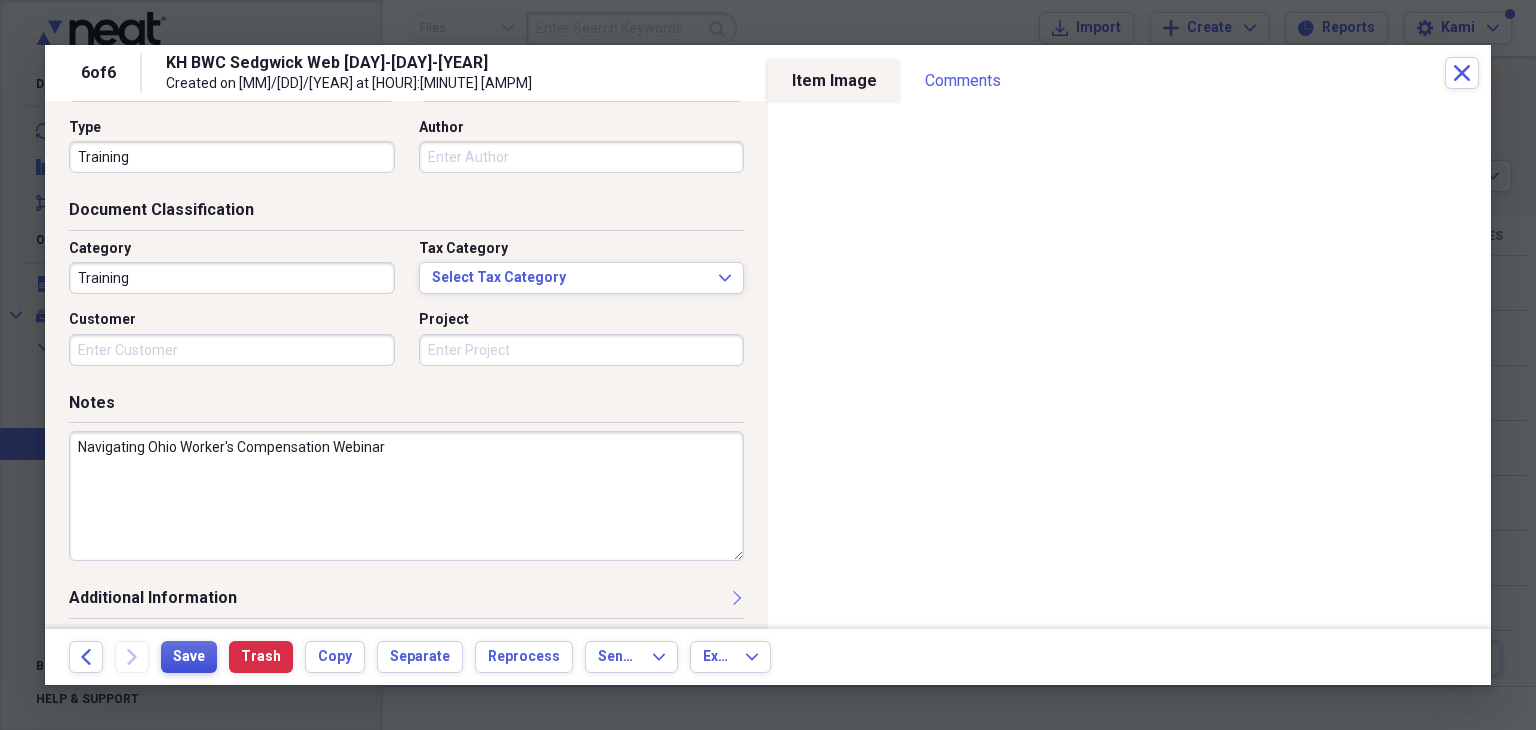 click on "Save" at bounding box center [189, 657] 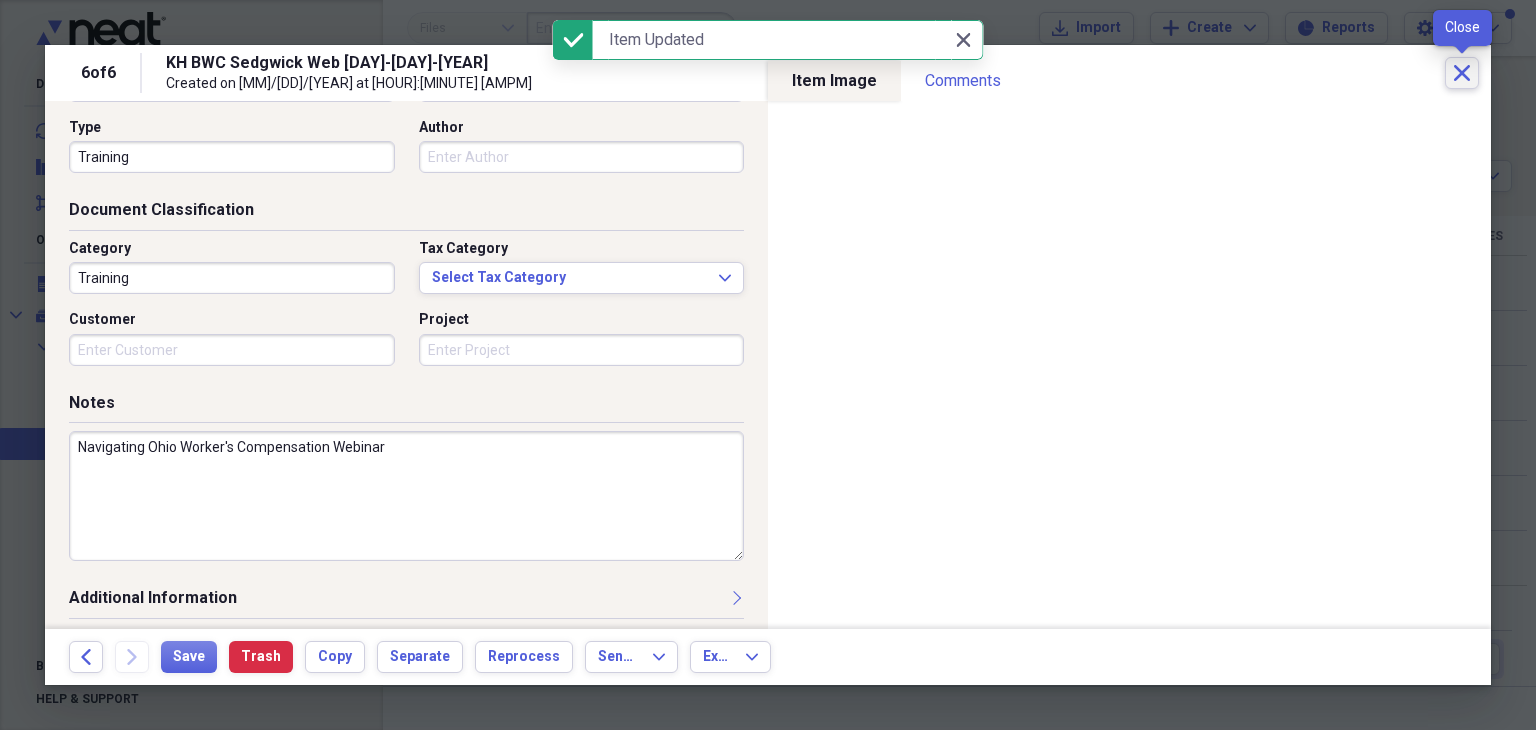 click 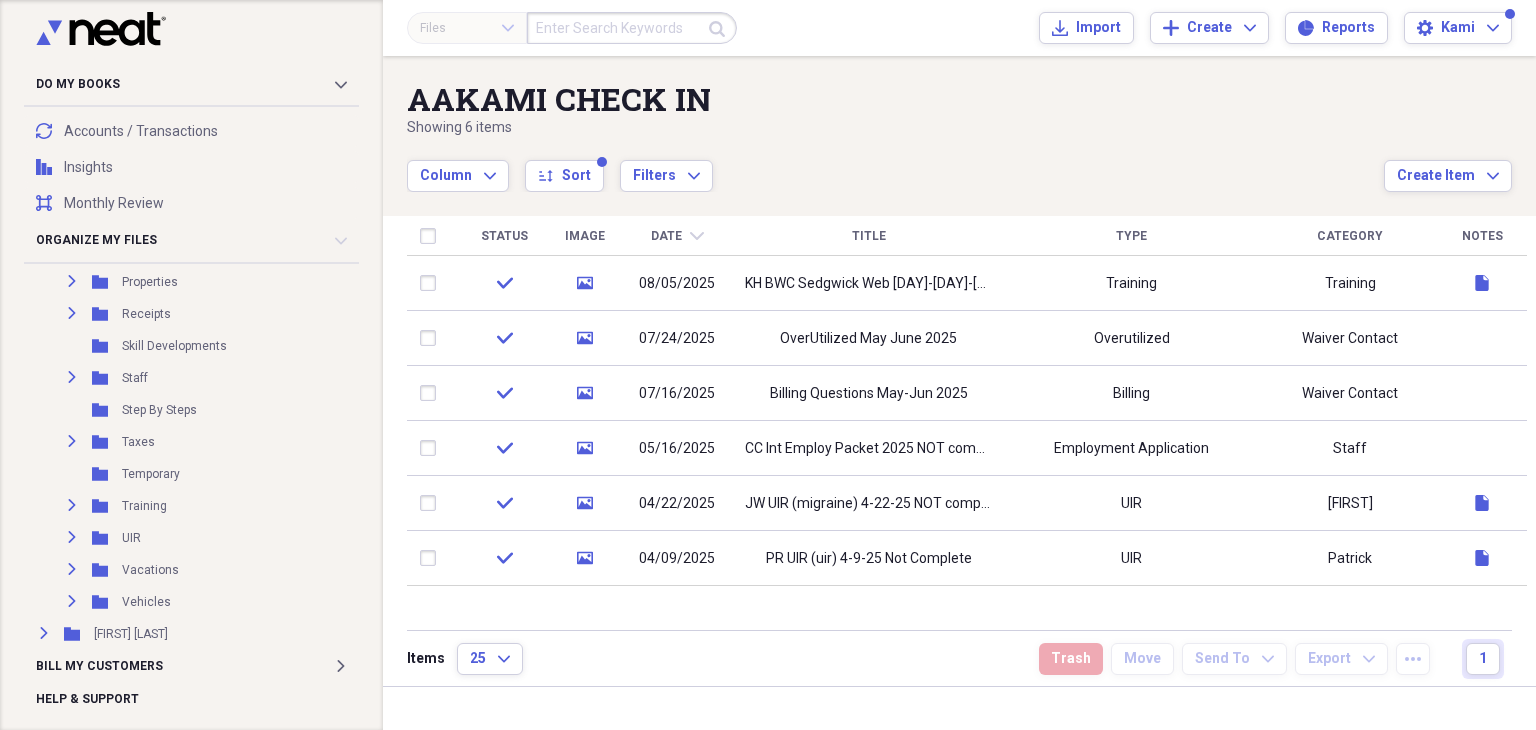 scroll, scrollTop: 1400, scrollLeft: 0, axis: vertical 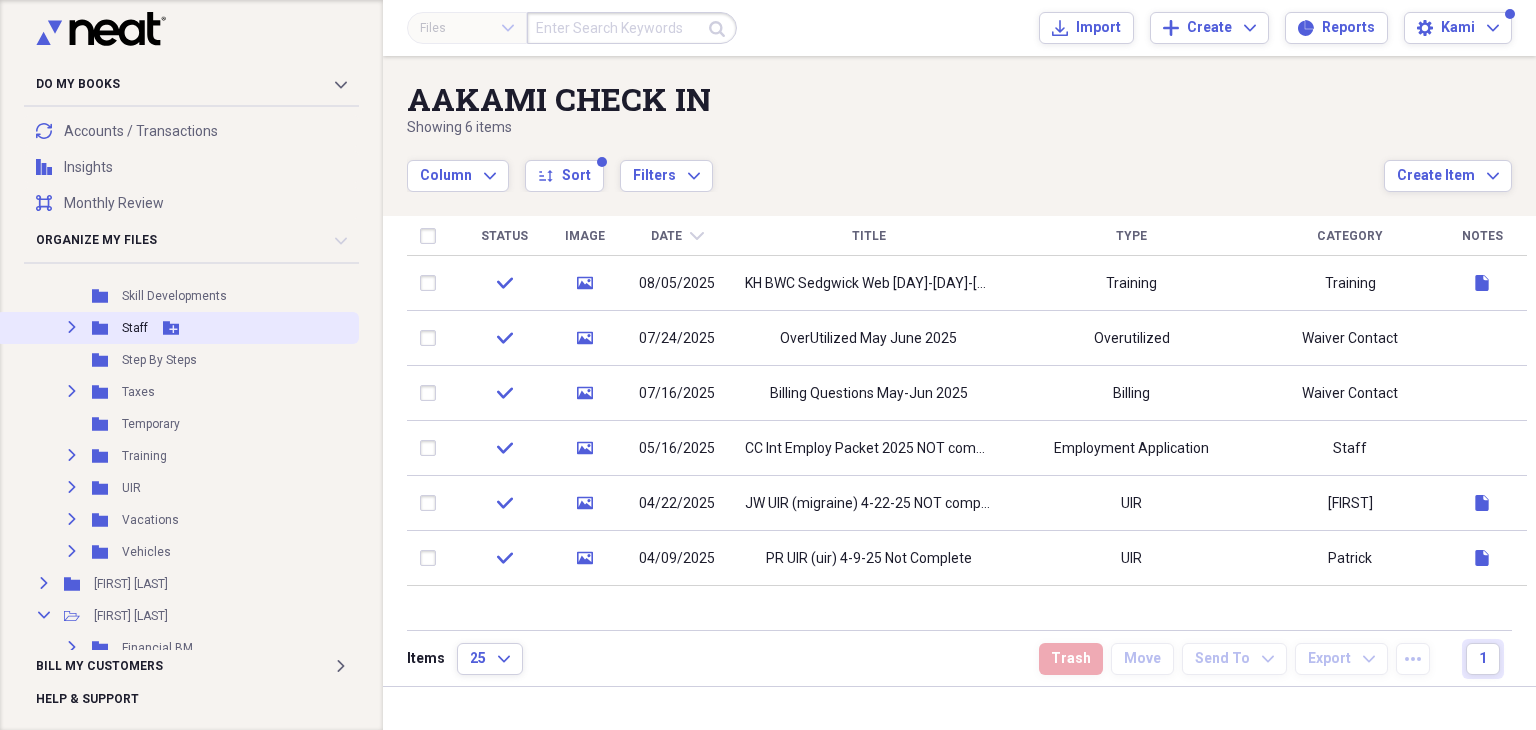 click on "Expand" 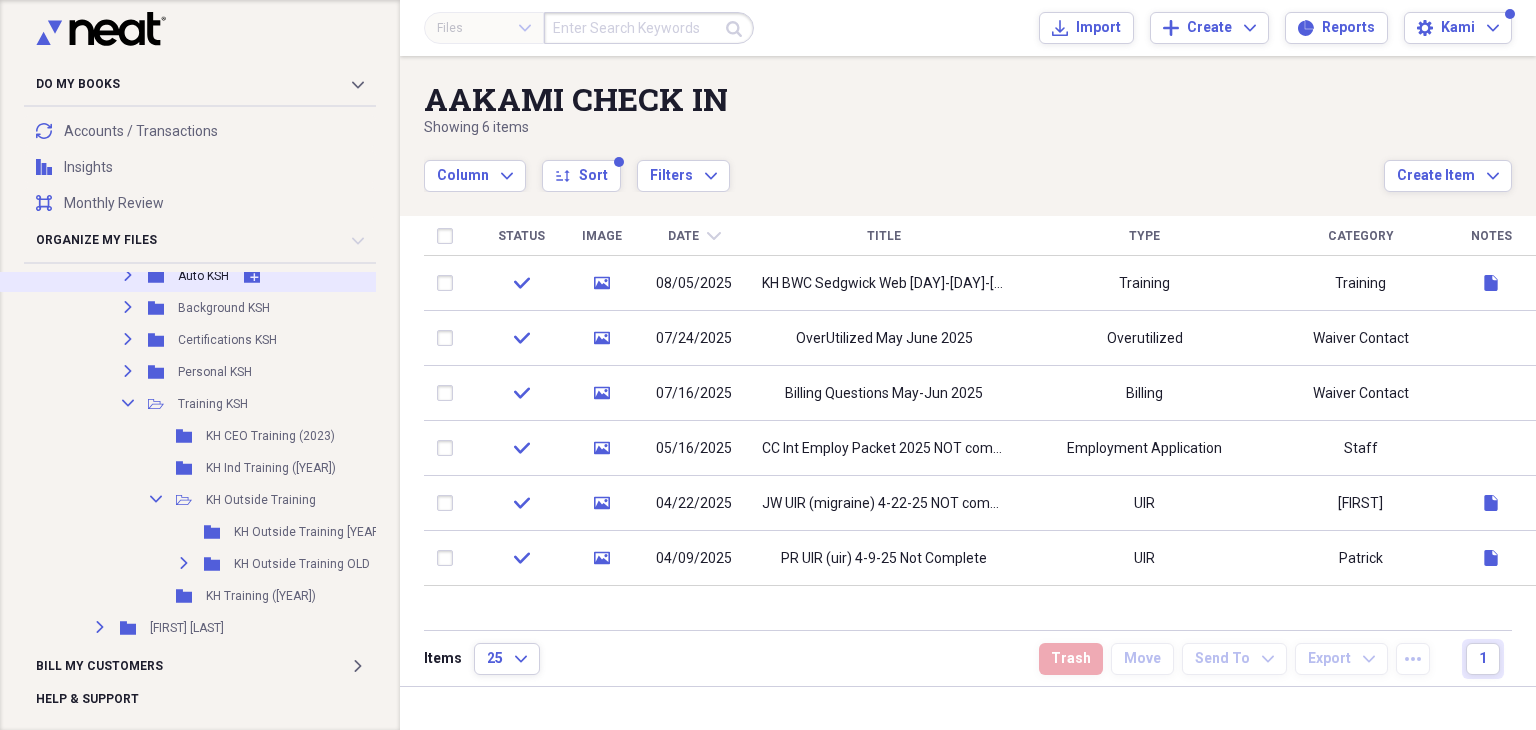 scroll, scrollTop: 2000, scrollLeft: 0, axis: vertical 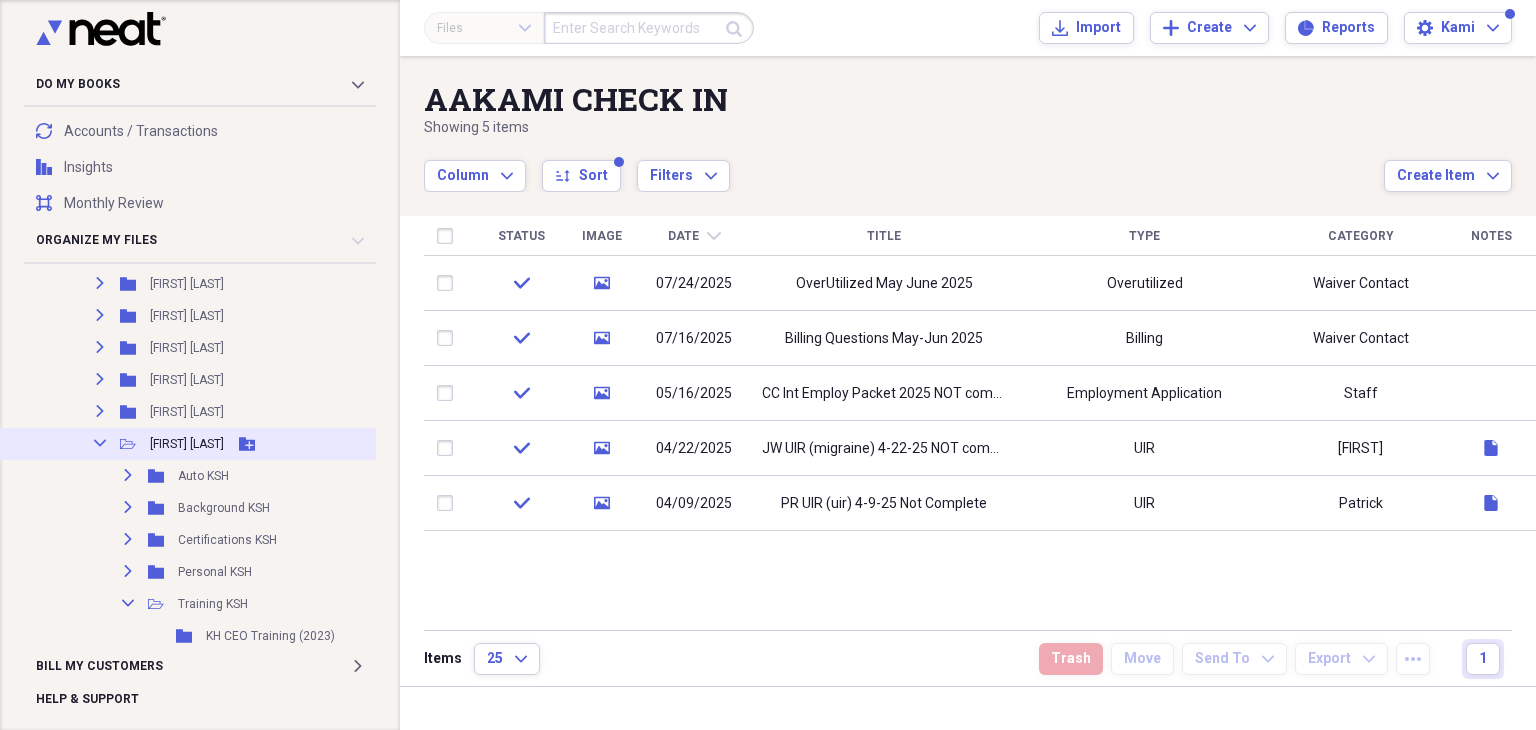 click on "Collapse" 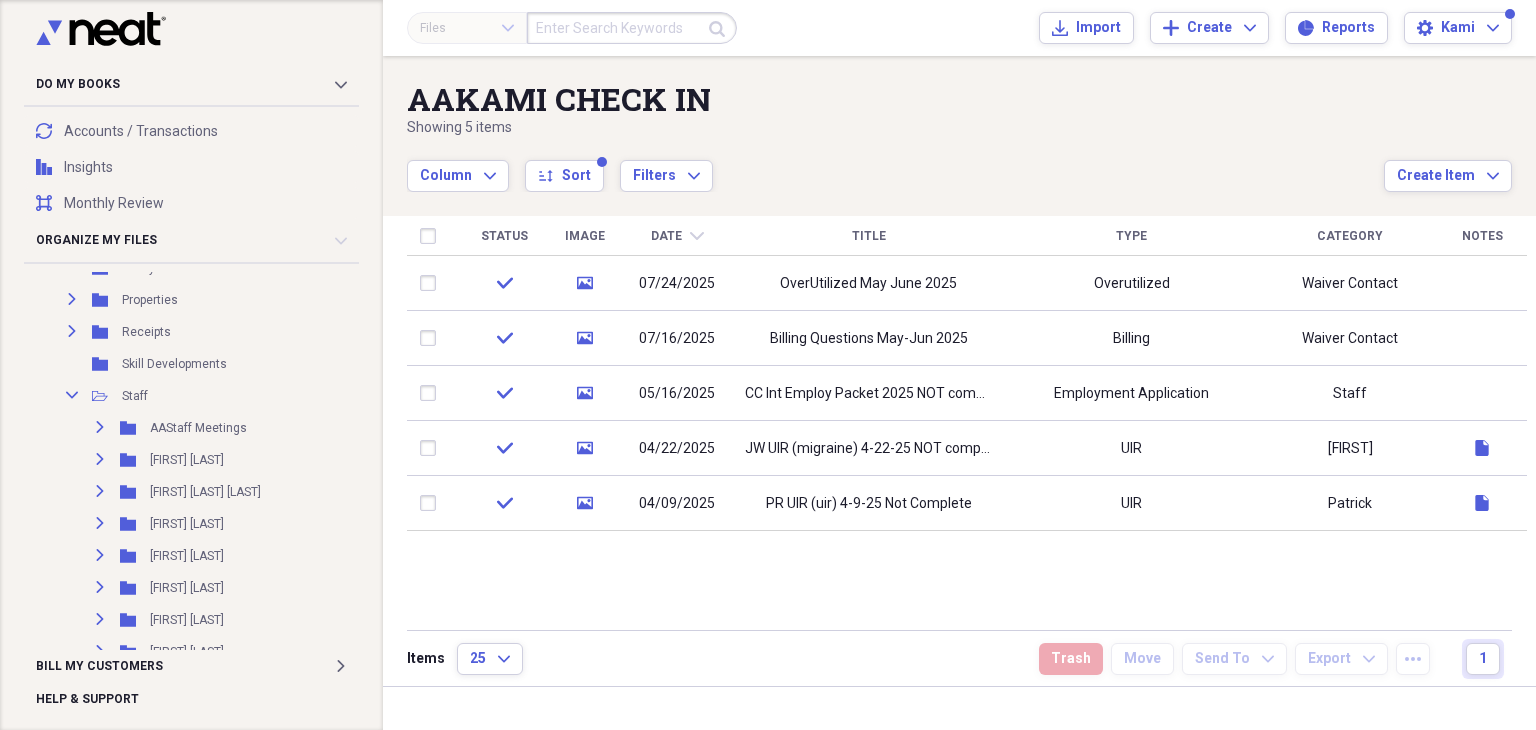 scroll, scrollTop: 1300, scrollLeft: 0, axis: vertical 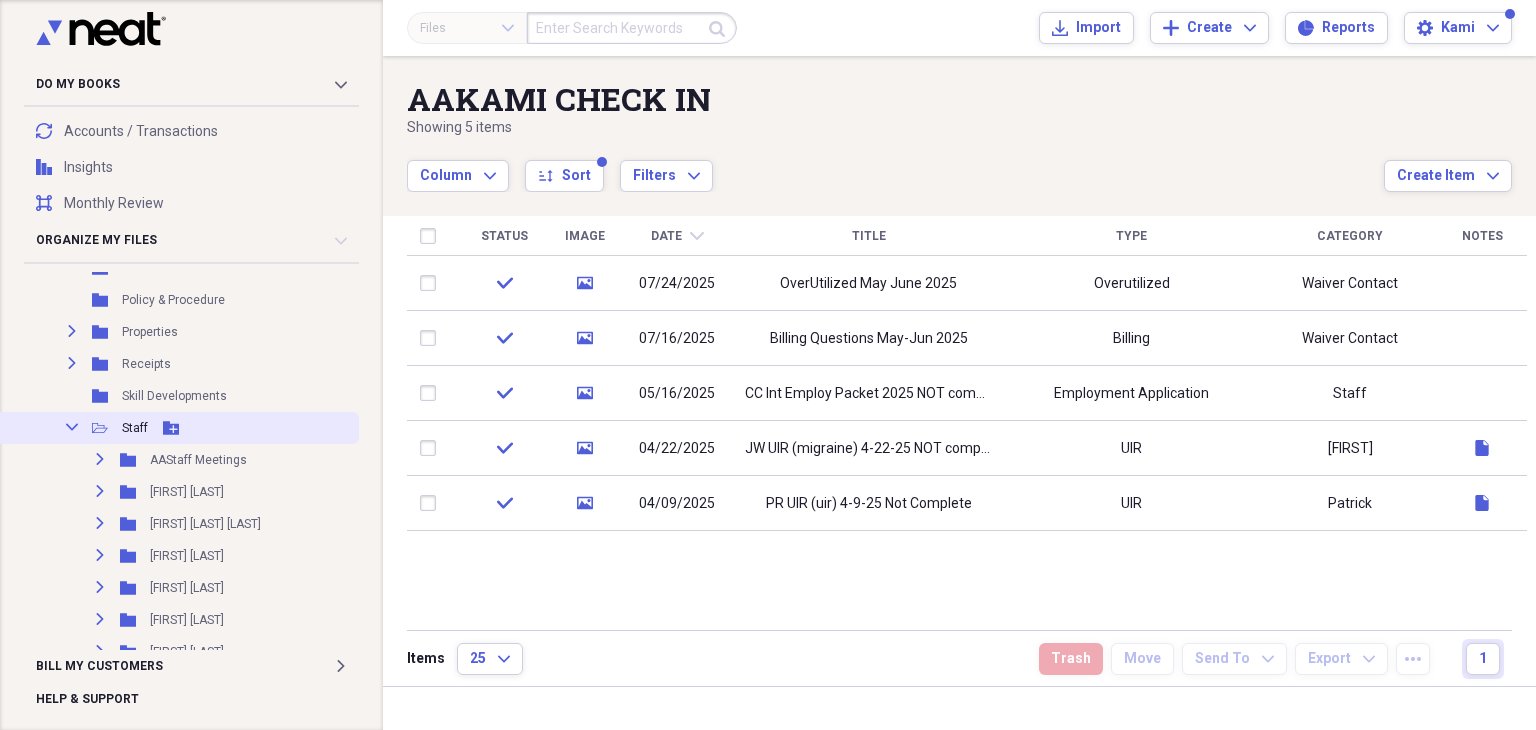 click on "Collapse" 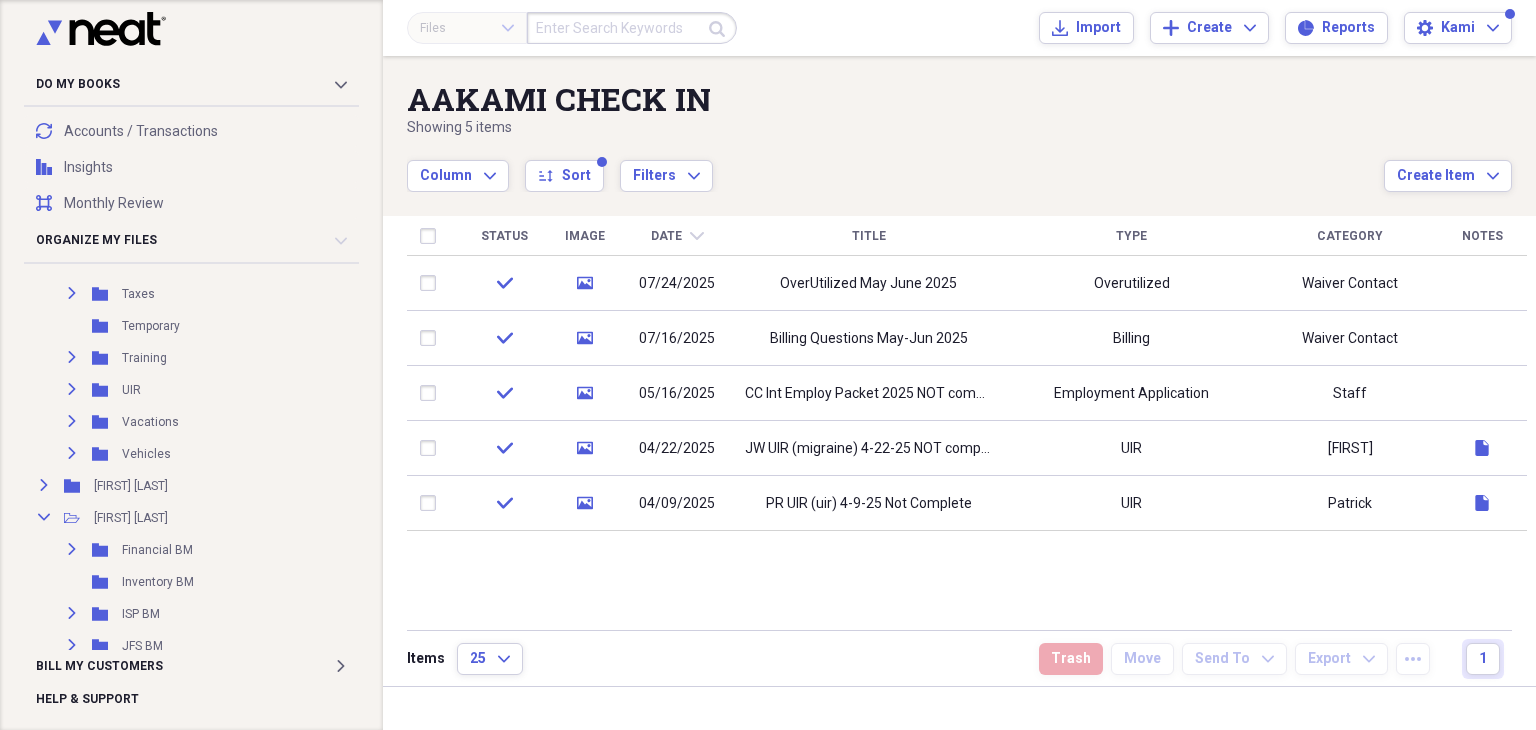 scroll, scrollTop: 1500, scrollLeft: 0, axis: vertical 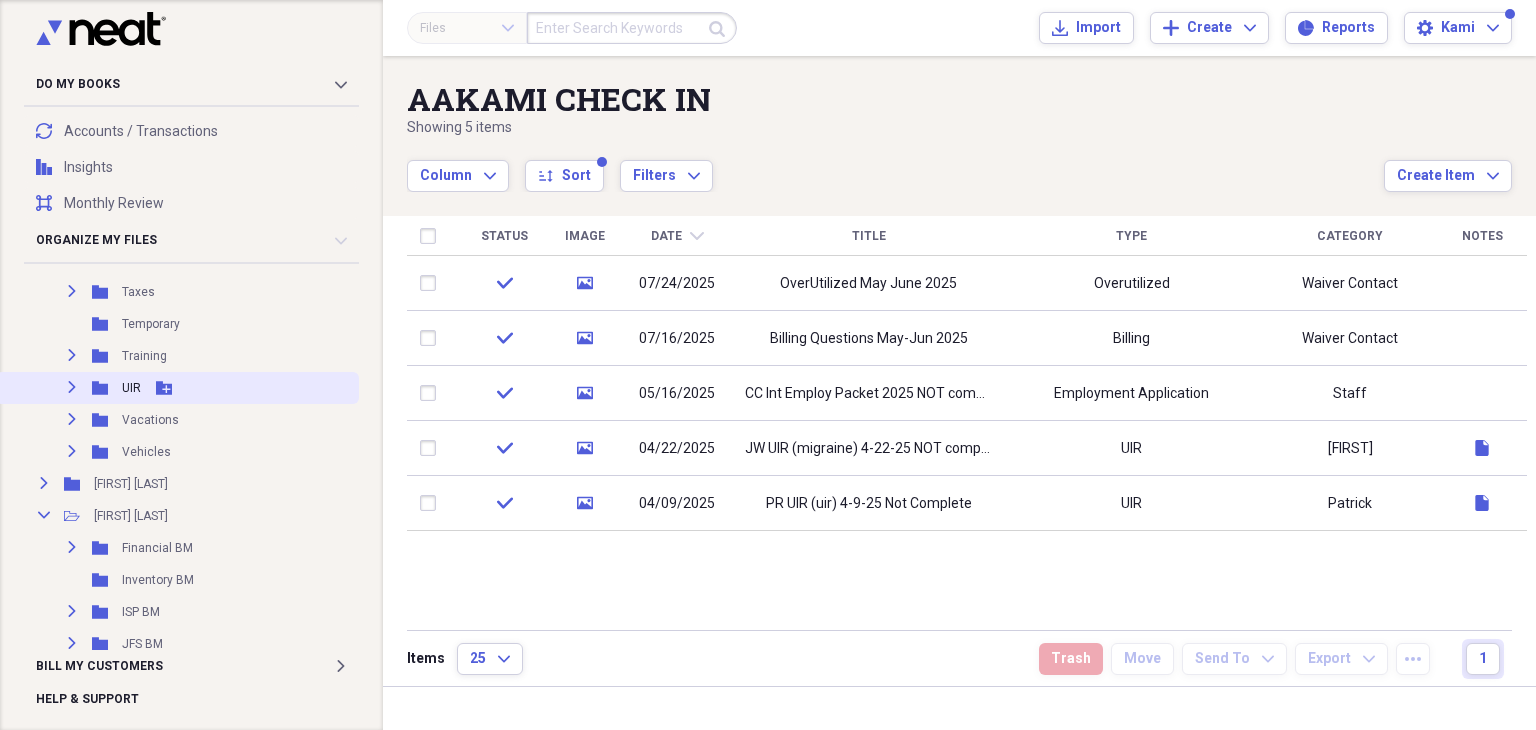 click on "Expand" 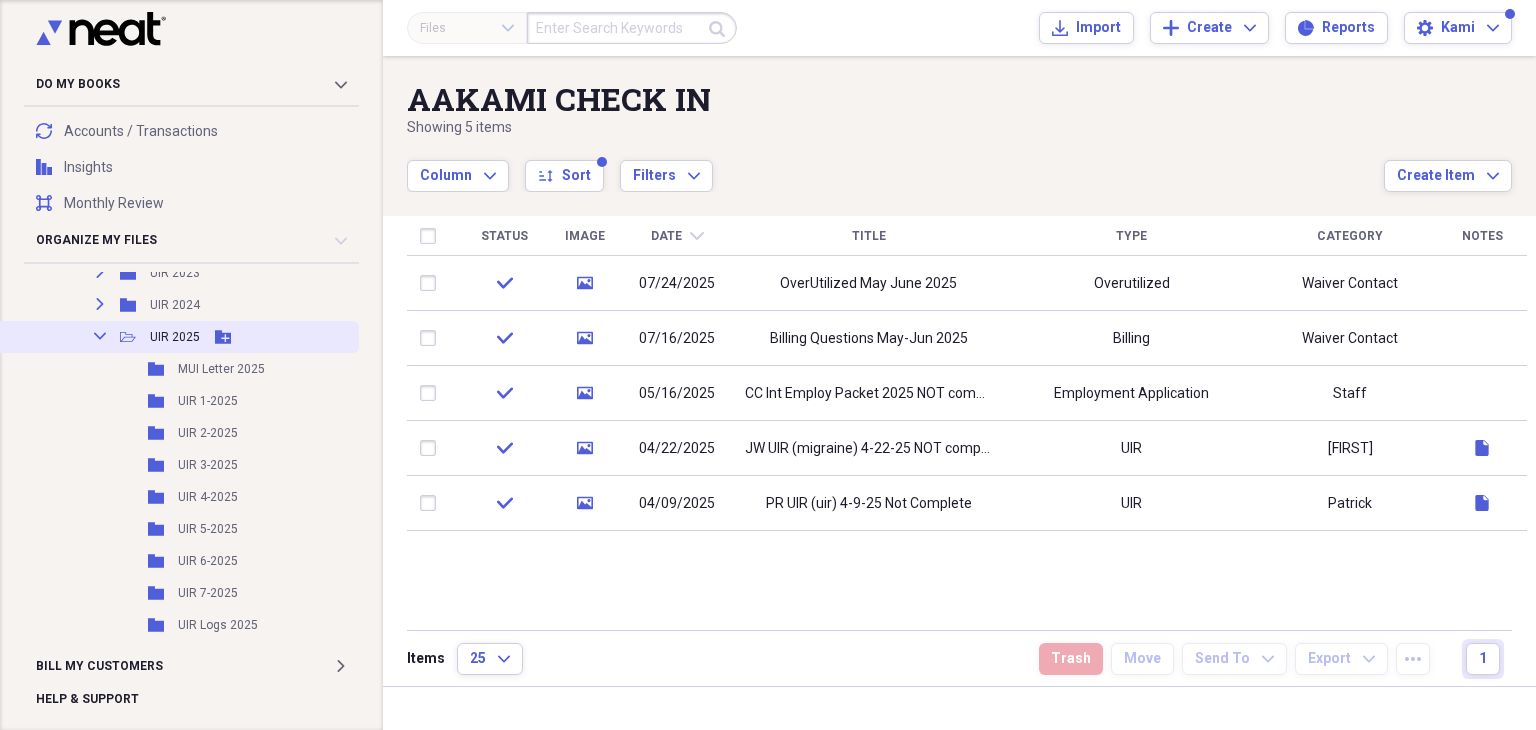 scroll, scrollTop: 2000, scrollLeft: 0, axis: vertical 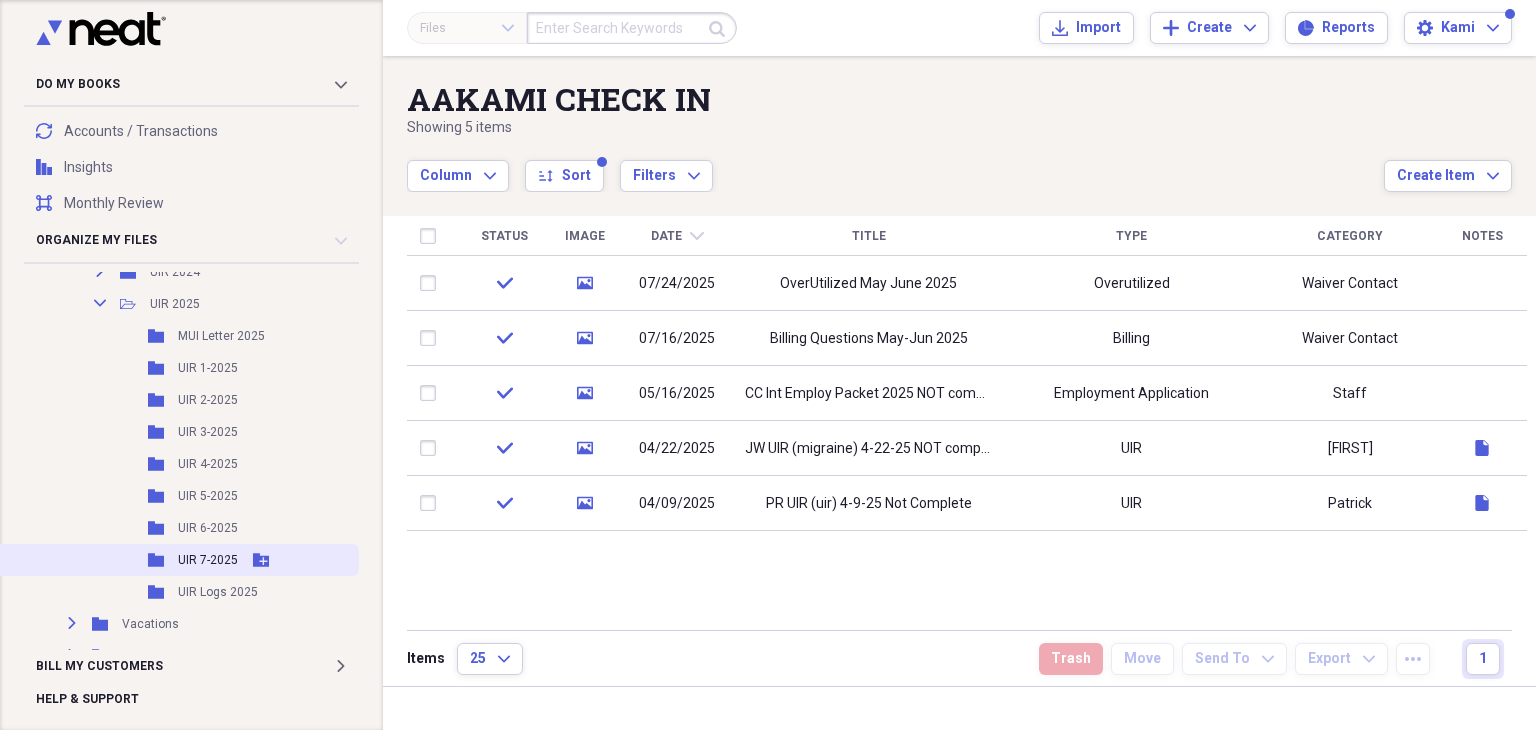 click on "UIR 7-2025" at bounding box center (208, 560) 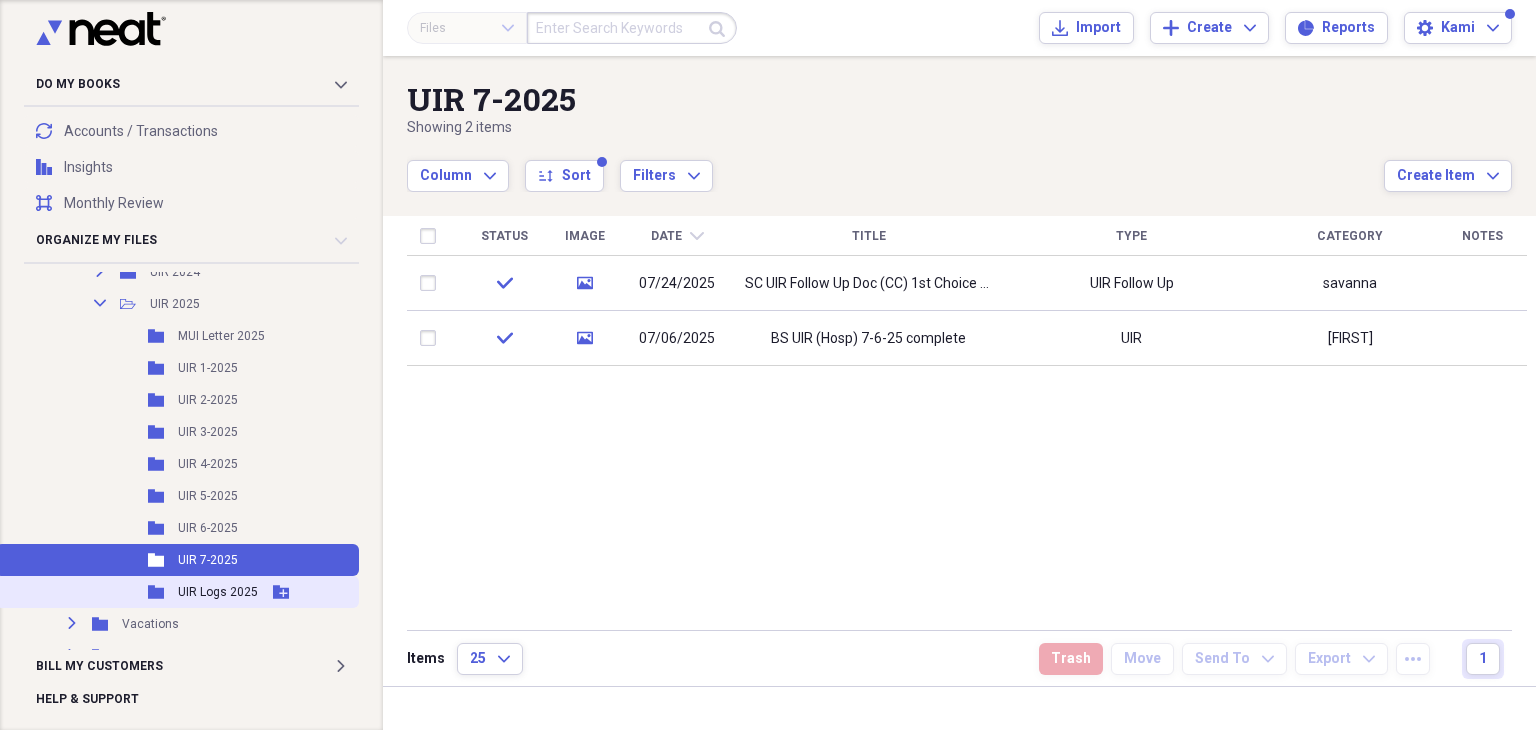 click on "UIR Logs 2025" at bounding box center [218, 592] 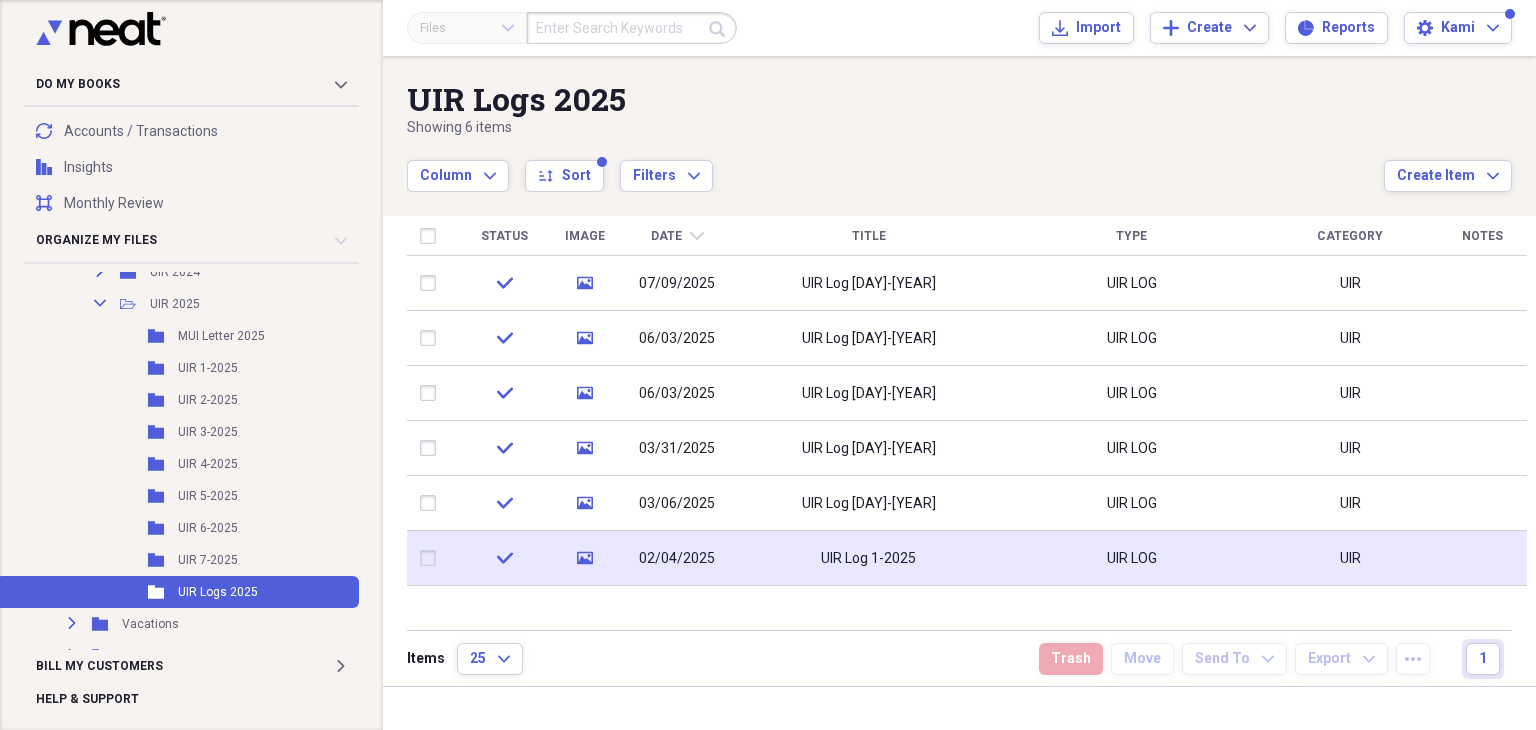 click on "UIR Log 1-2025" at bounding box center (868, 559) 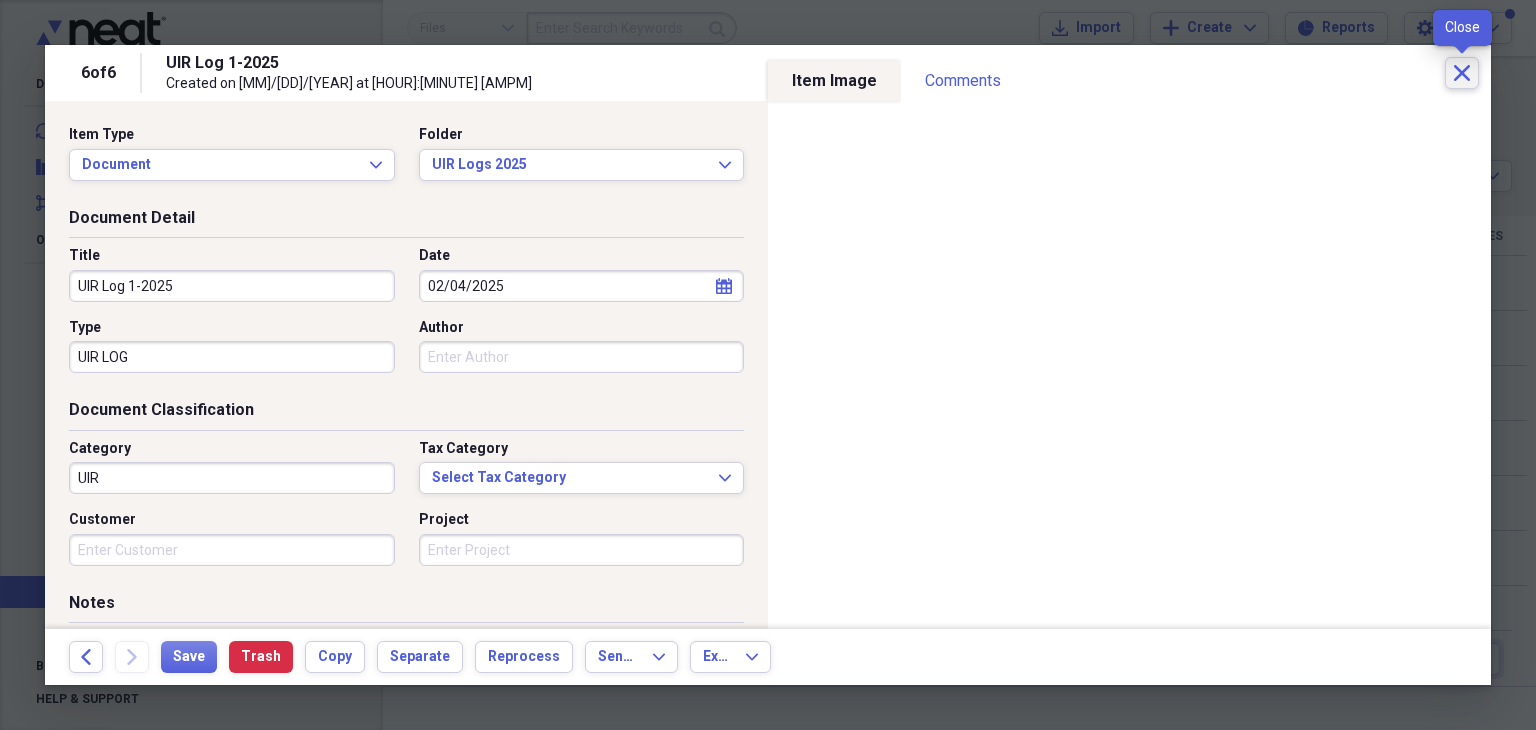 click 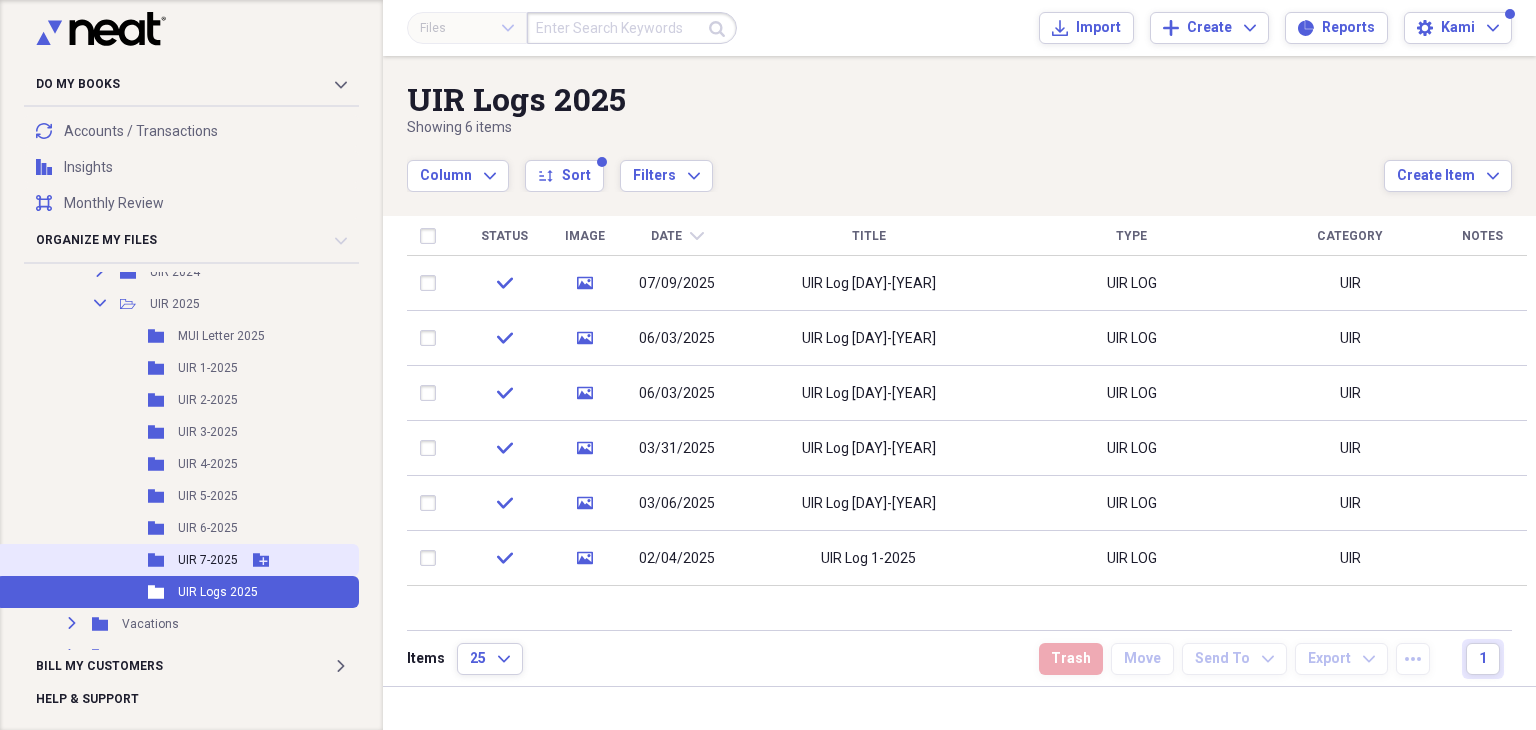 click on "UIR 7-2025" at bounding box center (208, 560) 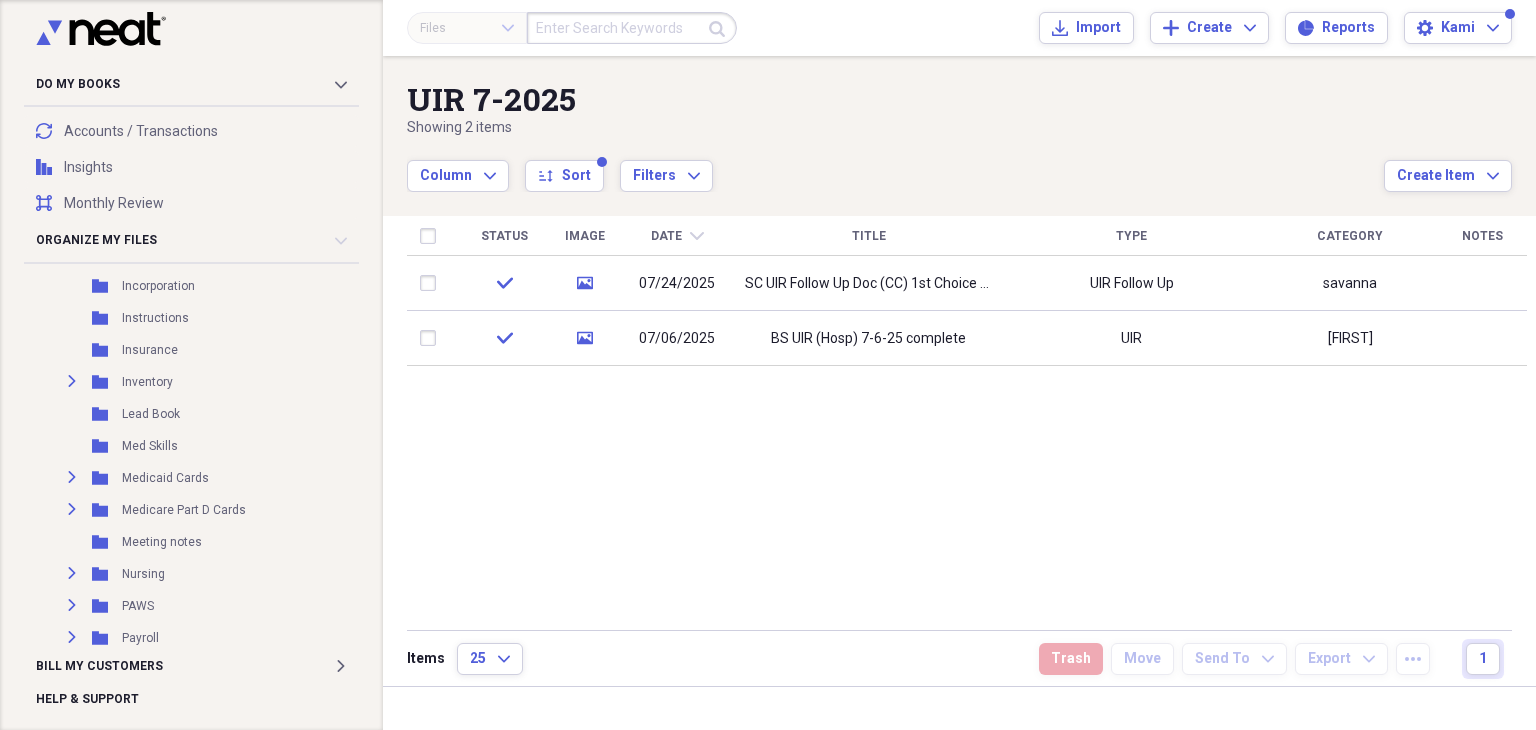 scroll, scrollTop: 0, scrollLeft: 0, axis: both 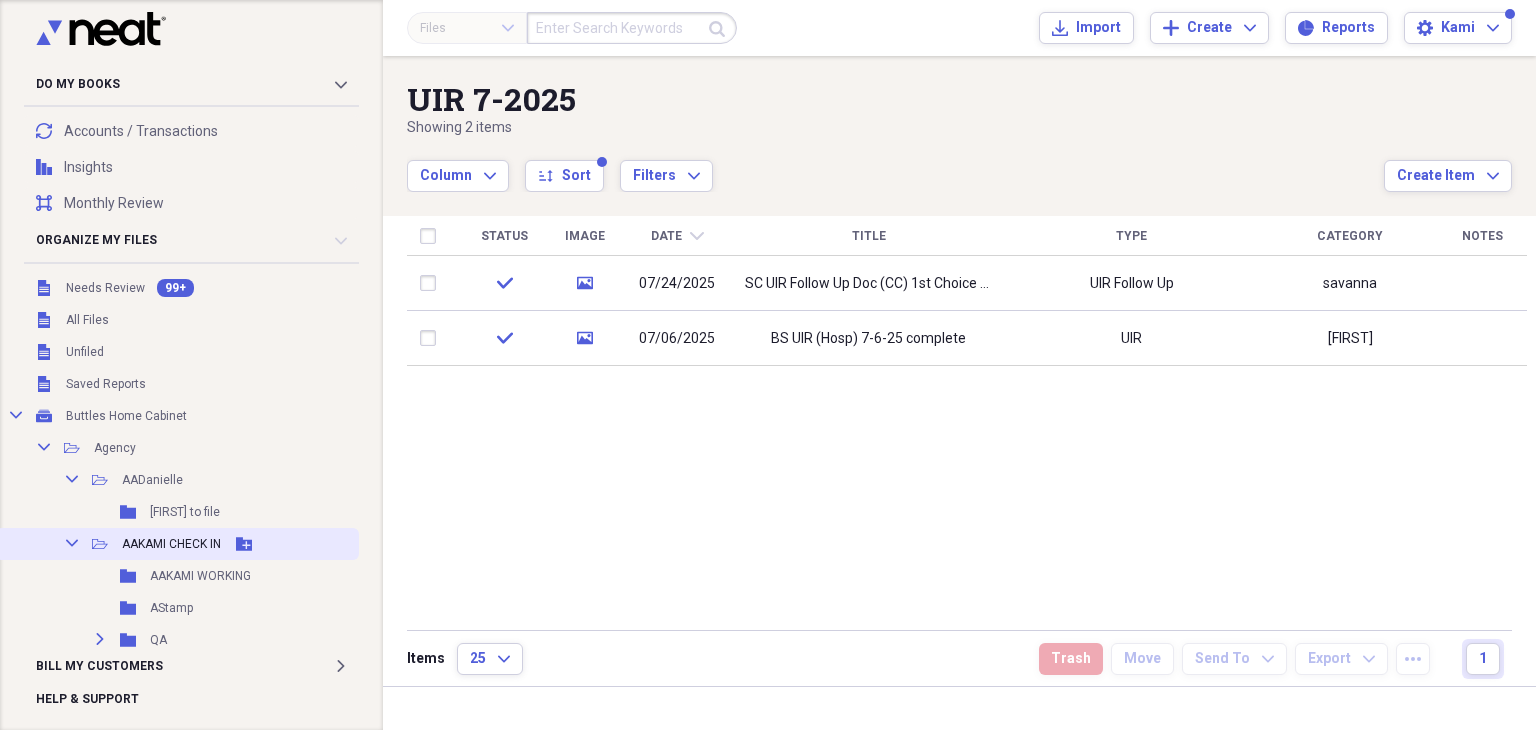 click on "AAKAMI CHECK IN" at bounding box center (171, 544) 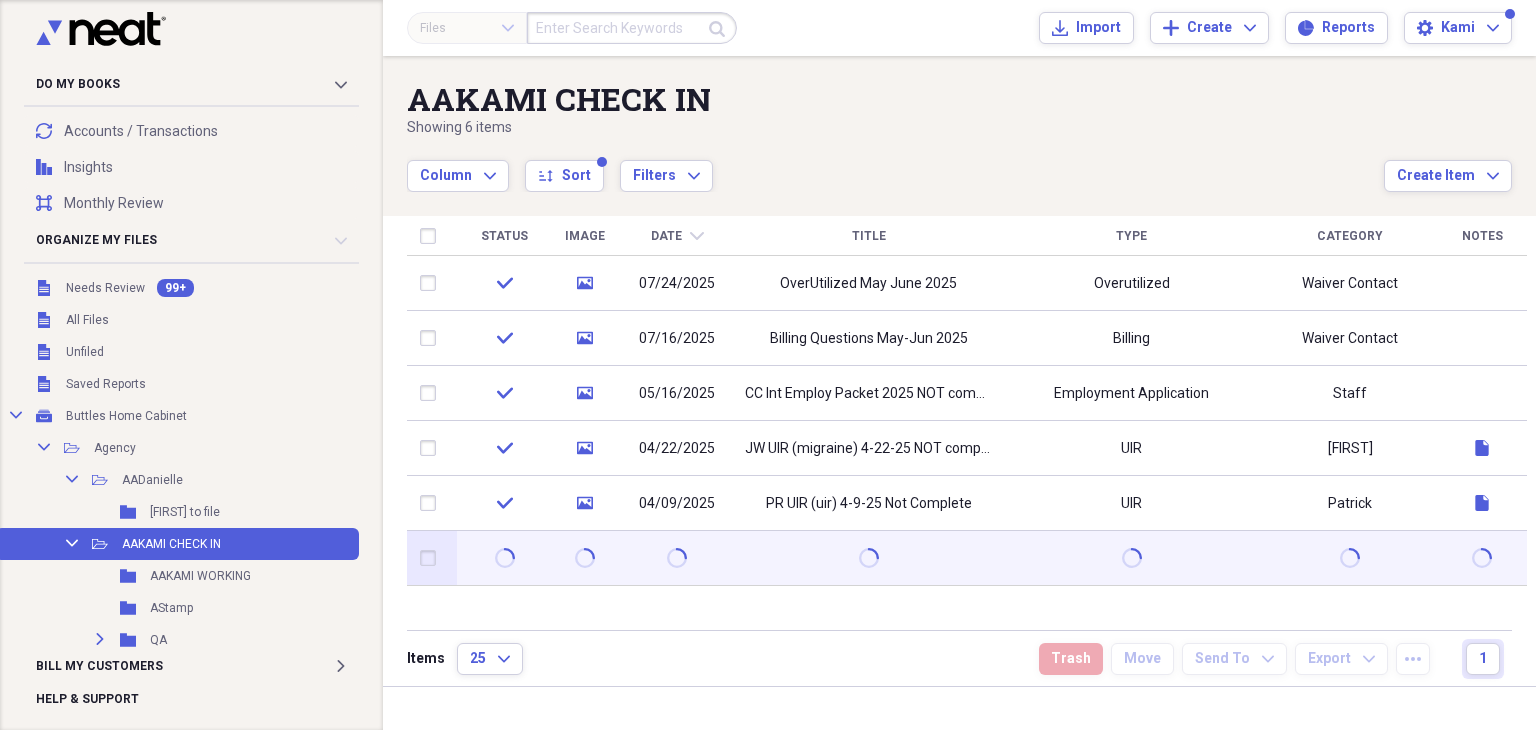 click at bounding box center [868, 558] 